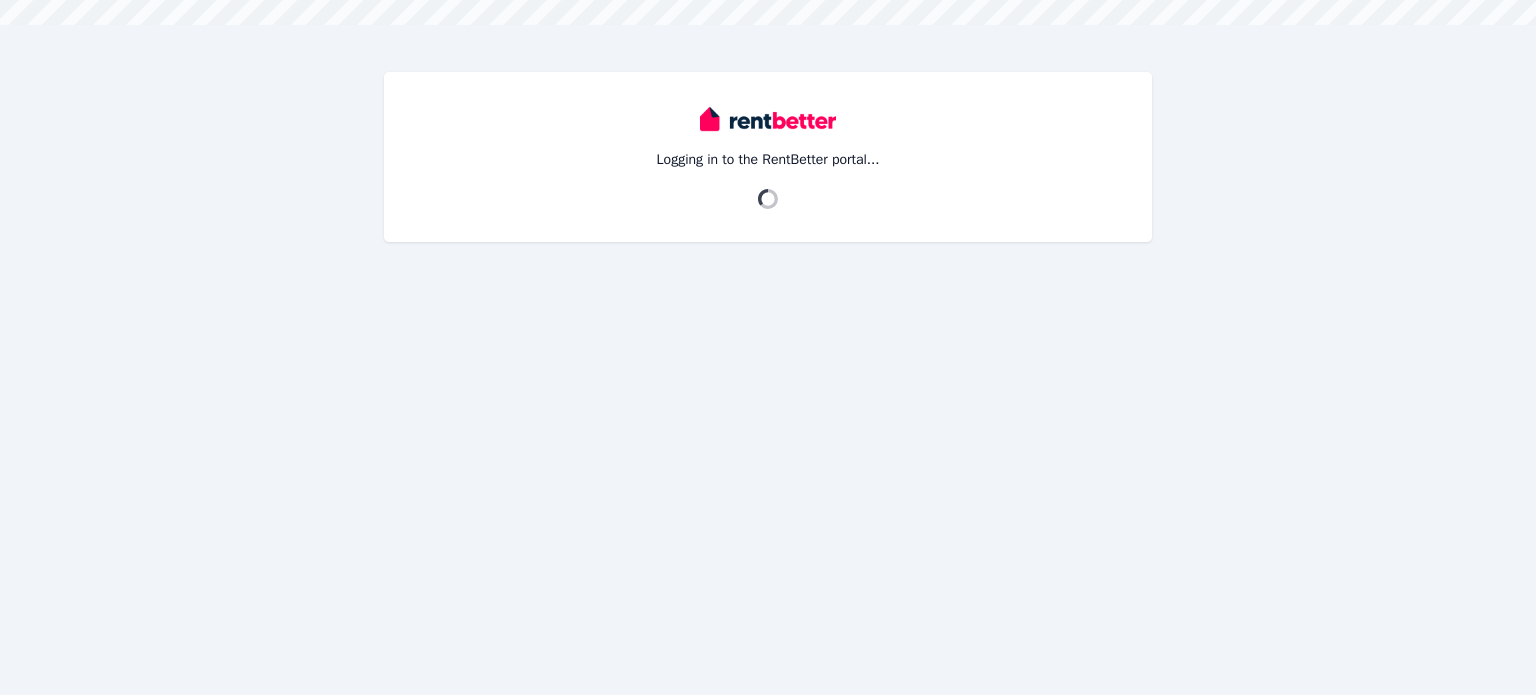 scroll, scrollTop: 0, scrollLeft: 0, axis: both 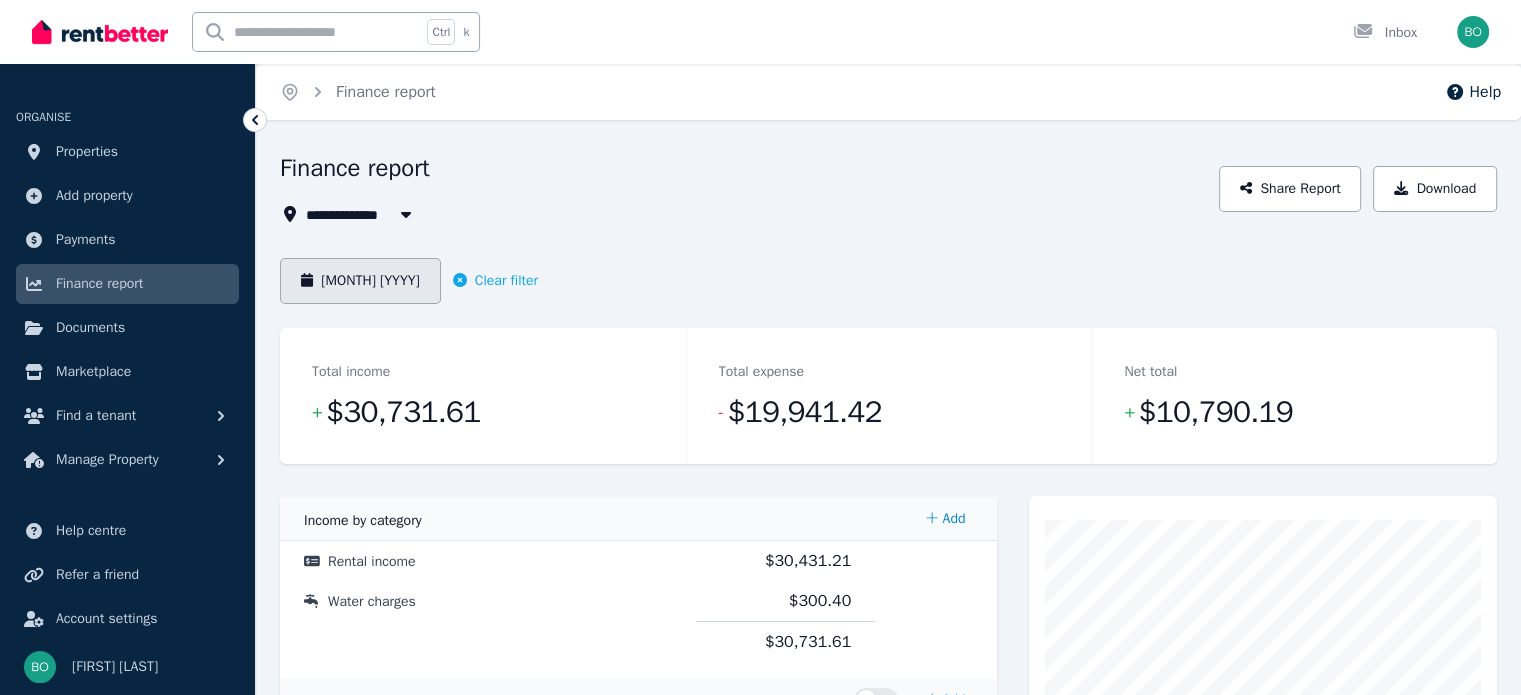 click on "[MONTH] [YYYY]" at bounding box center [360, 281] 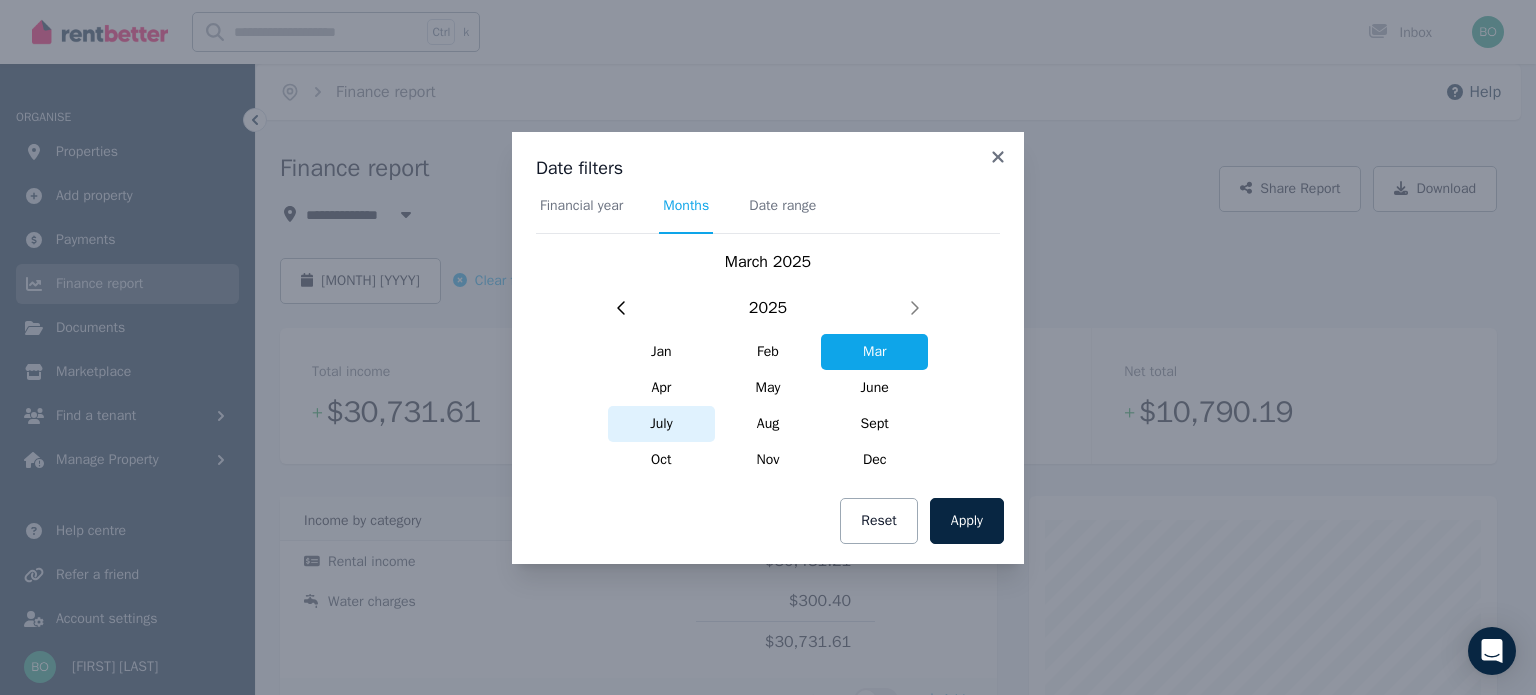 click on "July" at bounding box center [661, 424] 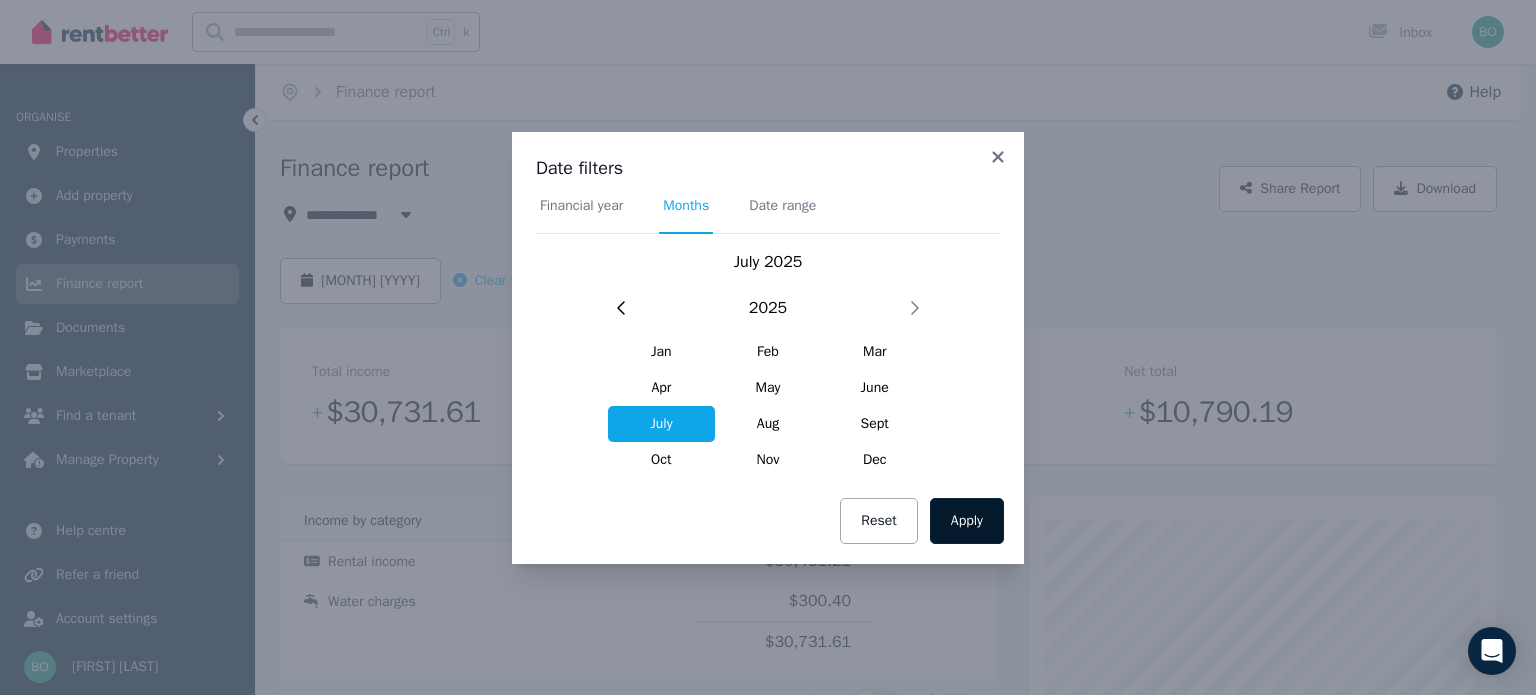 click on "Apply" at bounding box center (967, 521) 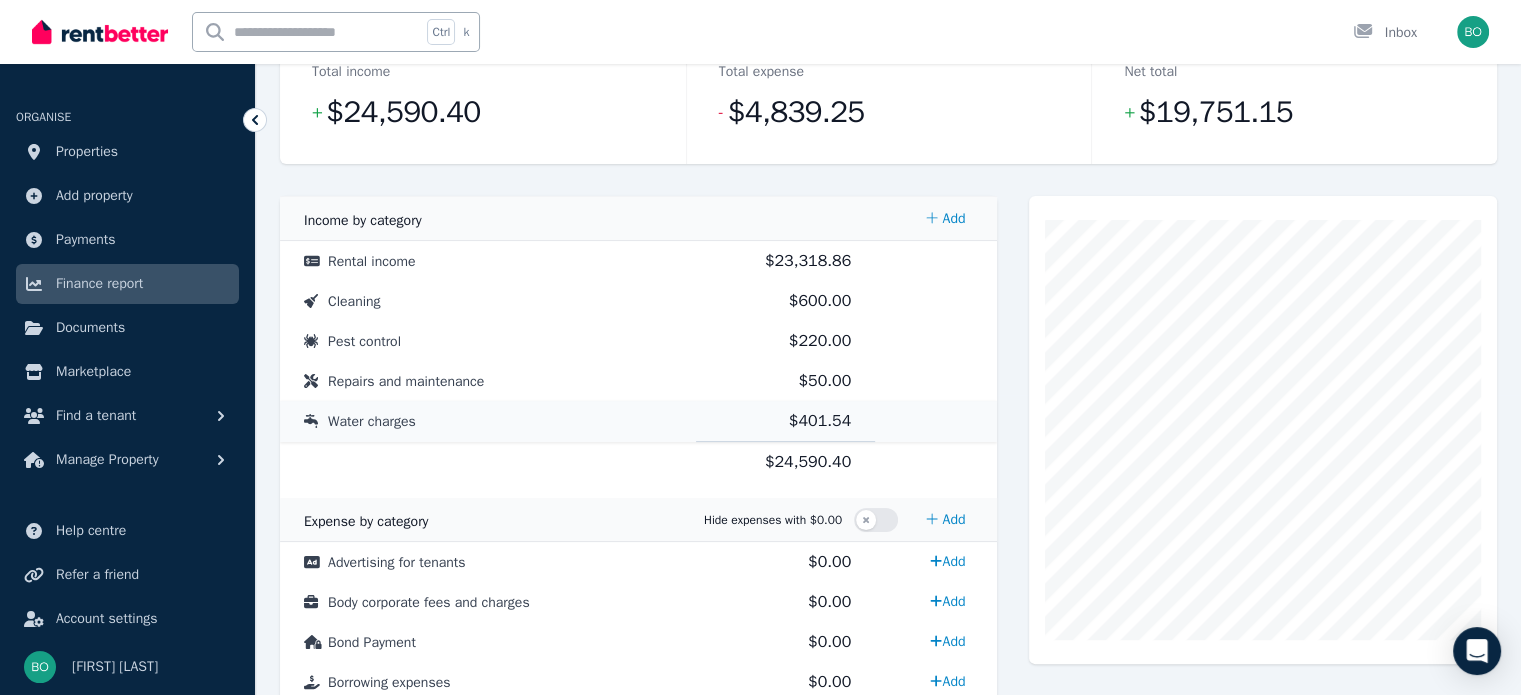 scroll, scrollTop: 400, scrollLeft: 0, axis: vertical 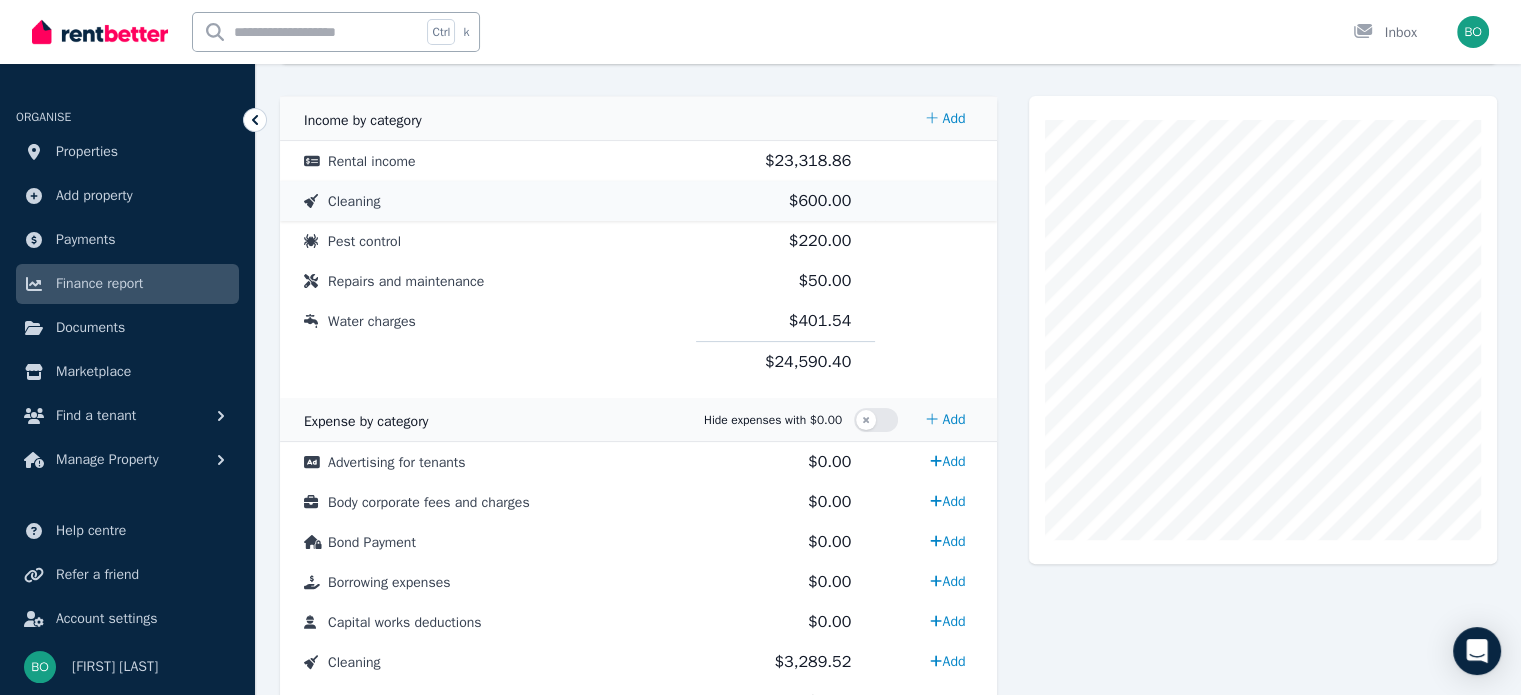 click on "$600.00" at bounding box center [820, 201] 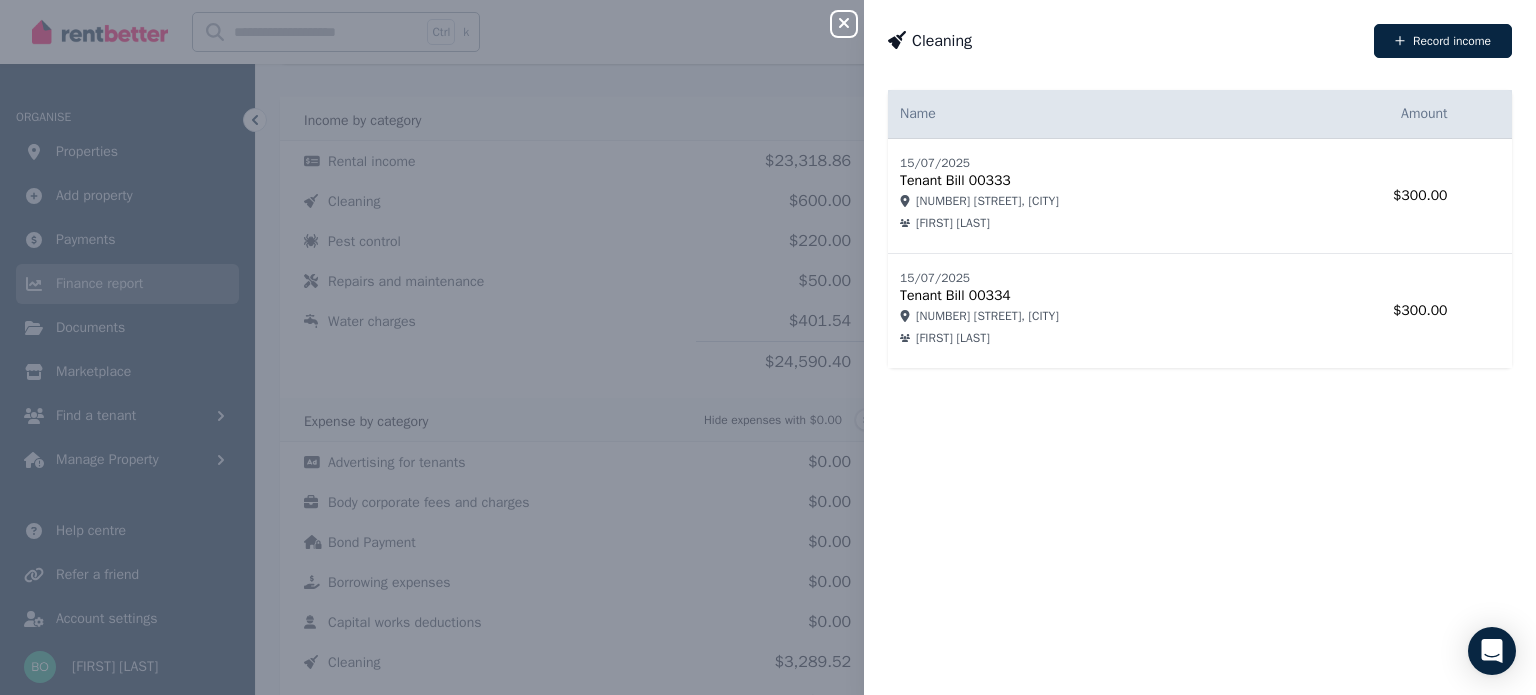 click 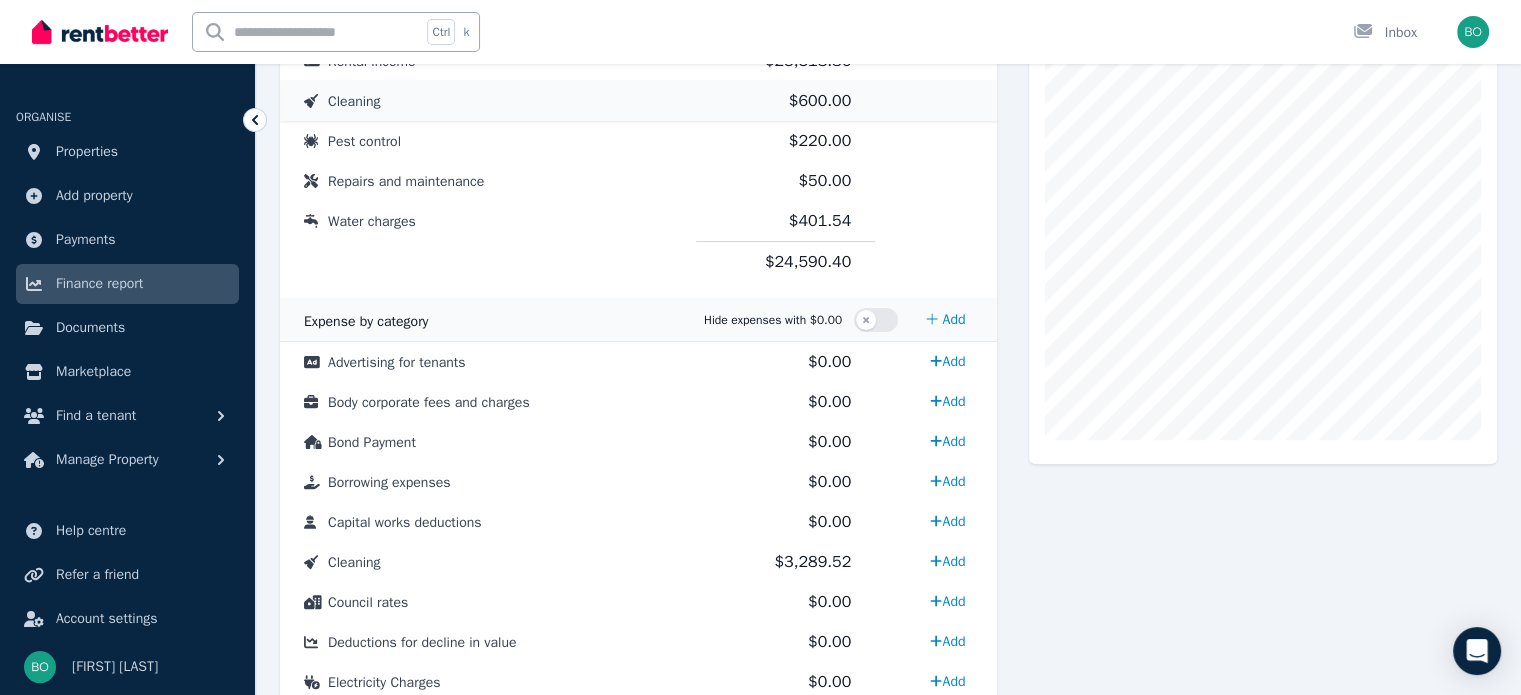 scroll, scrollTop: 300, scrollLeft: 0, axis: vertical 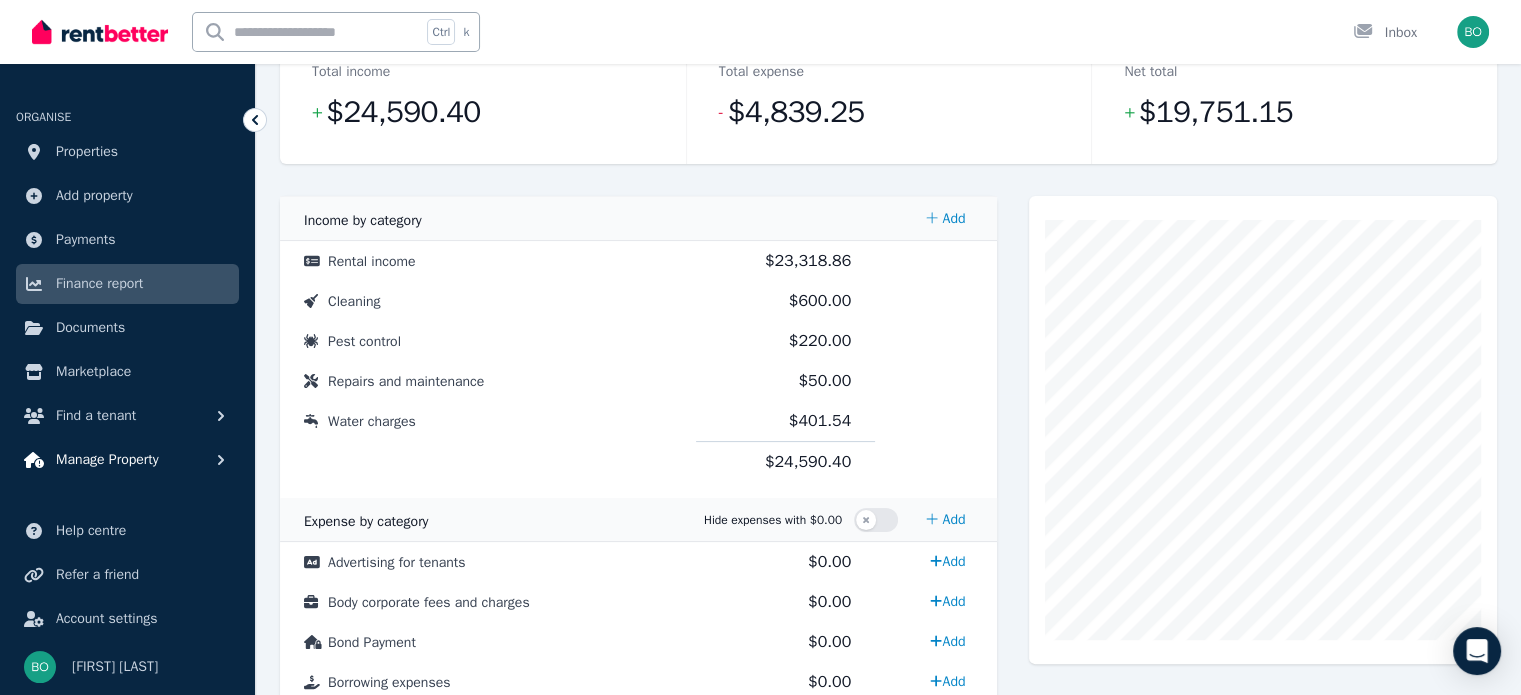 click on "Manage Property" at bounding box center [107, 460] 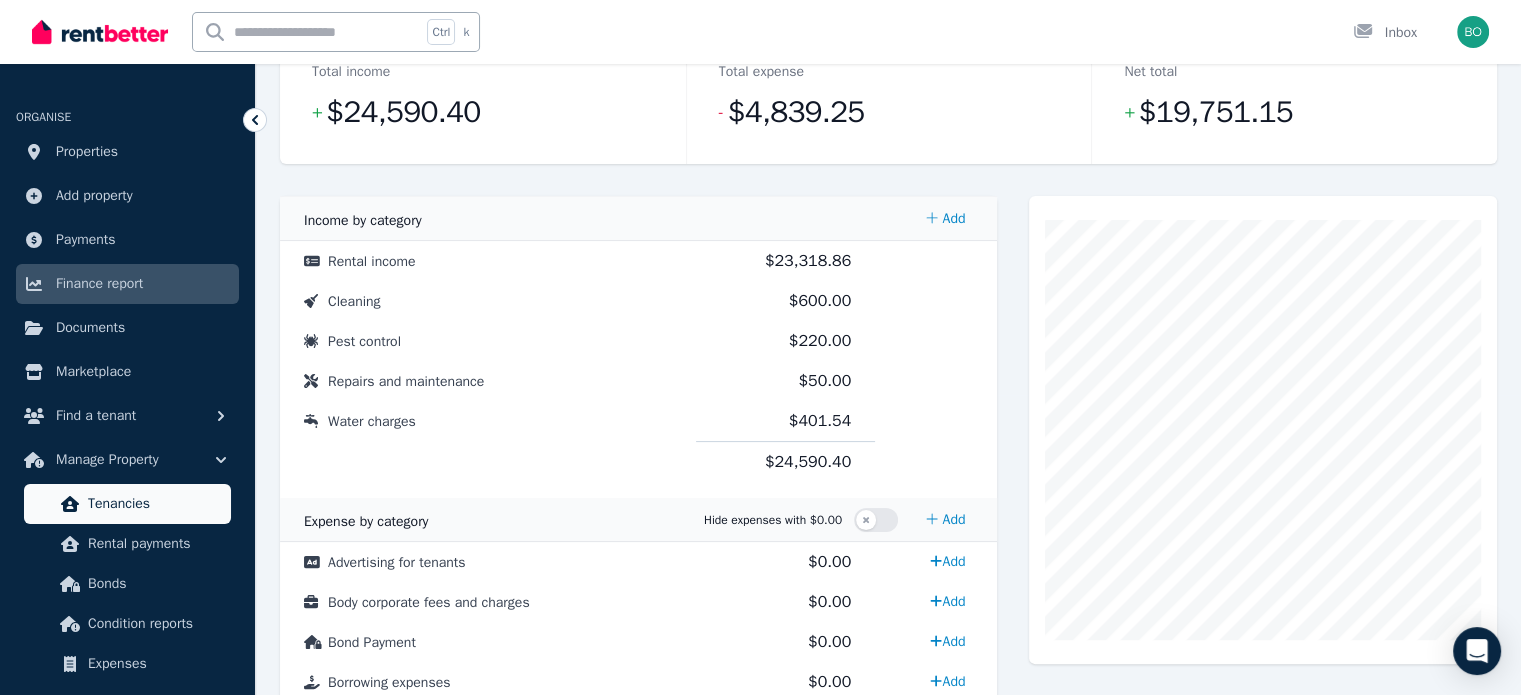 click on "Tenancies" at bounding box center (155, 504) 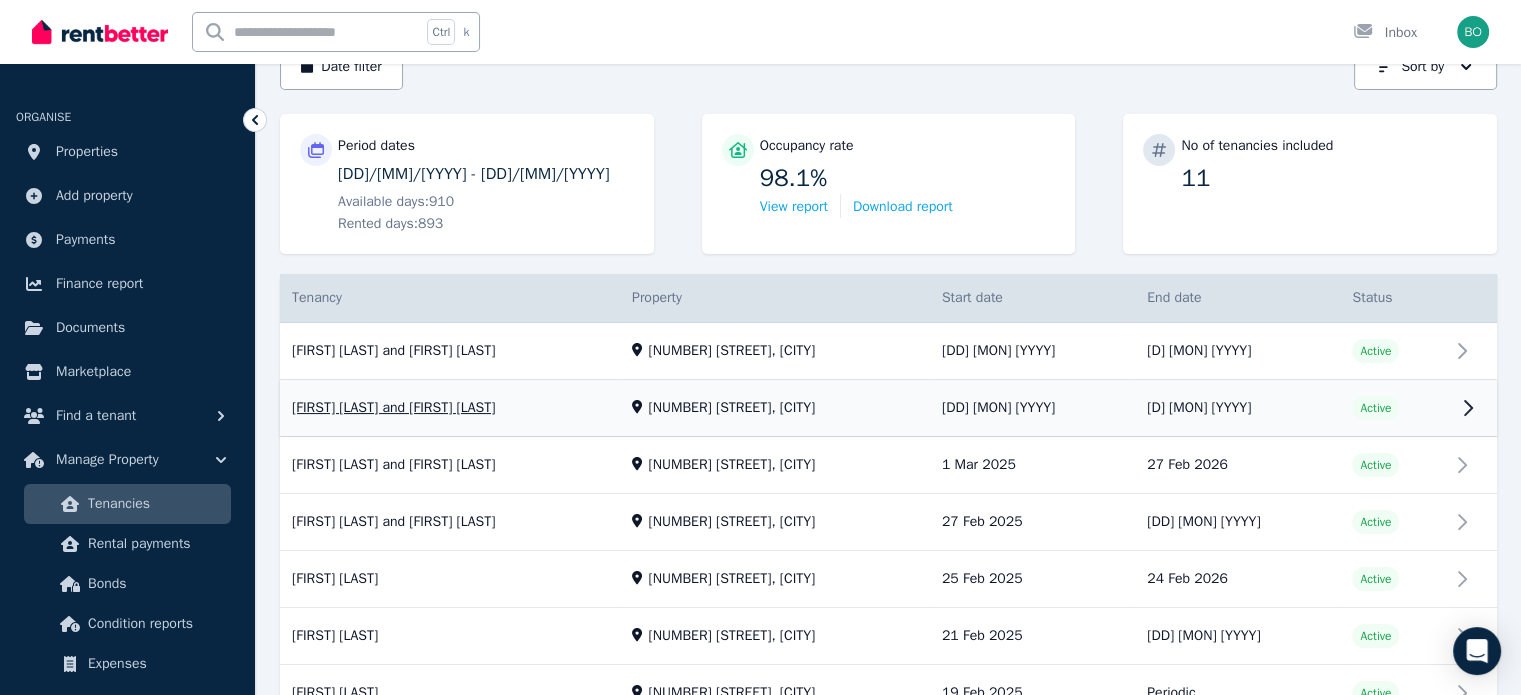 scroll, scrollTop: 400, scrollLeft: 0, axis: vertical 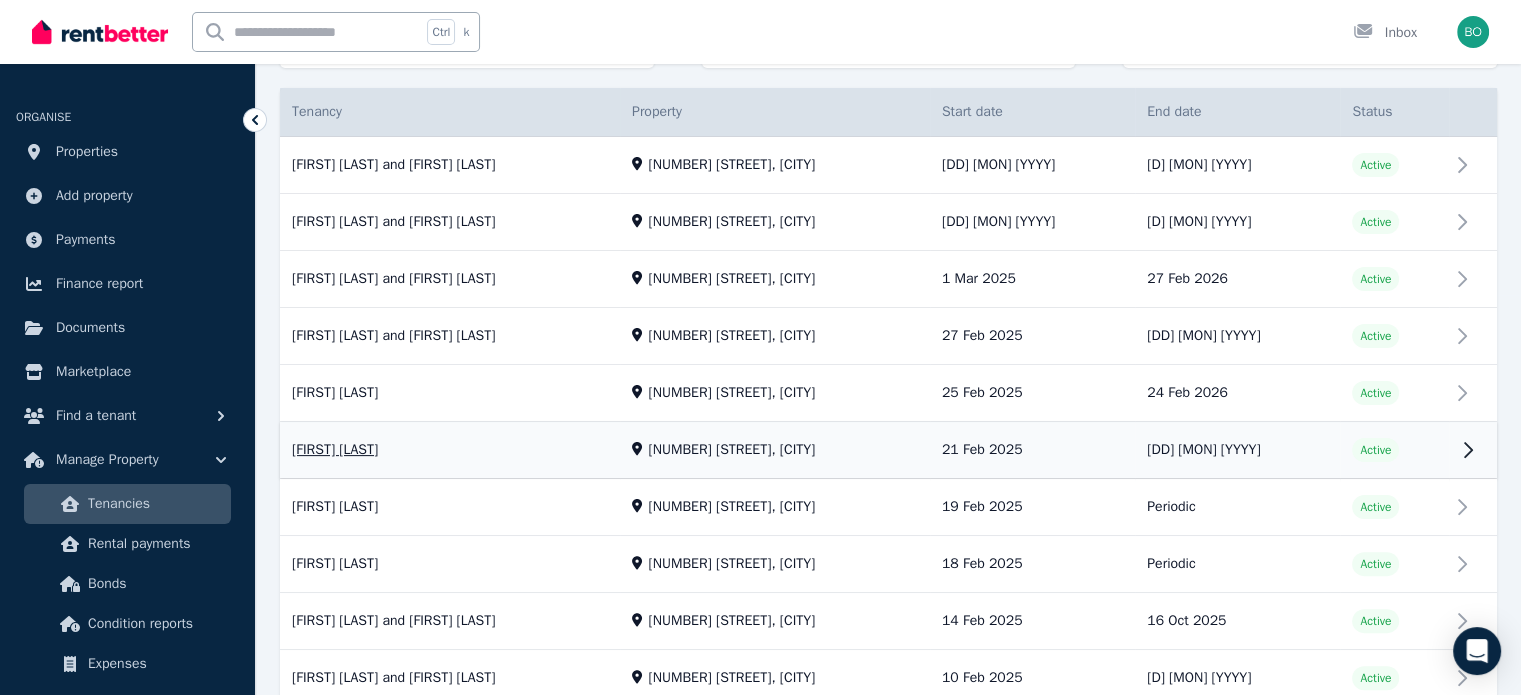click on "View property details" at bounding box center [888, 451] 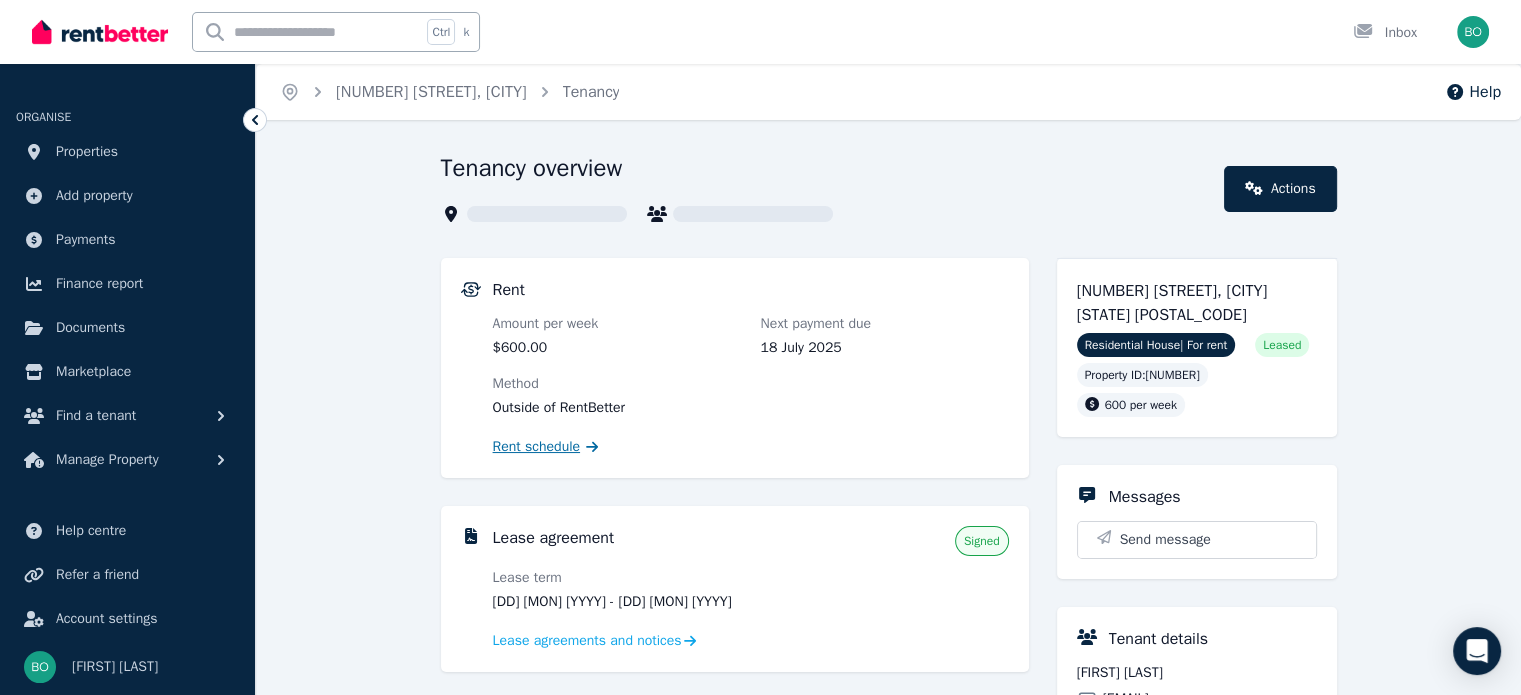click on "Rent schedule" at bounding box center [537, 447] 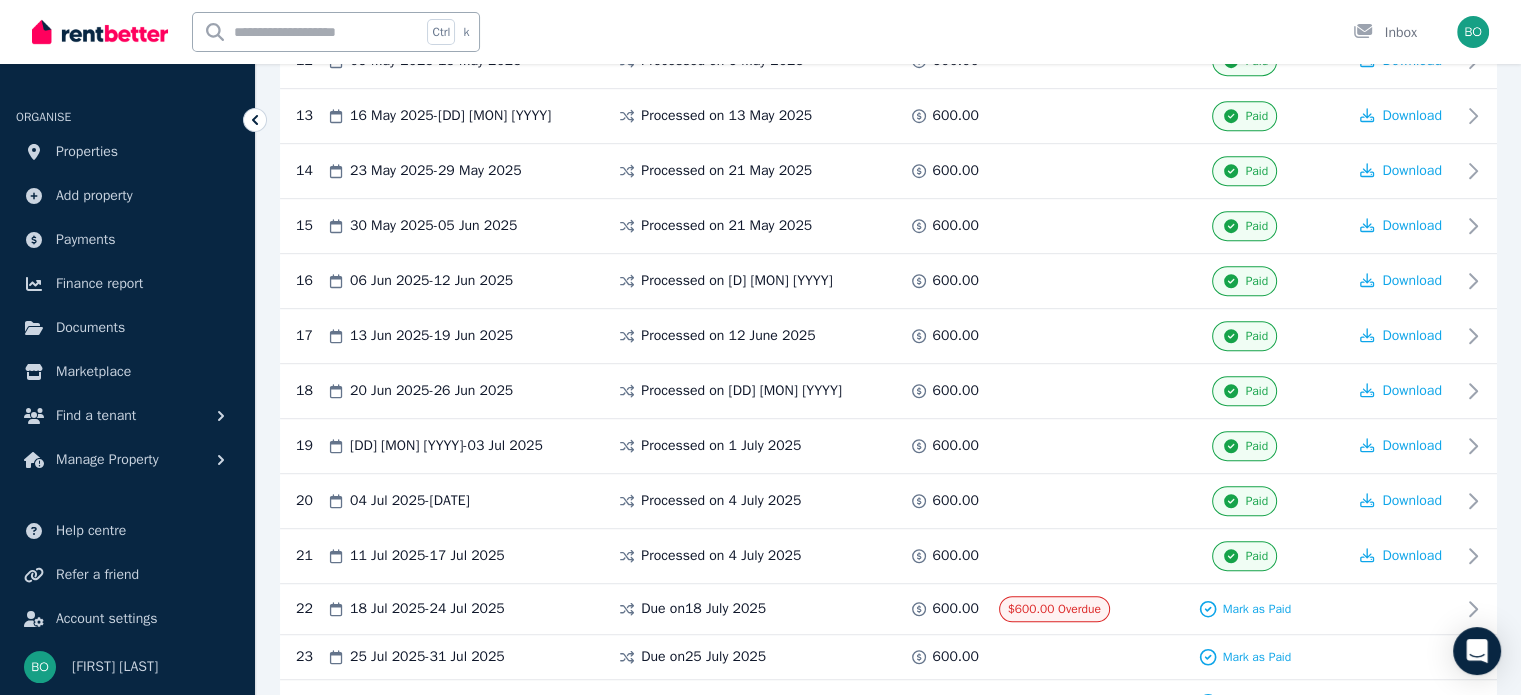 scroll, scrollTop: 1300, scrollLeft: 0, axis: vertical 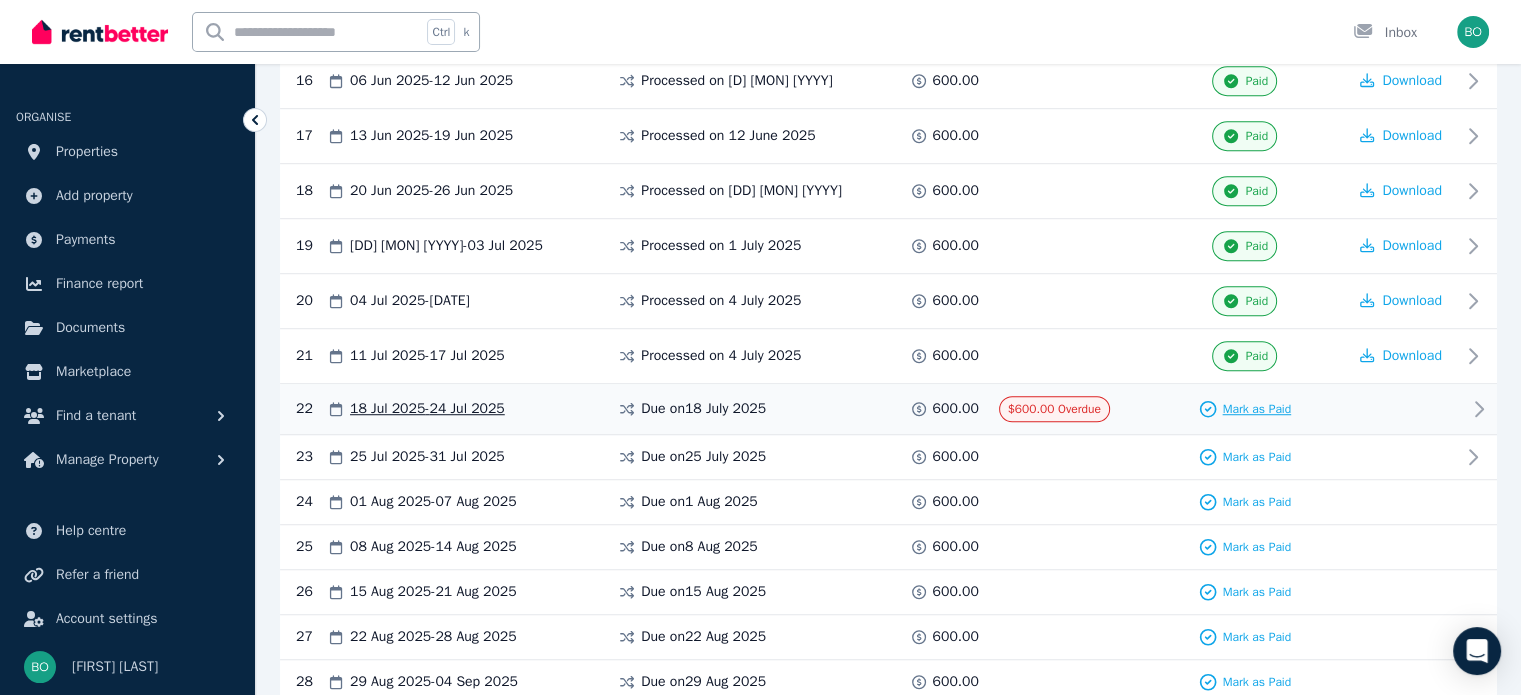 click on "Mark as Paid" at bounding box center [1256, 409] 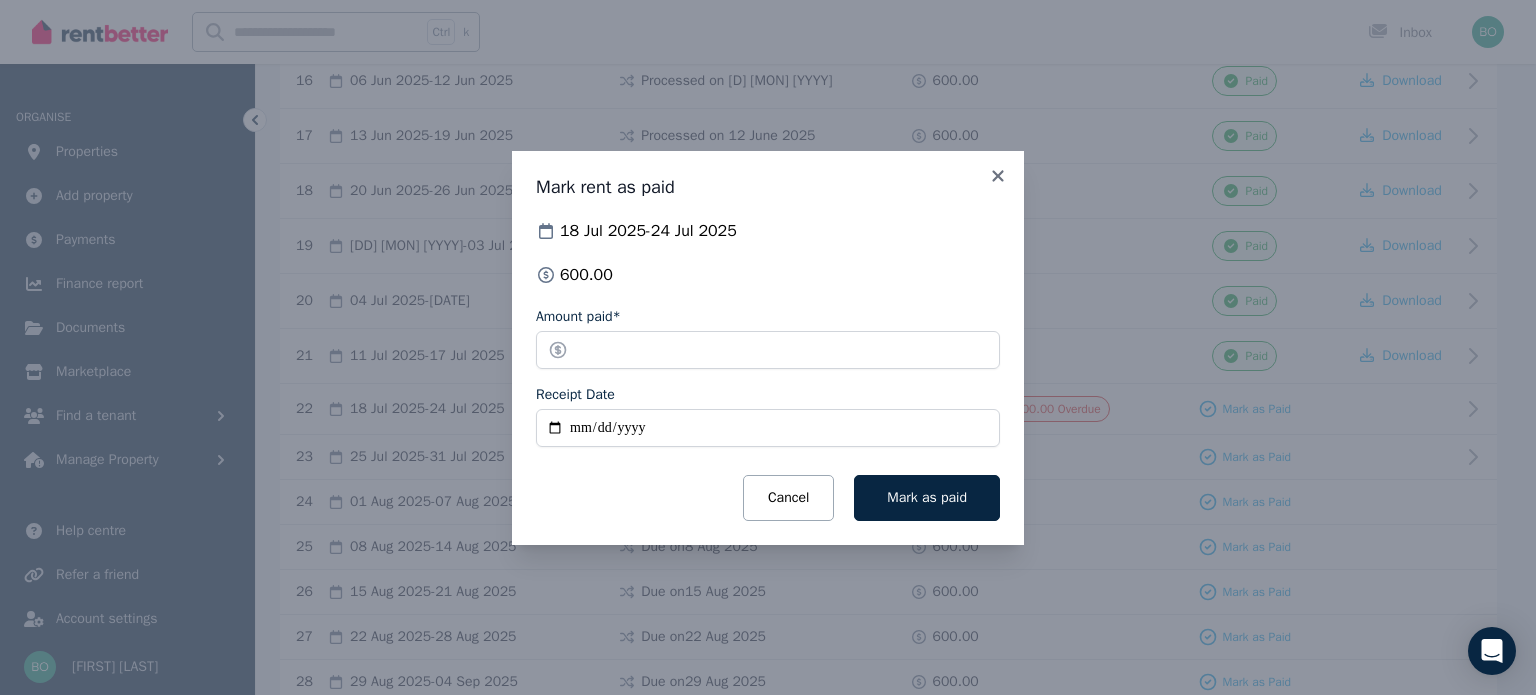 click on "Receipt Date" at bounding box center (768, 428) 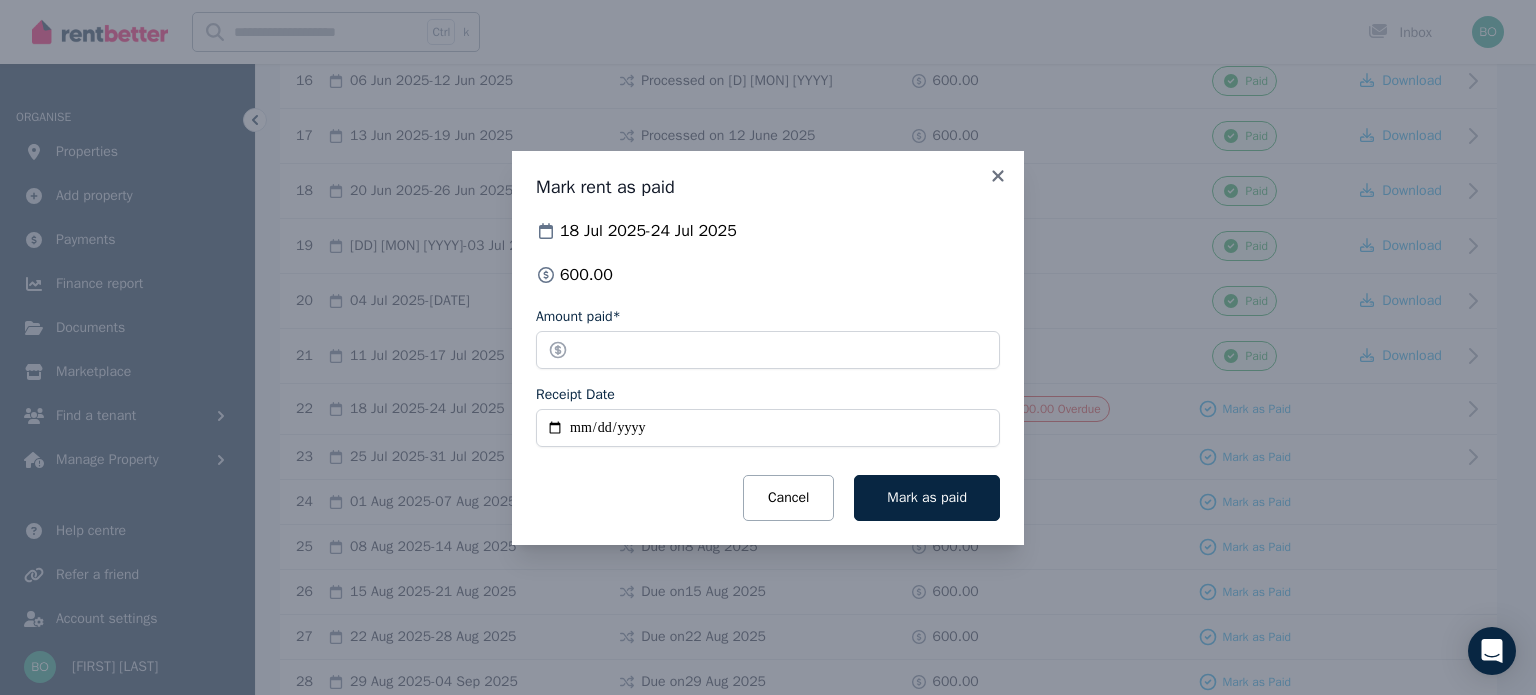 type on "**********" 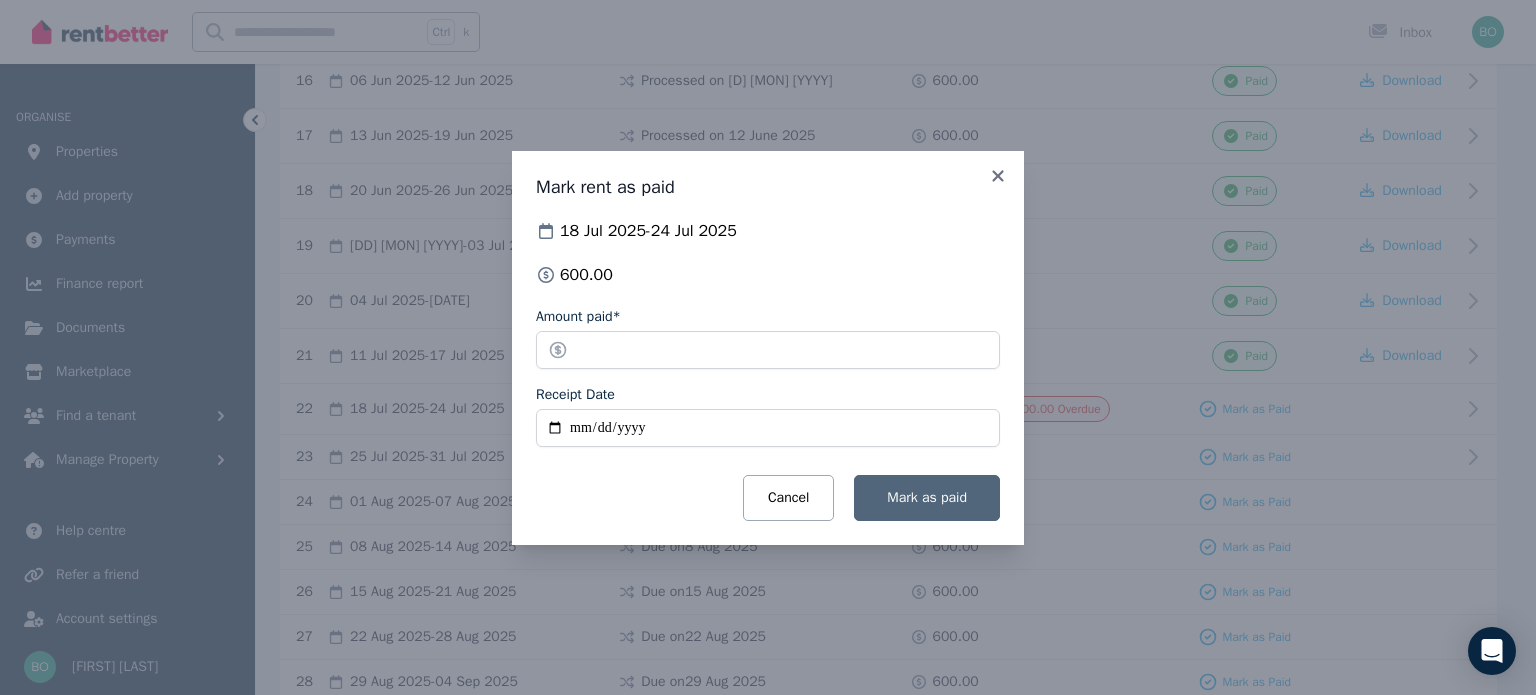click on "Mark as paid" at bounding box center (927, 497) 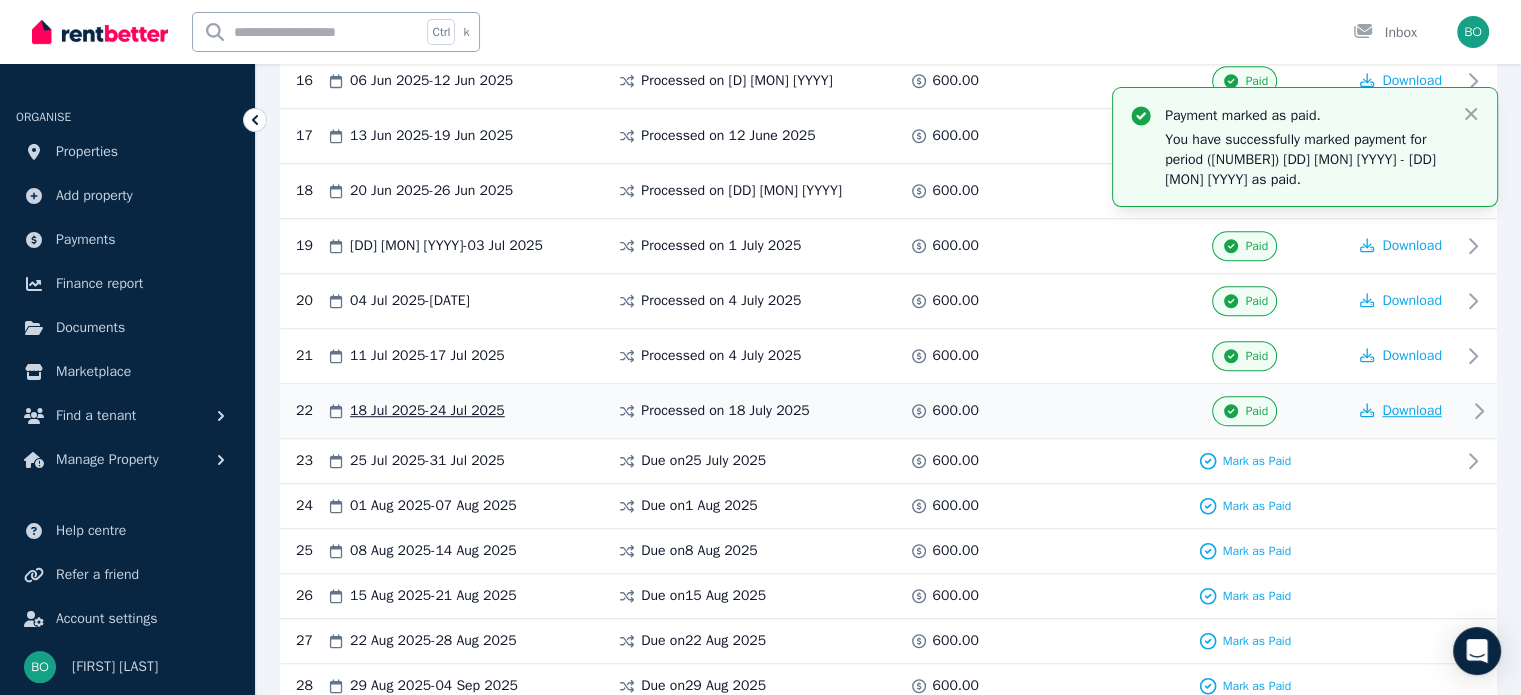 click on "Download" at bounding box center [1412, 410] 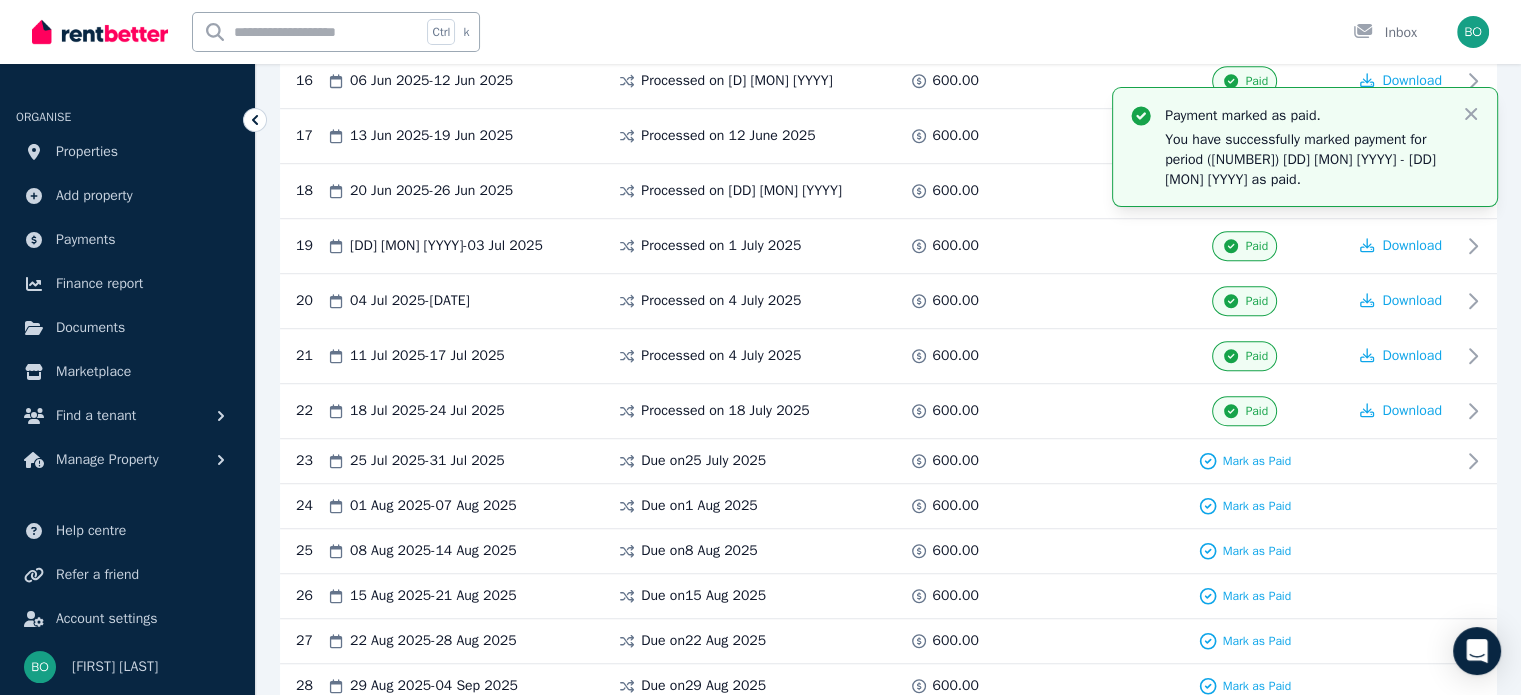 type 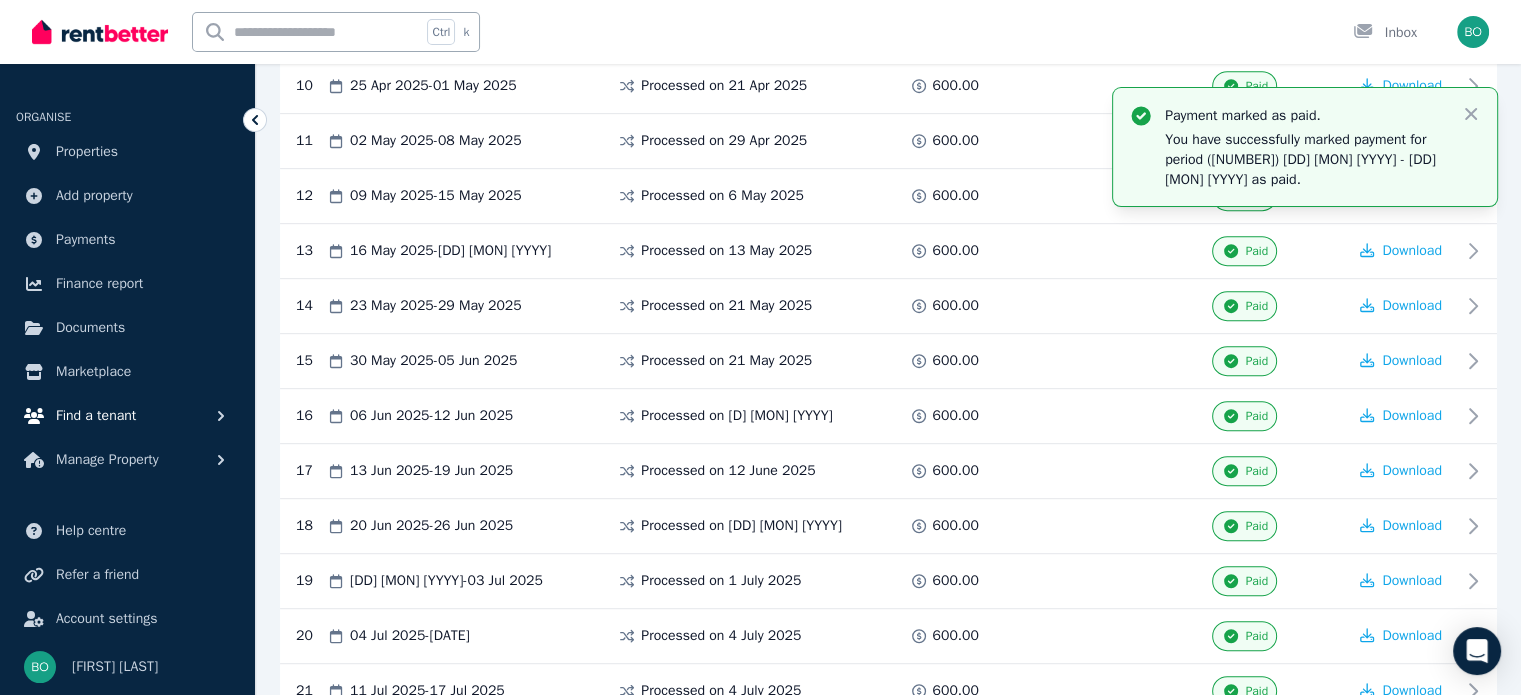 scroll, scrollTop: 700, scrollLeft: 0, axis: vertical 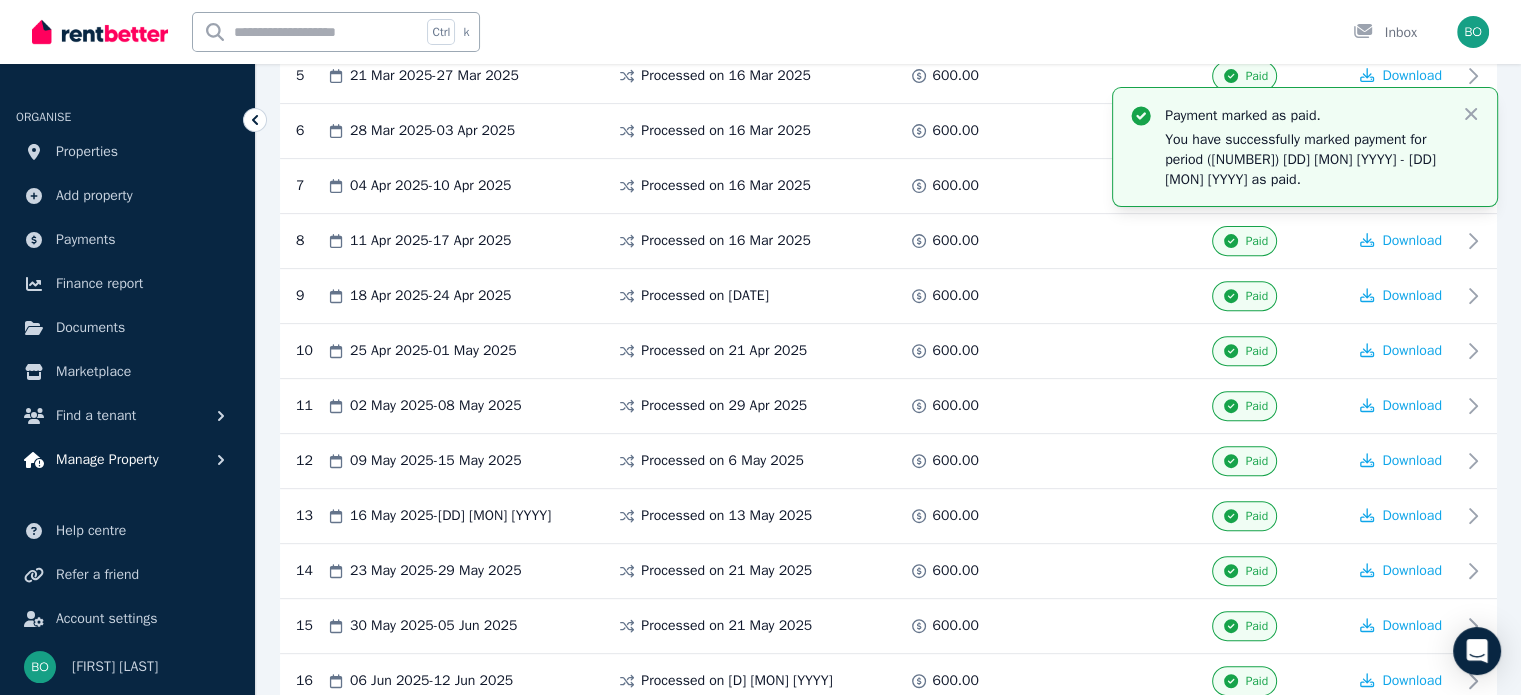 click on "Manage Property" at bounding box center (107, 460) 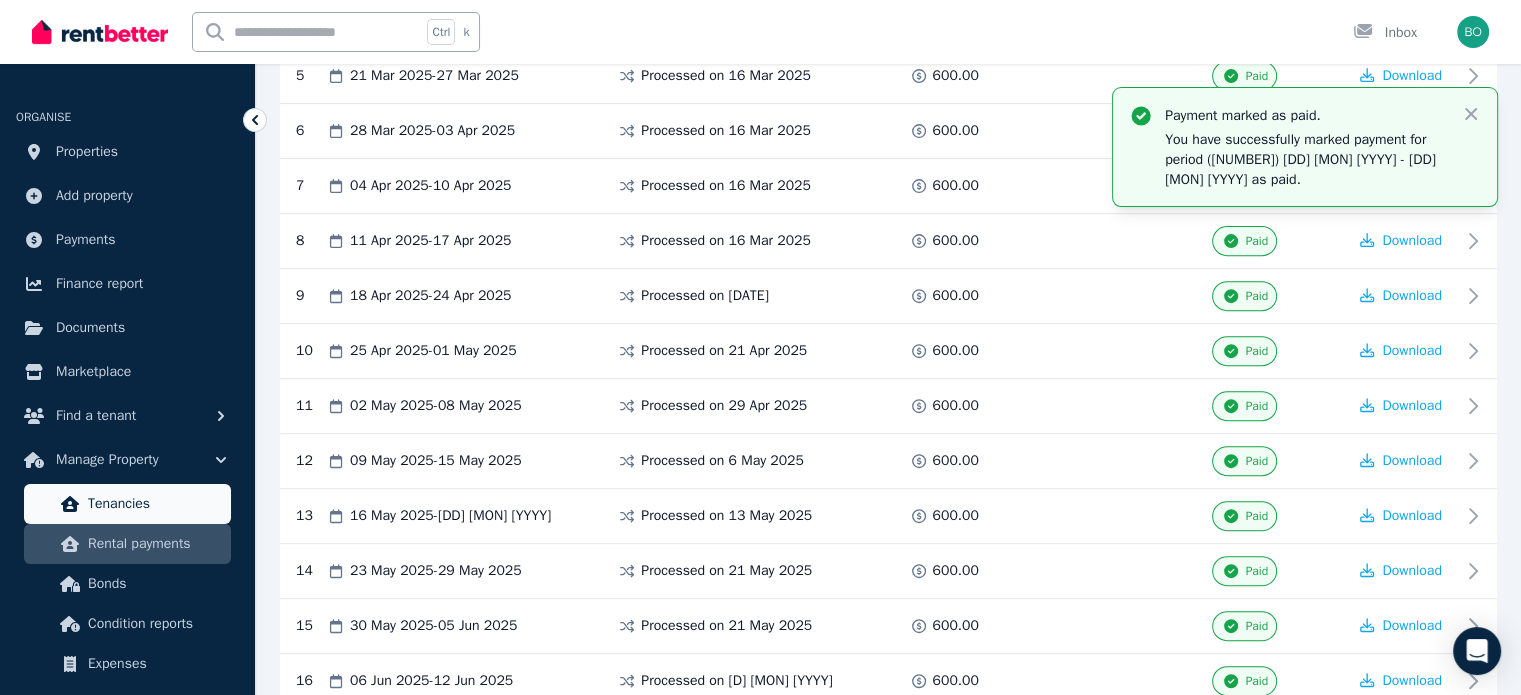 click on "Tenancies" at bounding box center (155, 504) 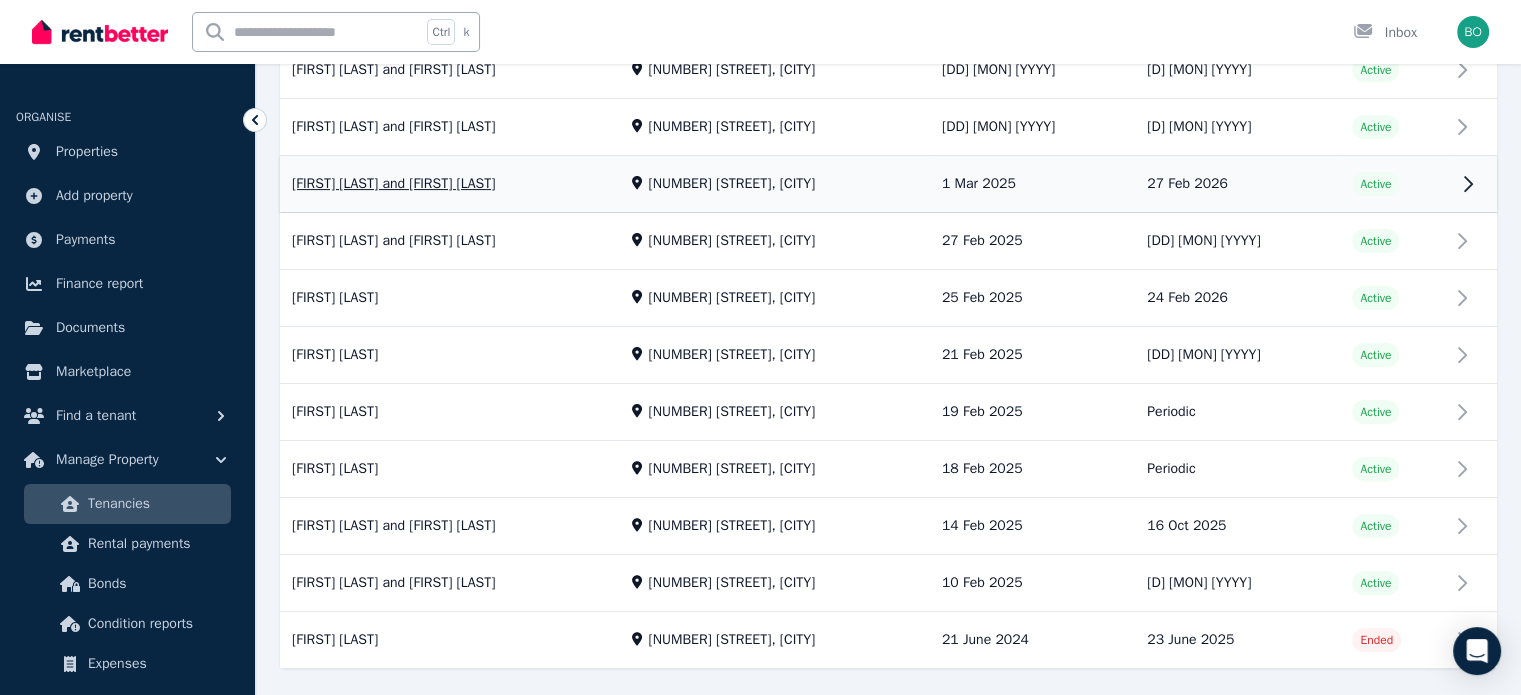 scroll, scrollTop: 500, scrollLeft: 0, axis: vertical 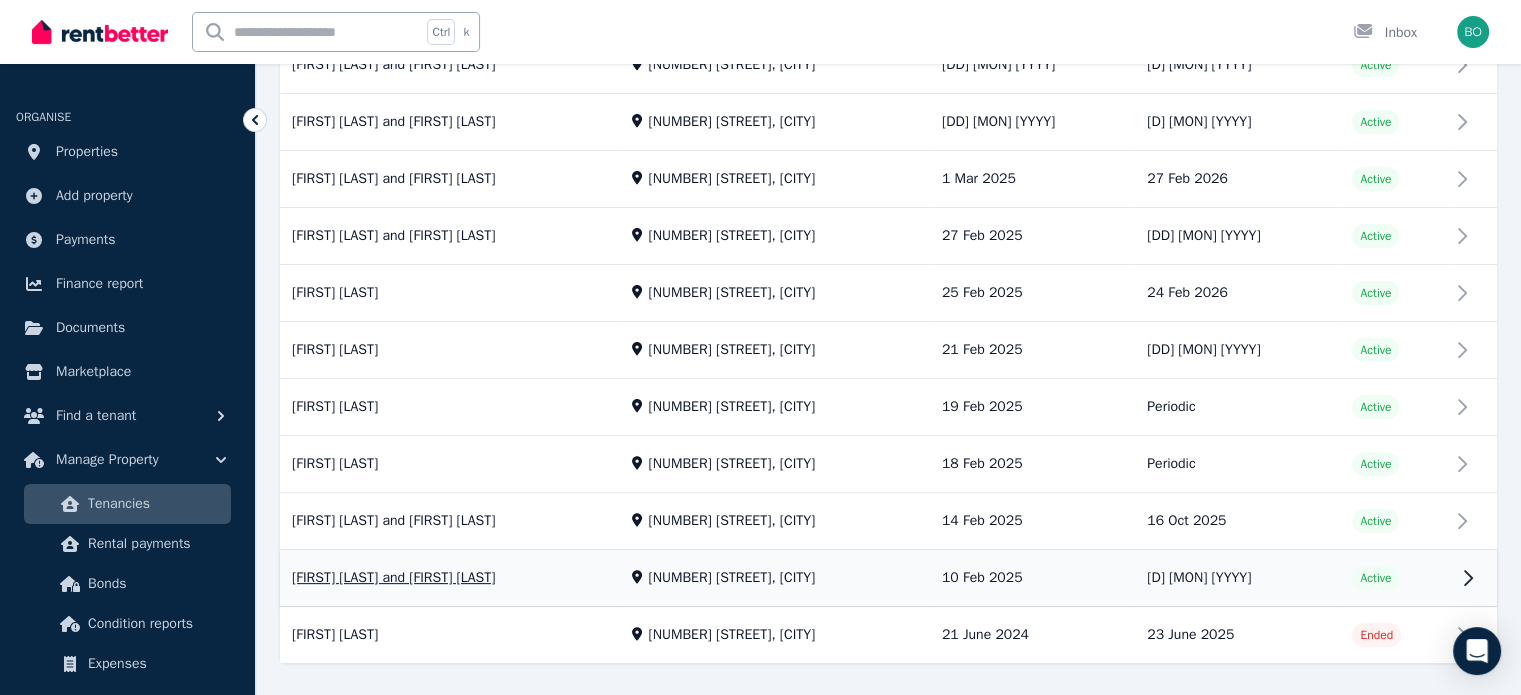 click on "View property details" at bounding box center [888, 579] 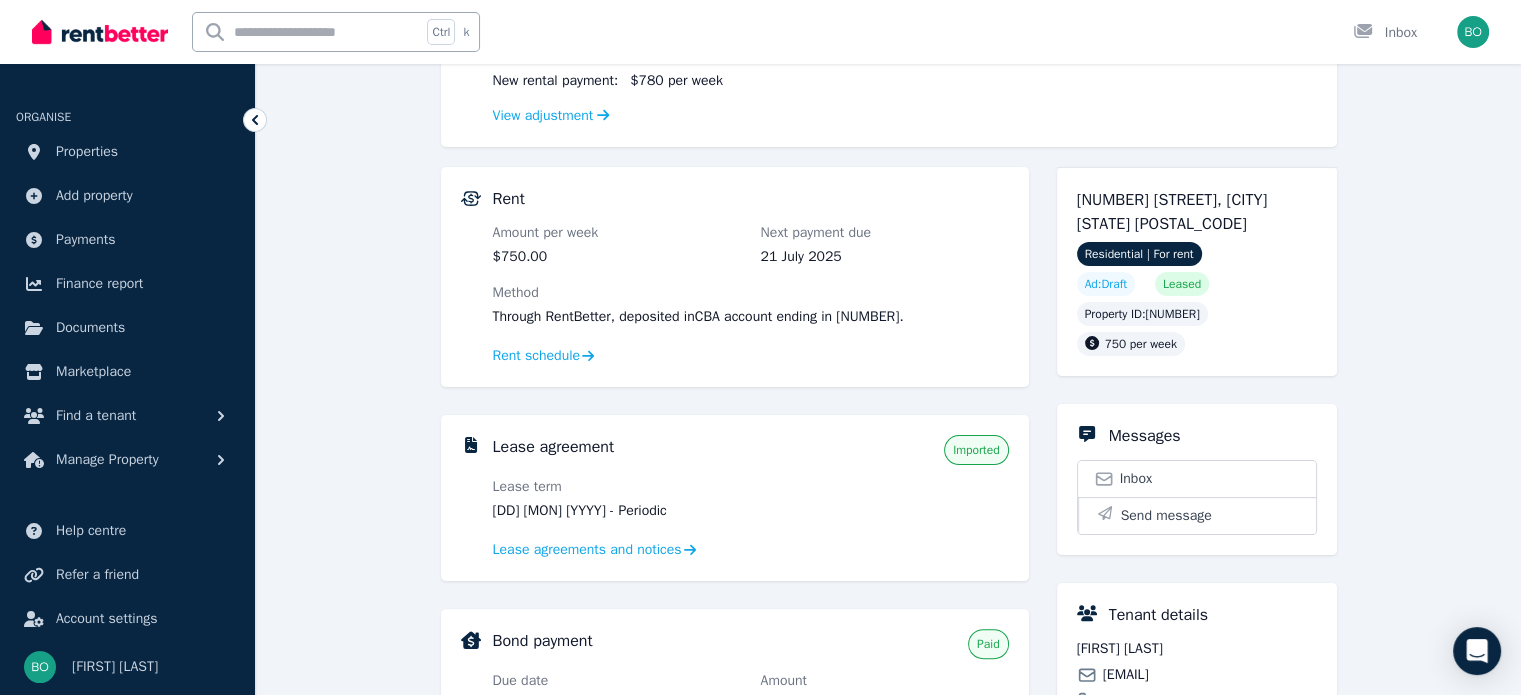 scroll, scrollTop: 400, scrollLeft: 0, axis: vertical 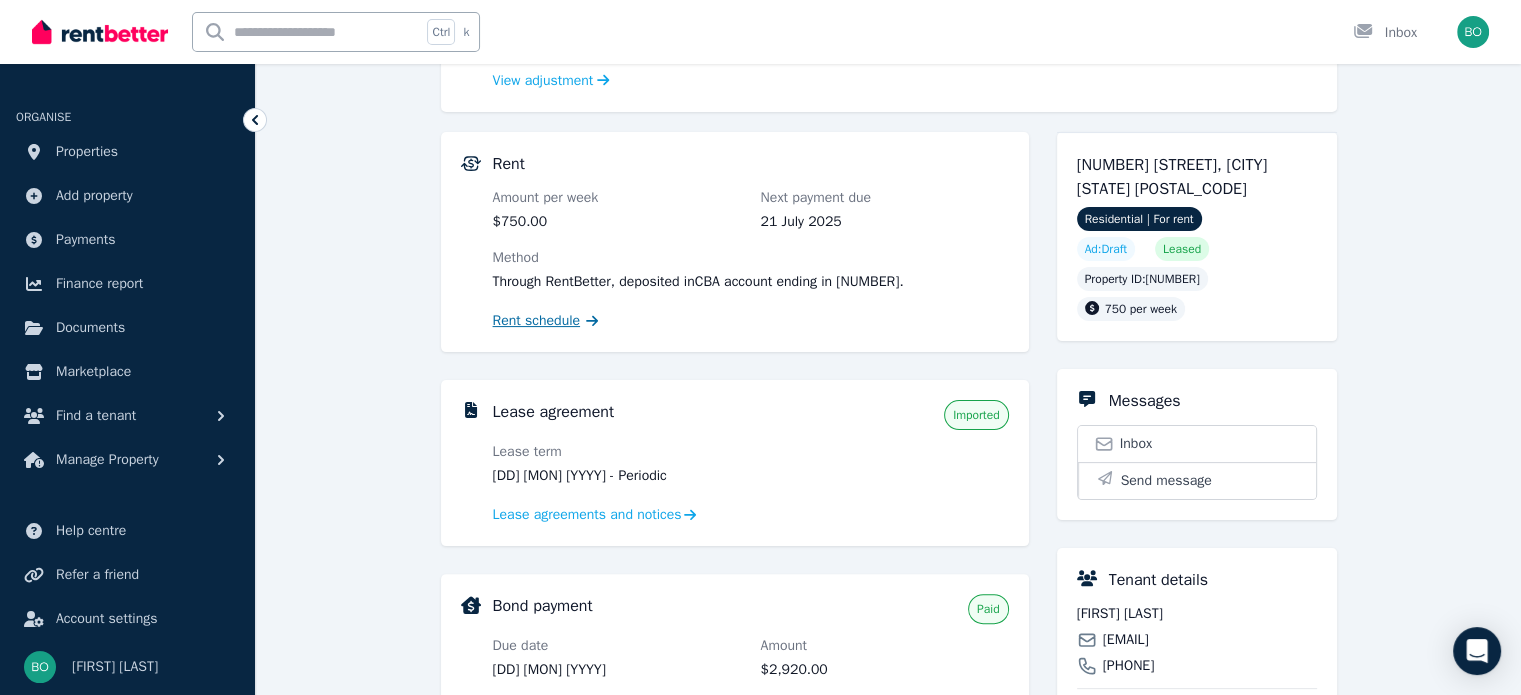 click on "Rent schedule" at bounding box center (537, 321) 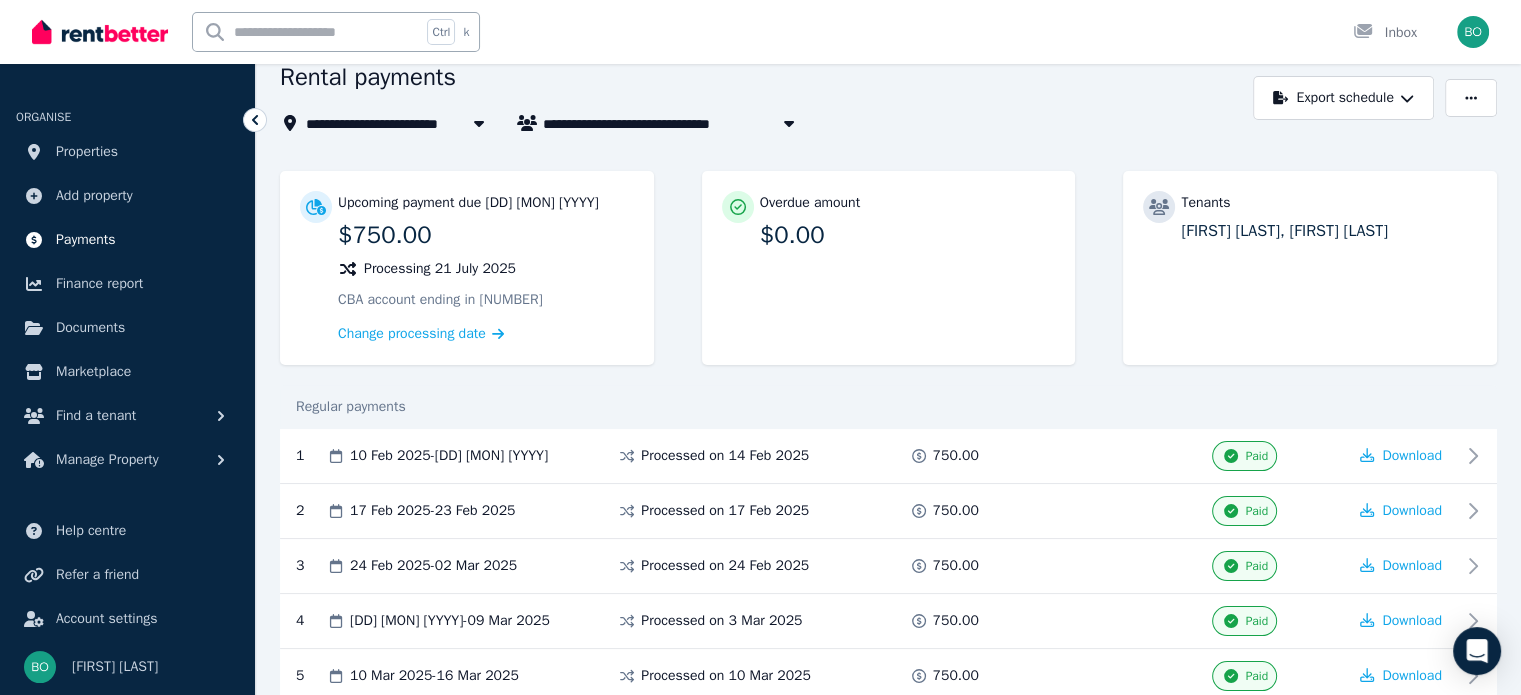 scroll, scrollTop: 0, scrollLeft: 0, axis: both 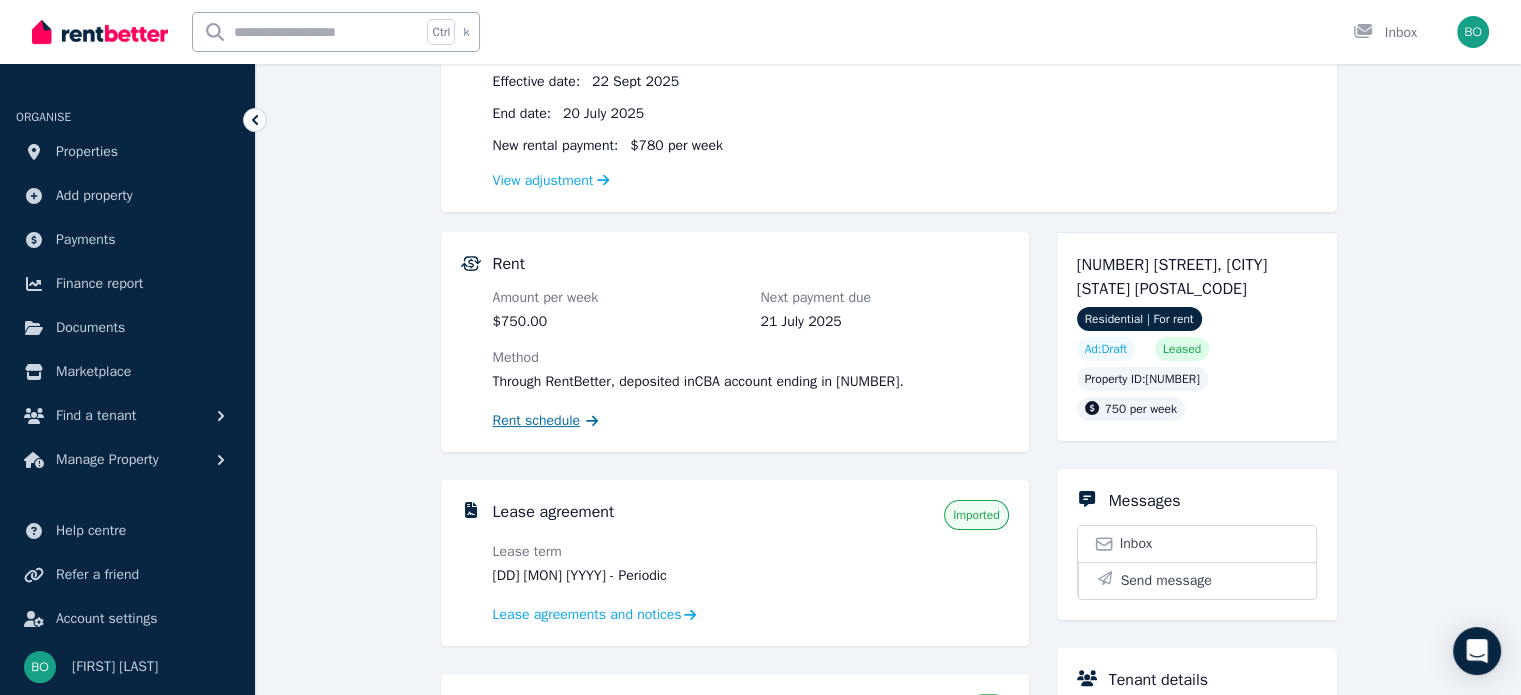 click on "Rent schedule" at bounding box center (537, 421) 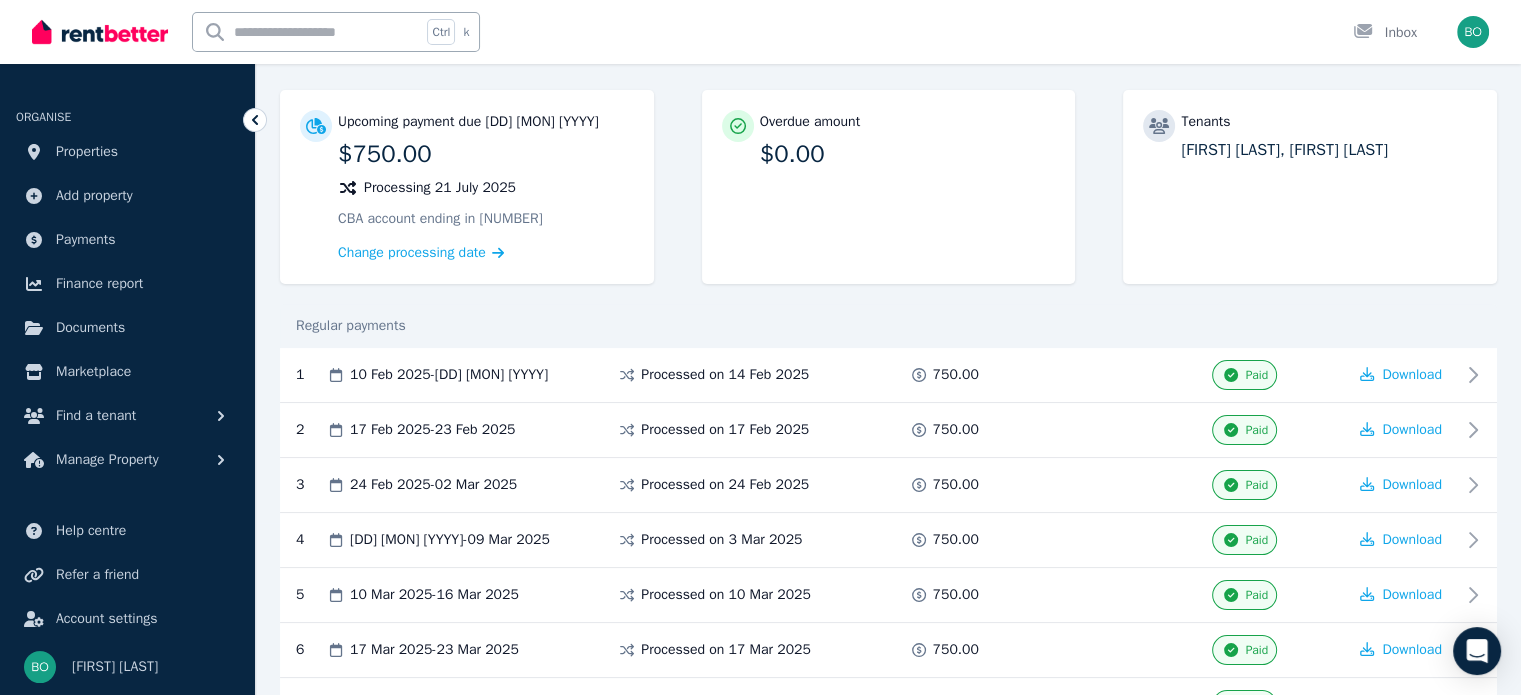 scroll, scrollTop: 0, scrollLeft: 0, axis: both 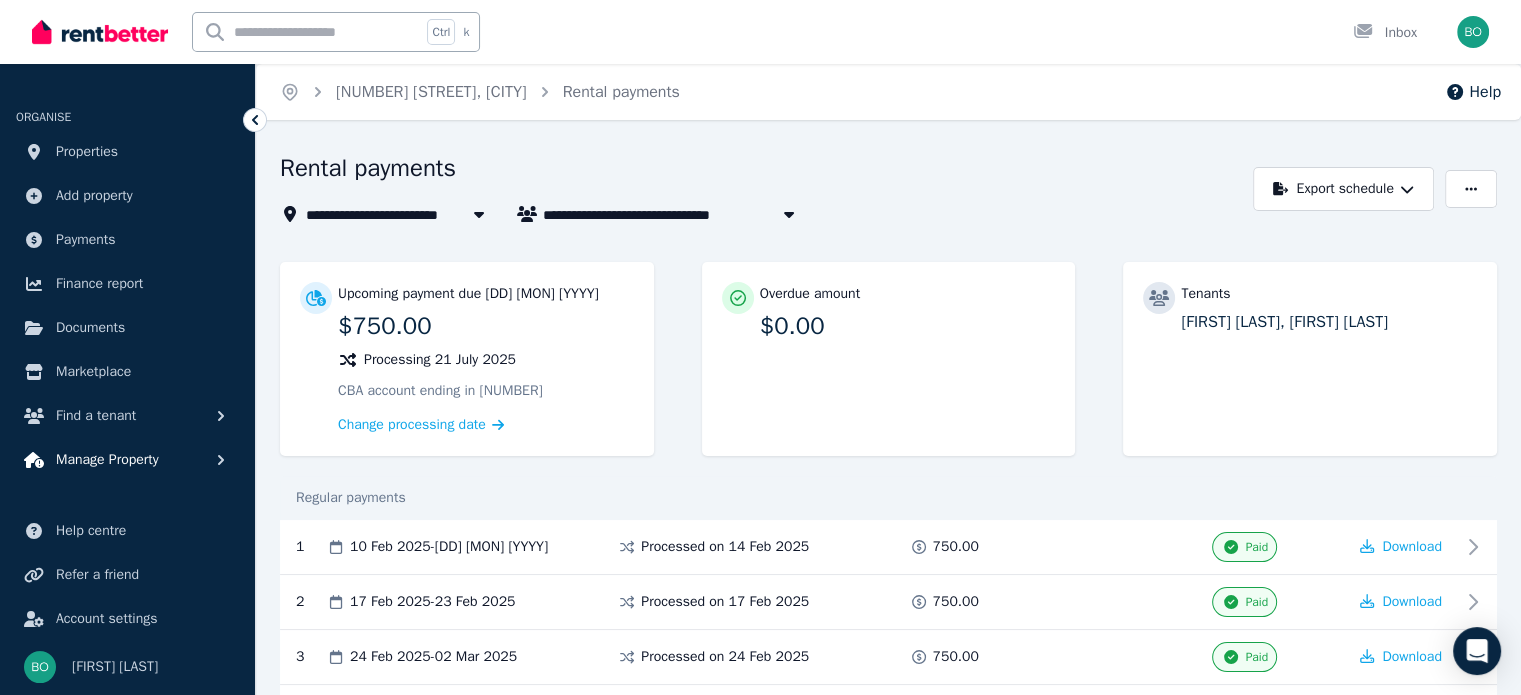 click on "Manage Property" at bounding box center [107, 460] 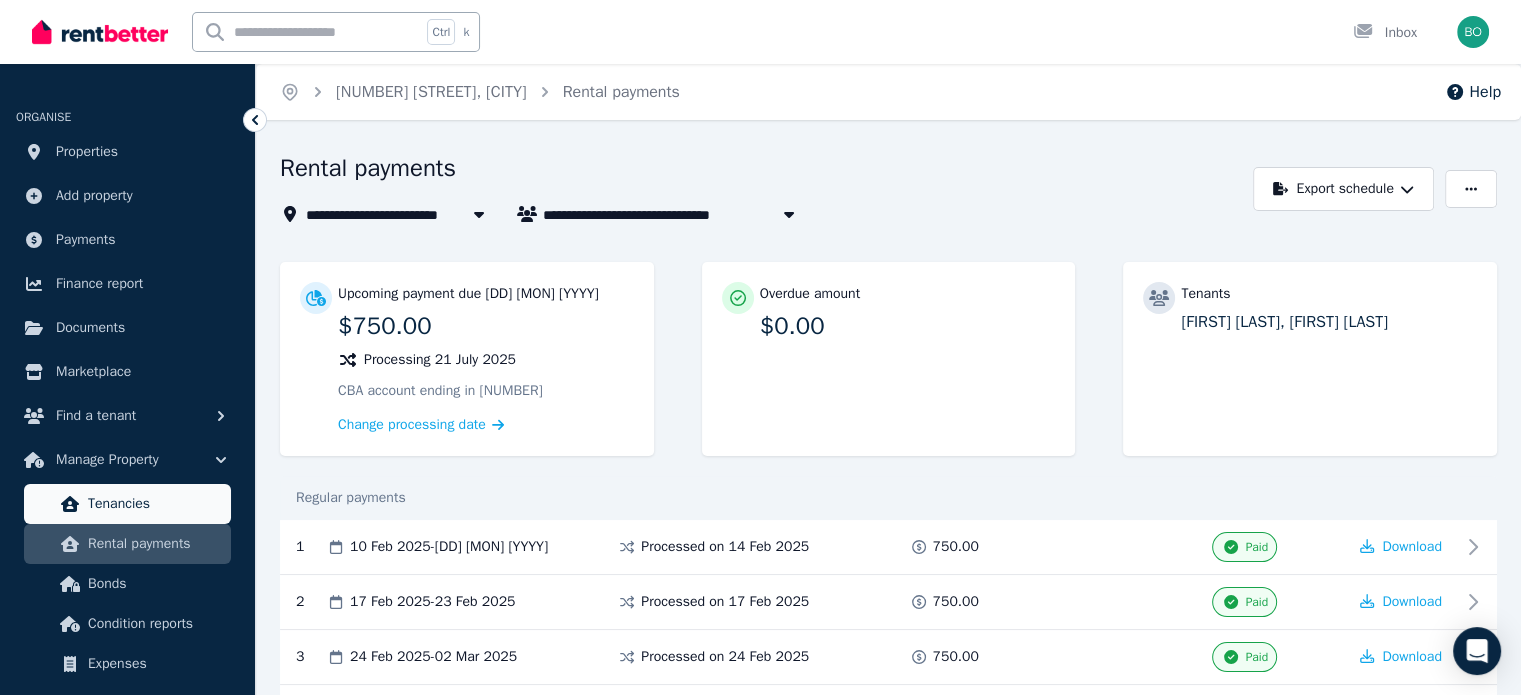 click on "Tenancies" at bounding box center [155, 504] 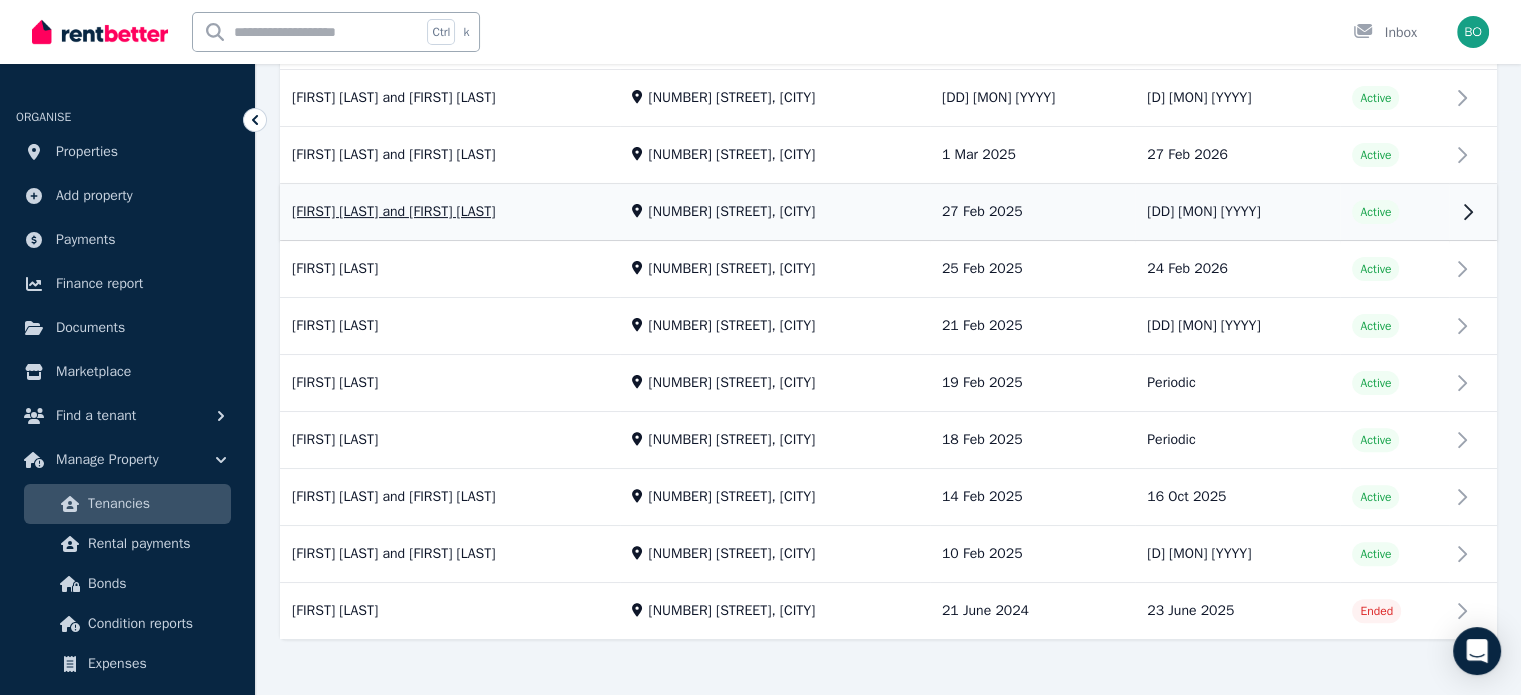 scroll, scrollTop: 537, scrollLeft: 0, axis: vertical 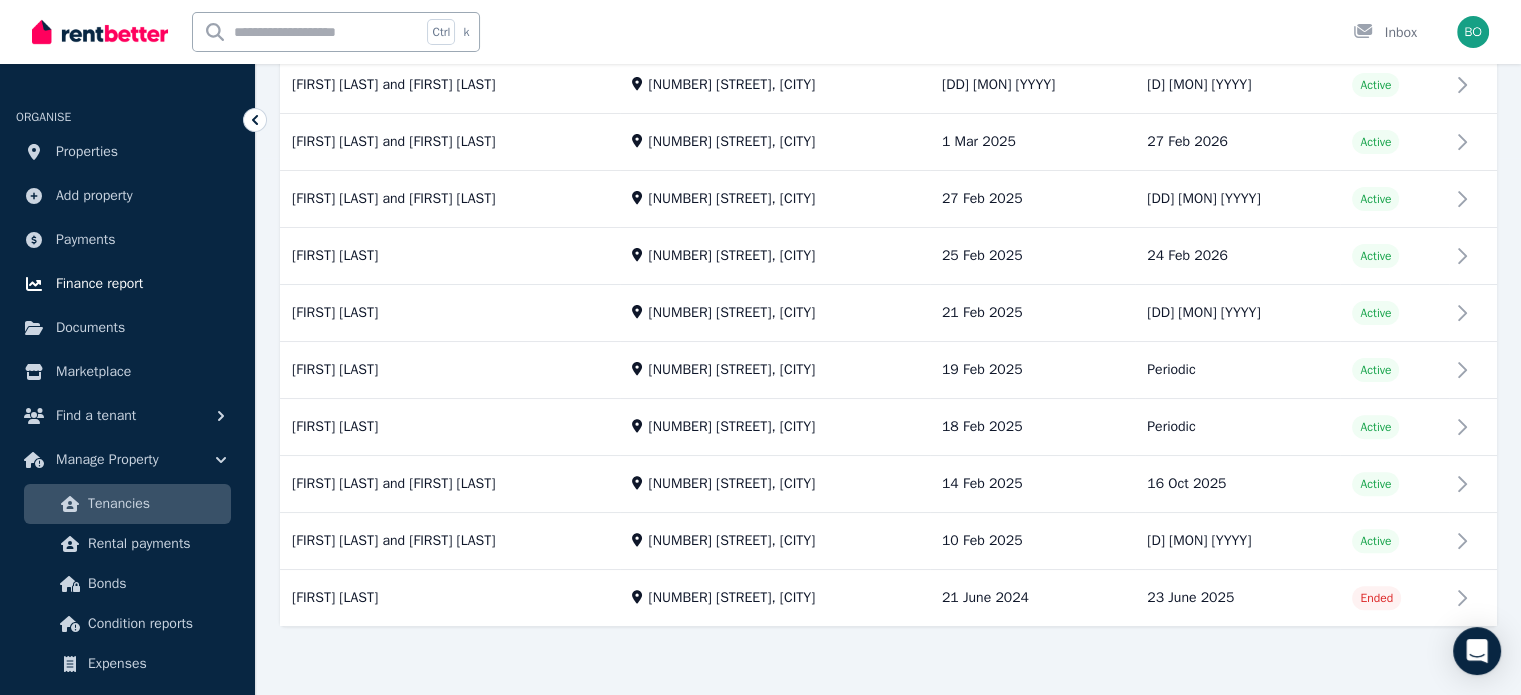 click on "Finance report" at bounding box center (99, 284) 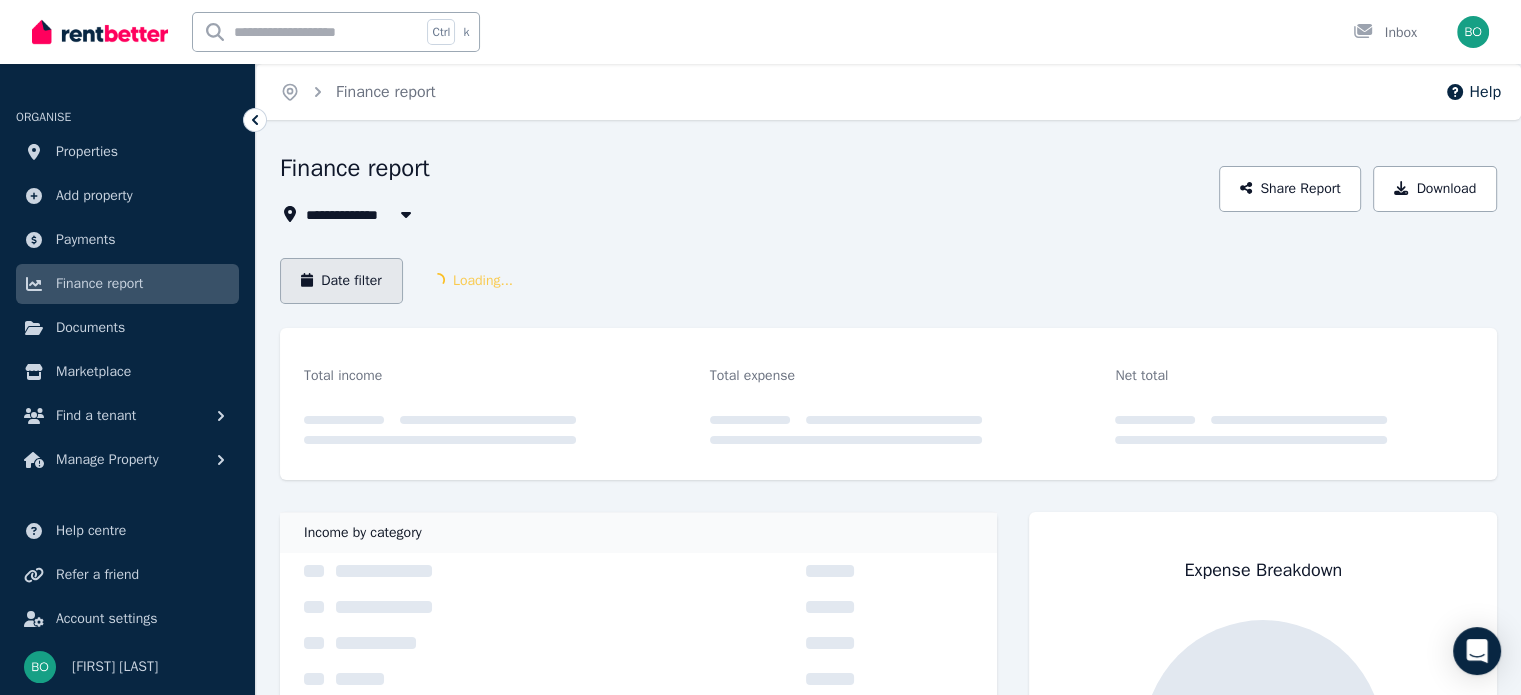 click on "Date filter" at bounding box center (341, 281) 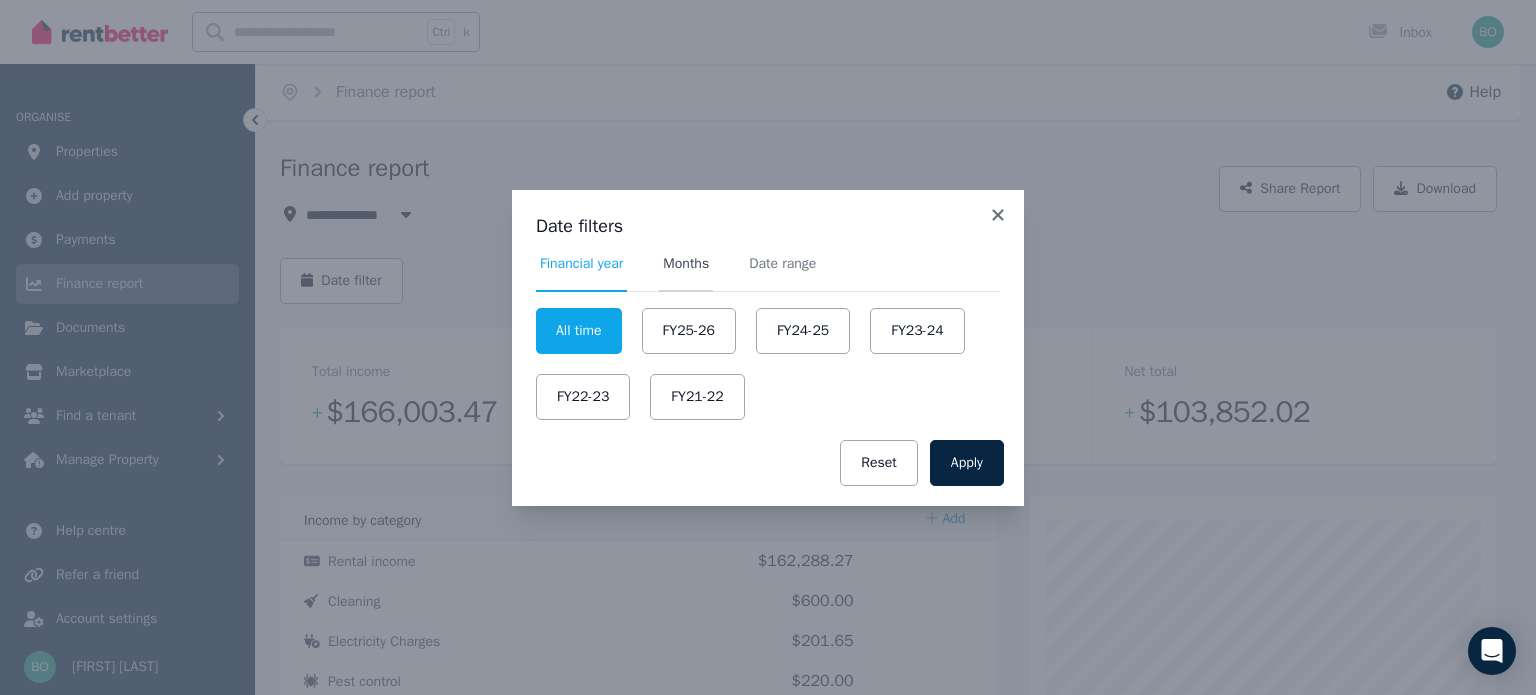click on "Months" at bounding box center (686, 264) 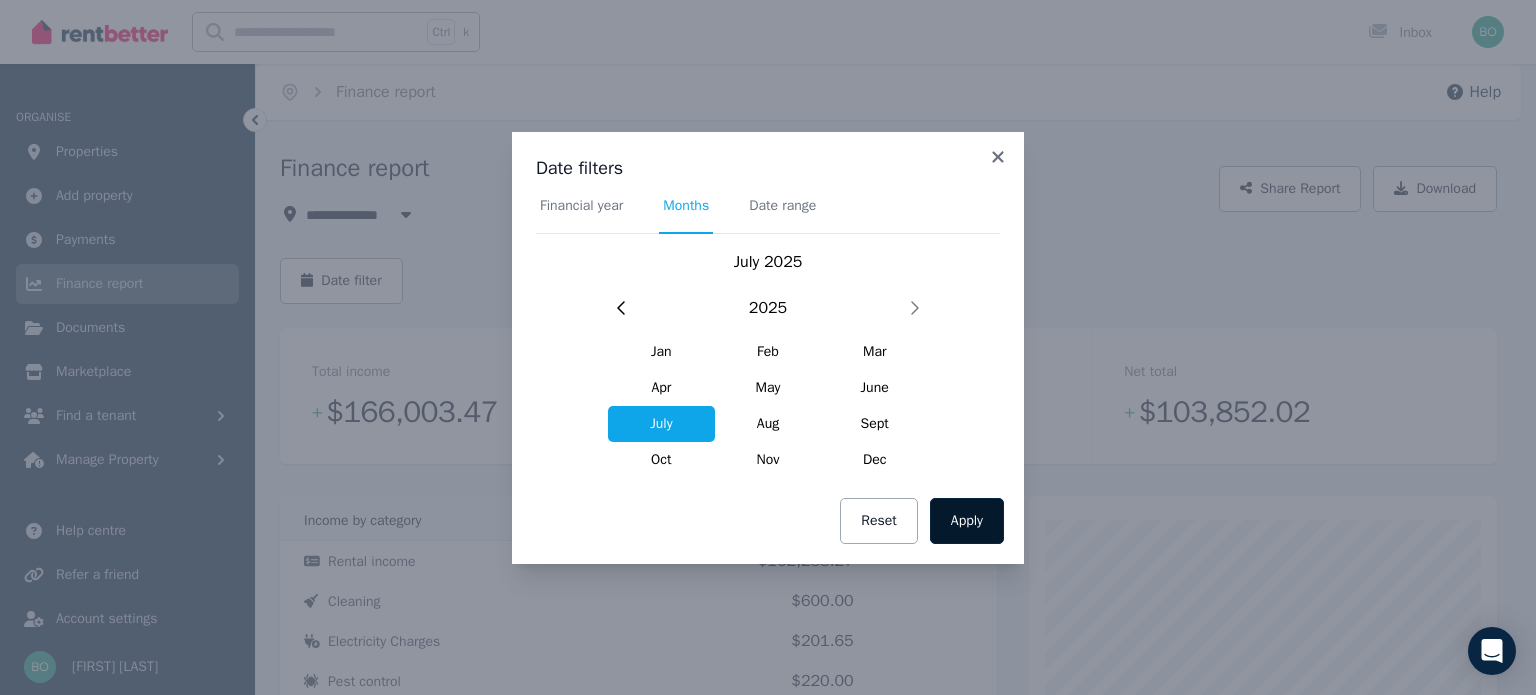 click on "Apply" at bounding box center [967, 521] 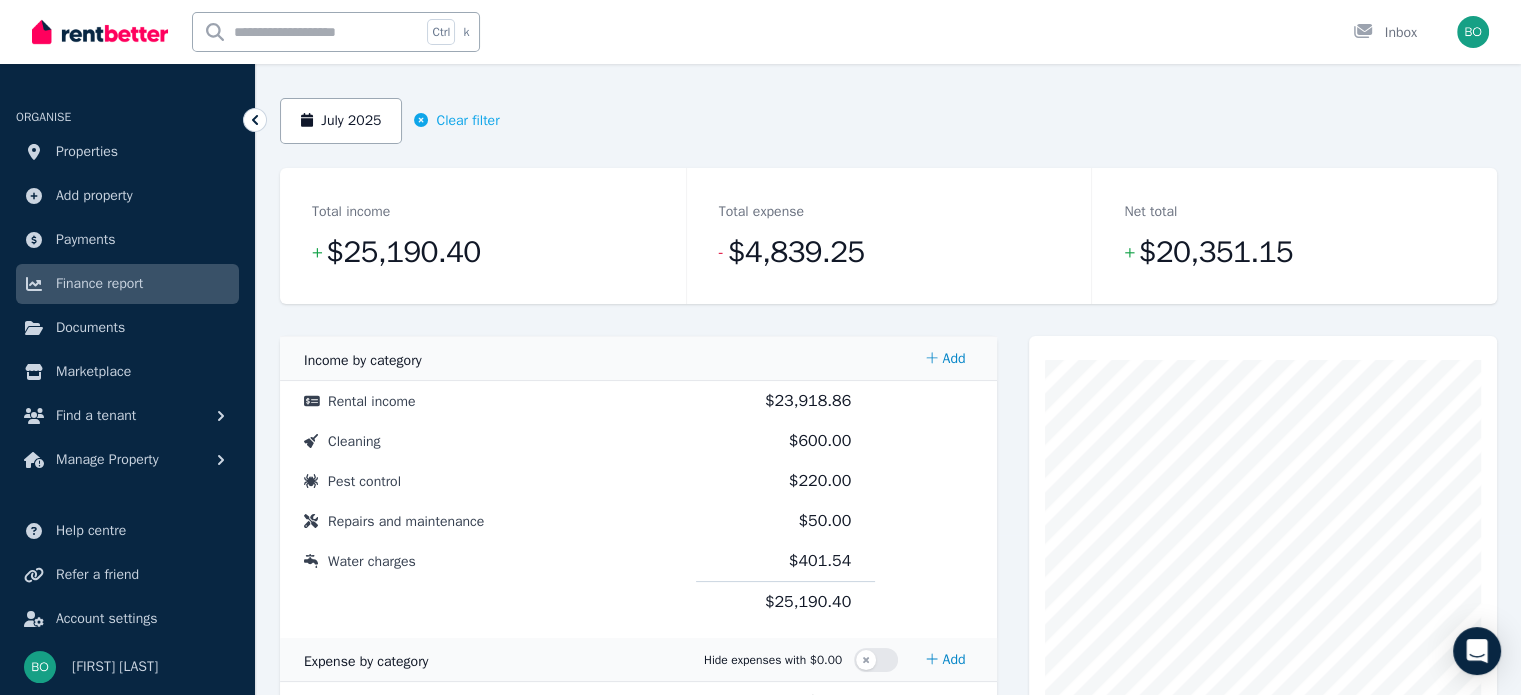 scroll, scrollTop: 0, scrollLeft: 0, axis: both 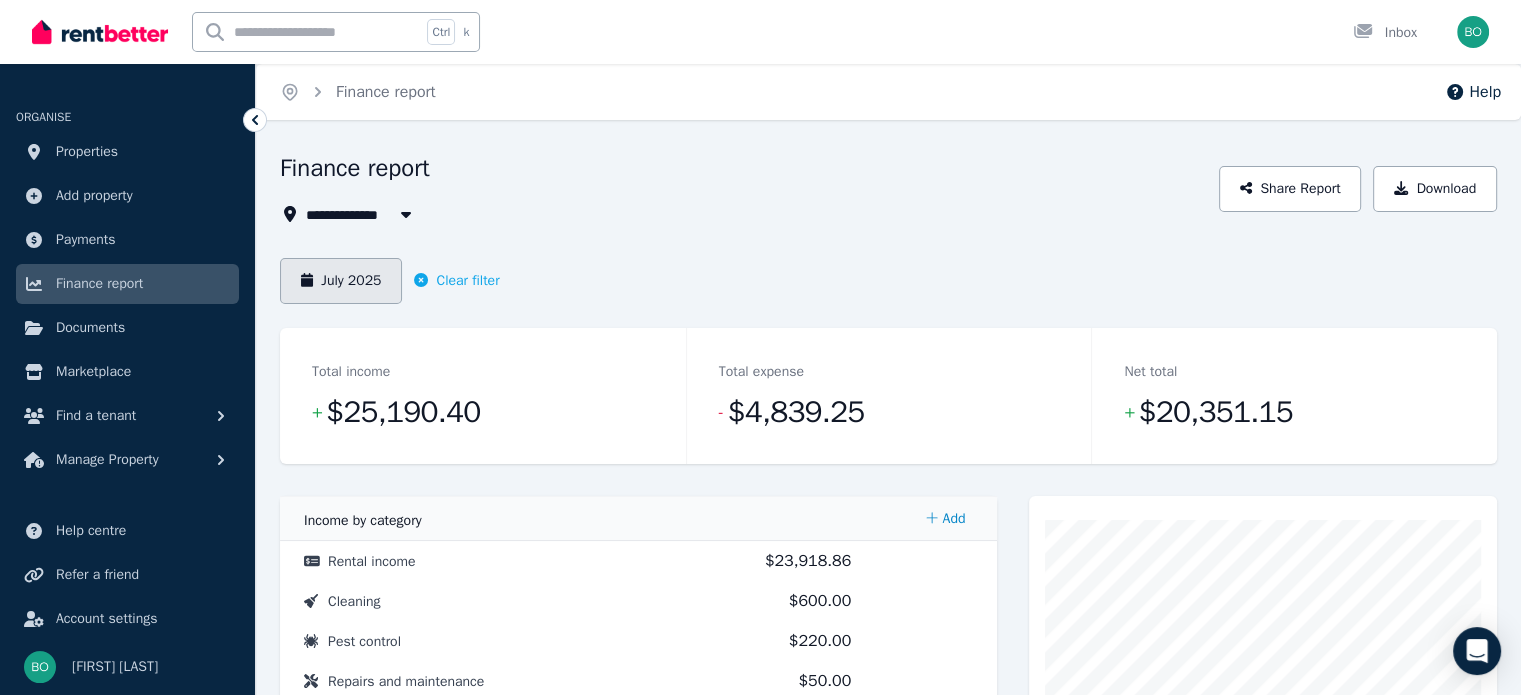click on "July 2025" at bounding box center (341, 281) 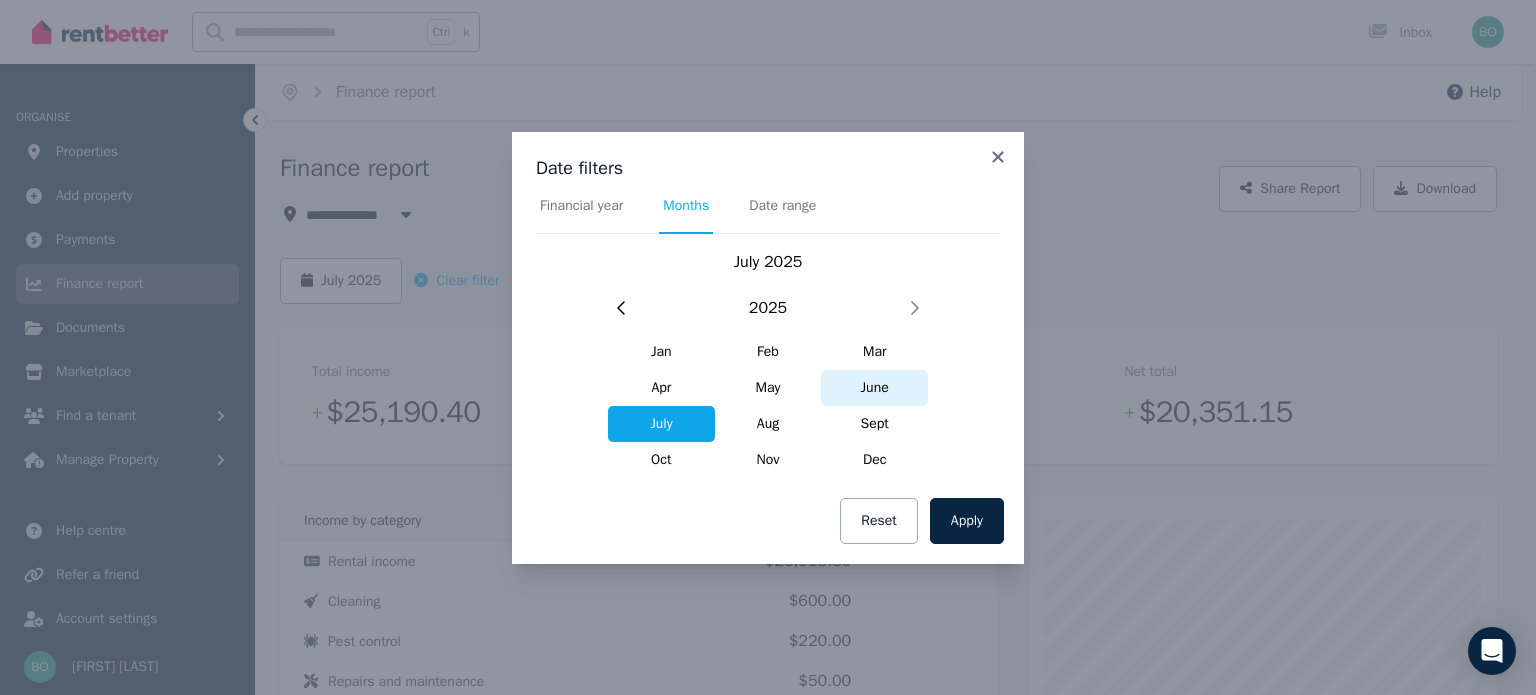 click on "June" at bounding box center [874, 388] 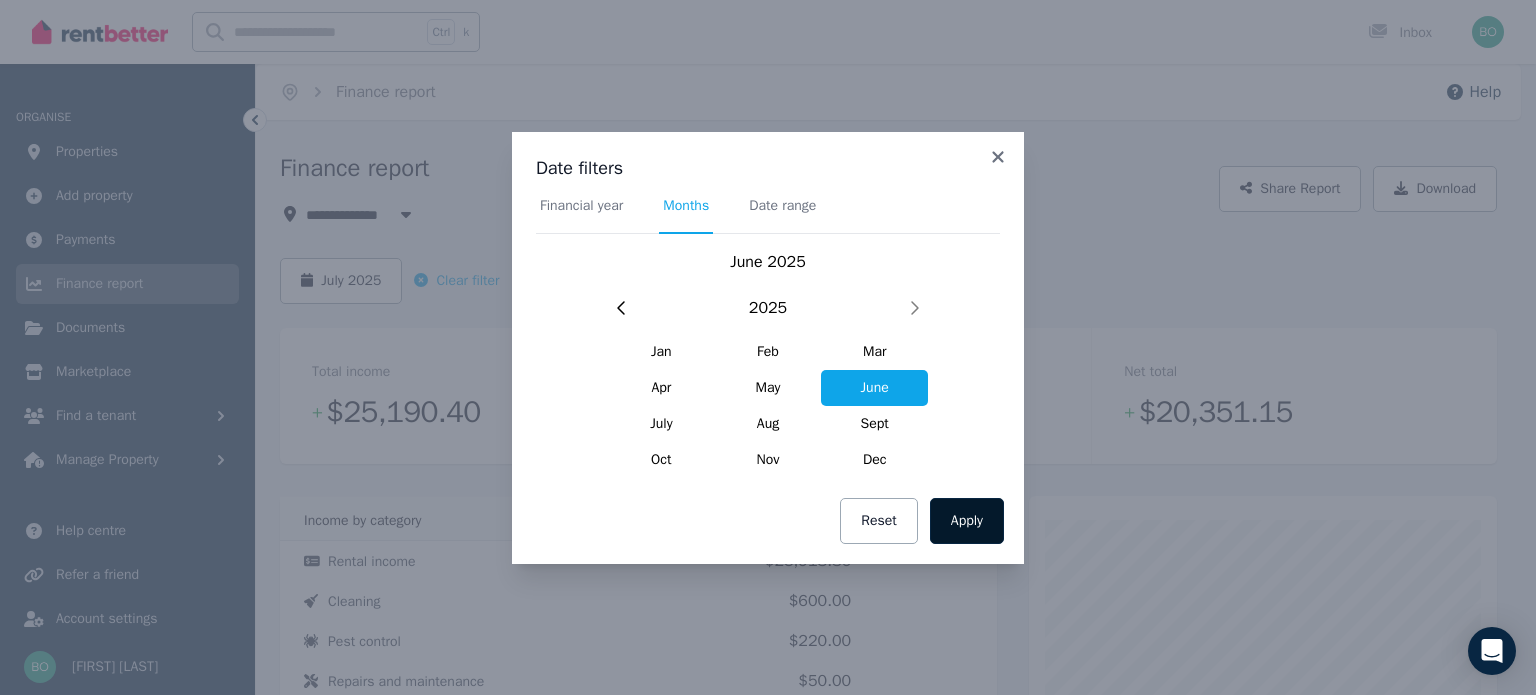 click on "Apply" at bounding box center [967, 521] 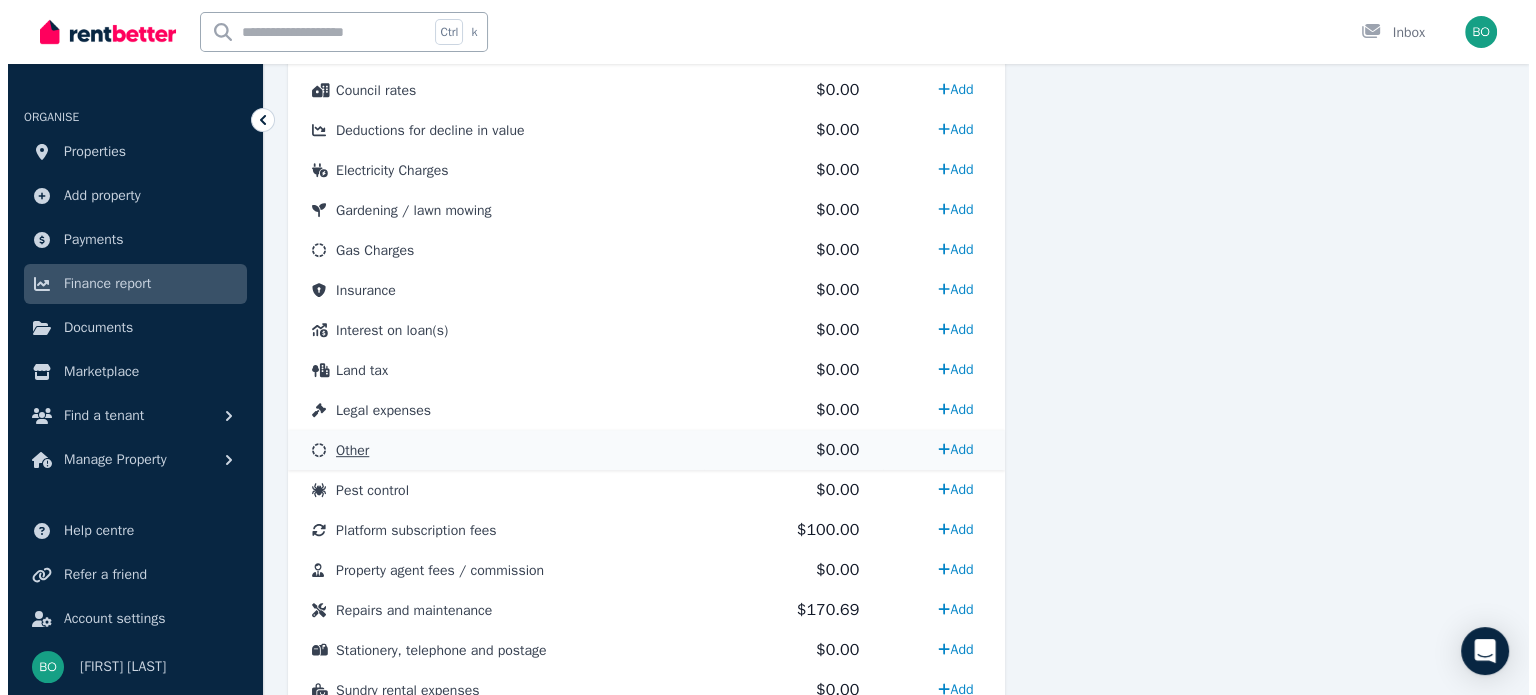 scroll, scrollTop: 1100, scrollLeft: 0, axis: vertical 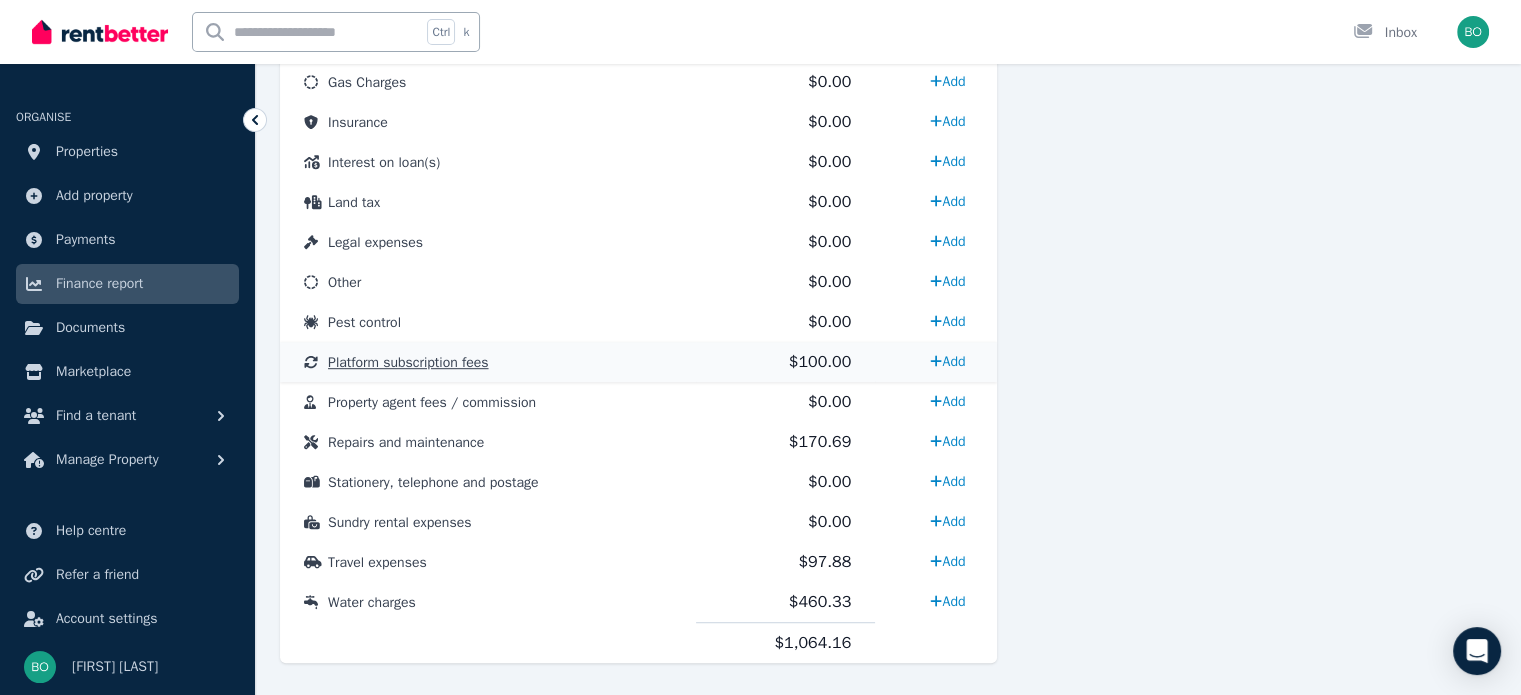 click on "Platform subscription fees" at bounding box center (408, 362) 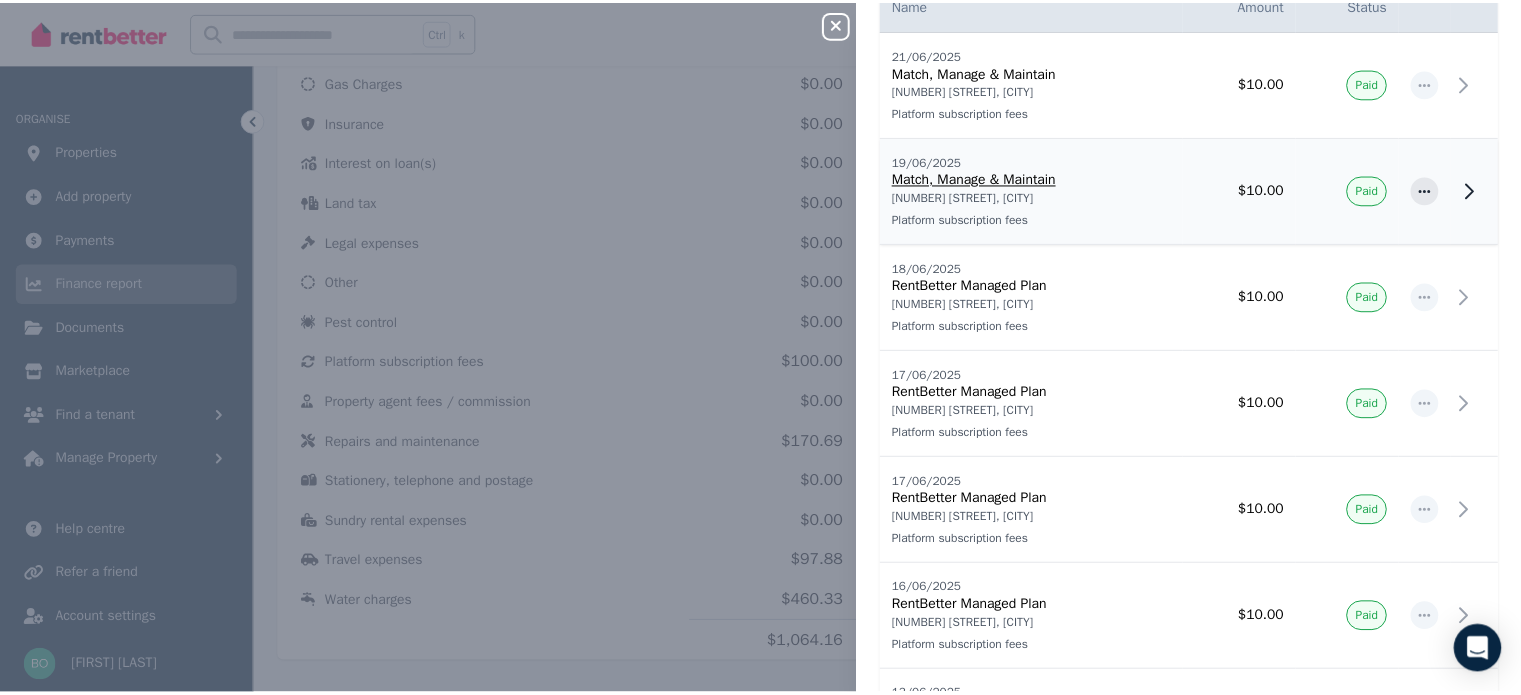 scroll, scrollTop: 100, scrollLeft: 0, axis: vertical 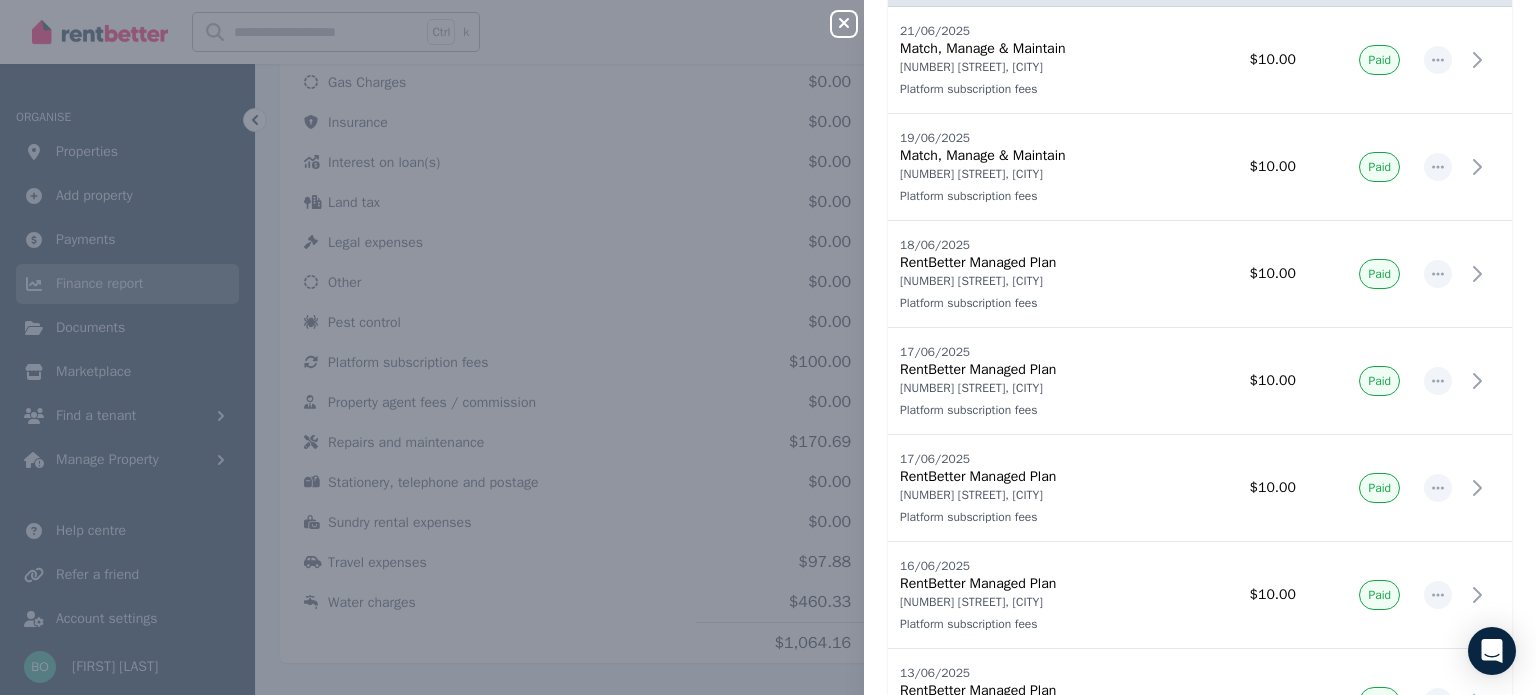 click 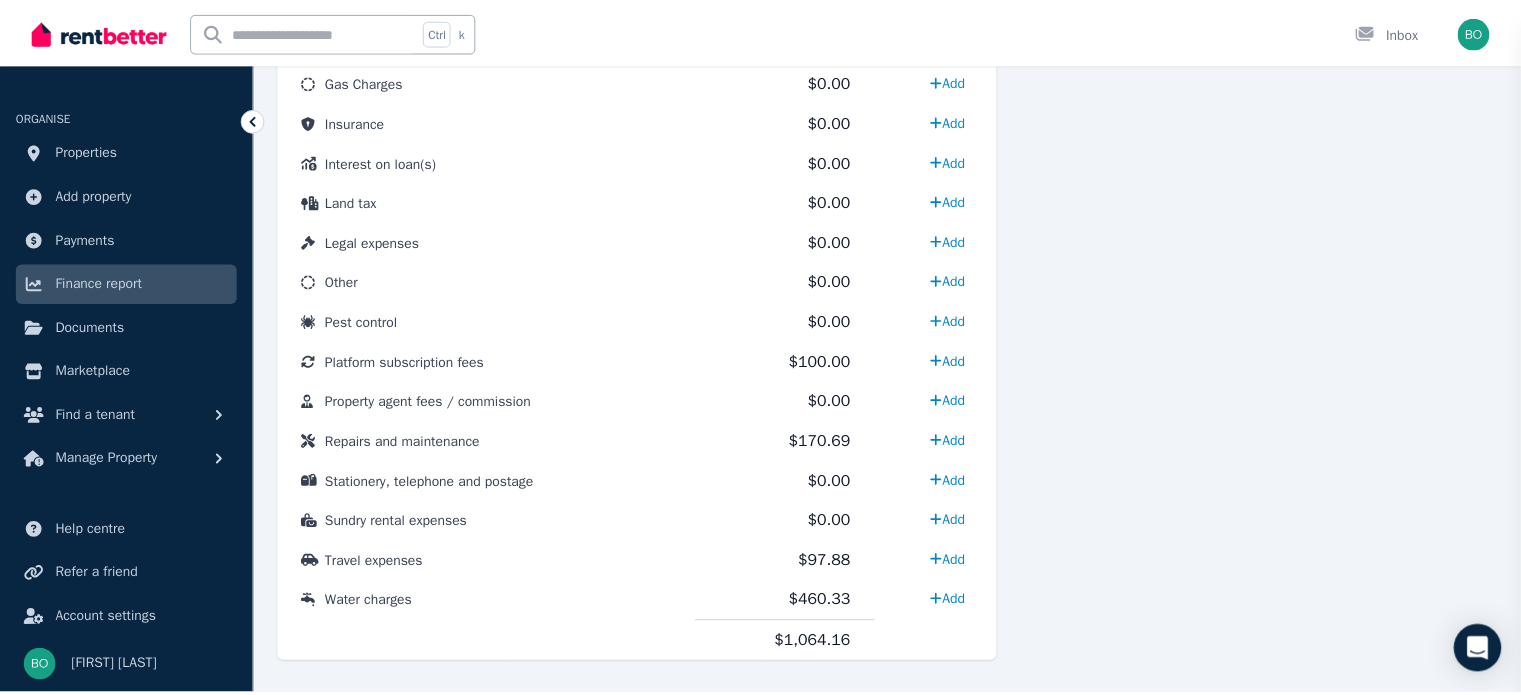 scroll, scrollTop: 0, scrollLeft: 0, axis: both 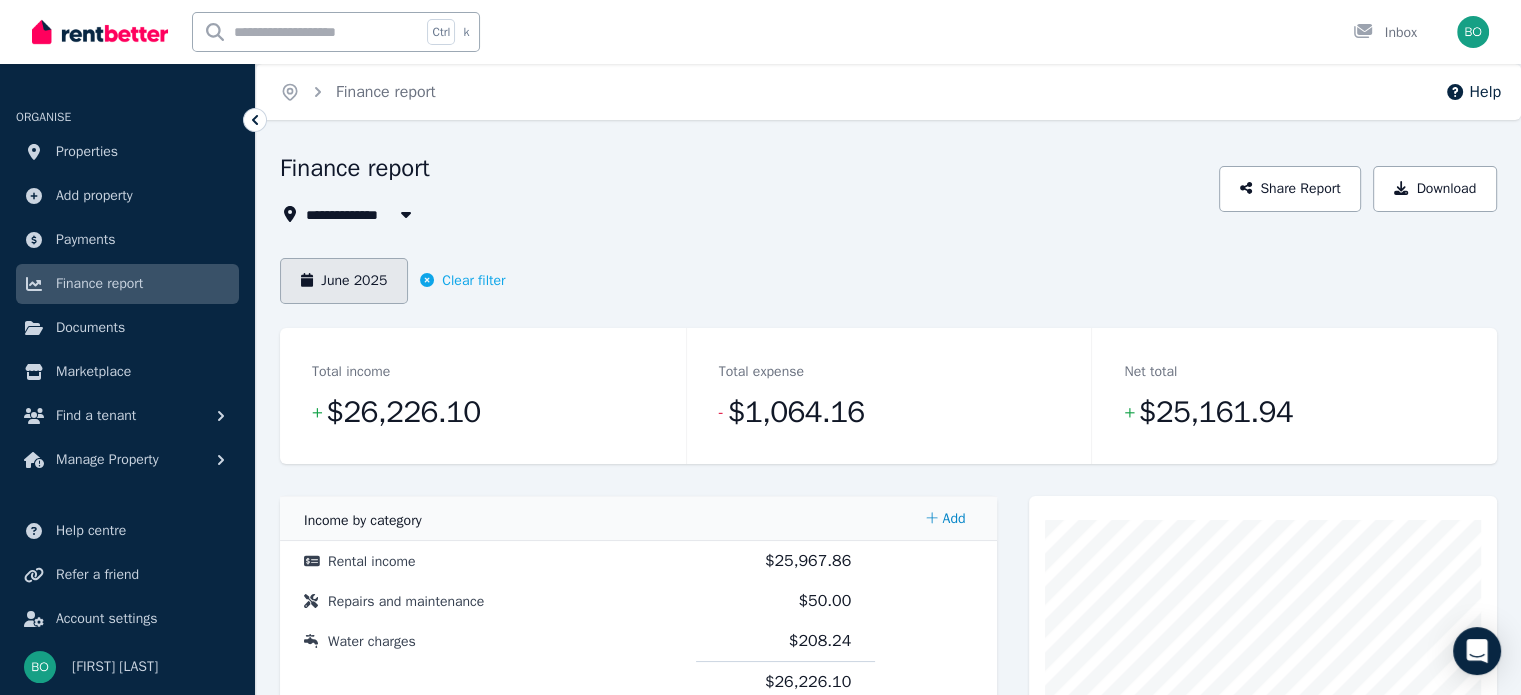 click on "June 2025" at bounding box center [344, 281] 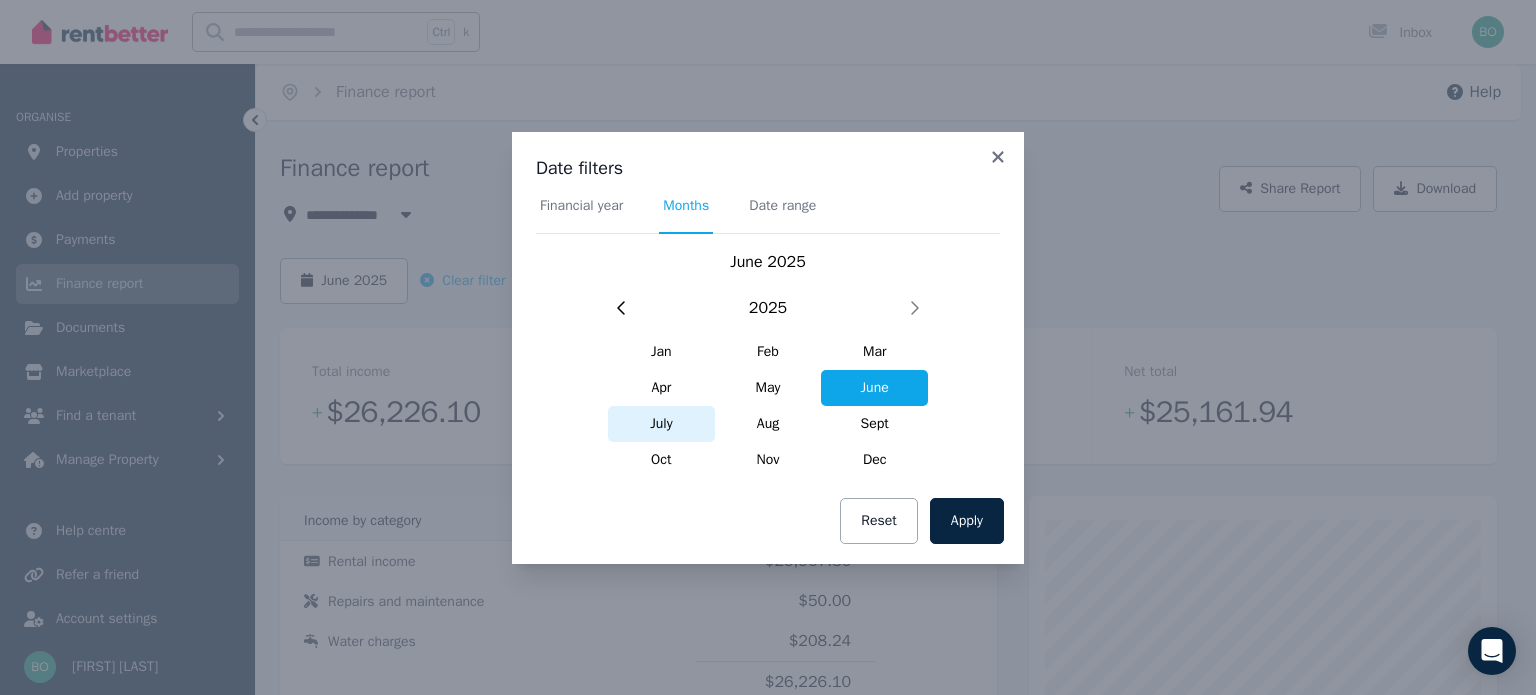 click on "July" at bounding box center (661, 424) 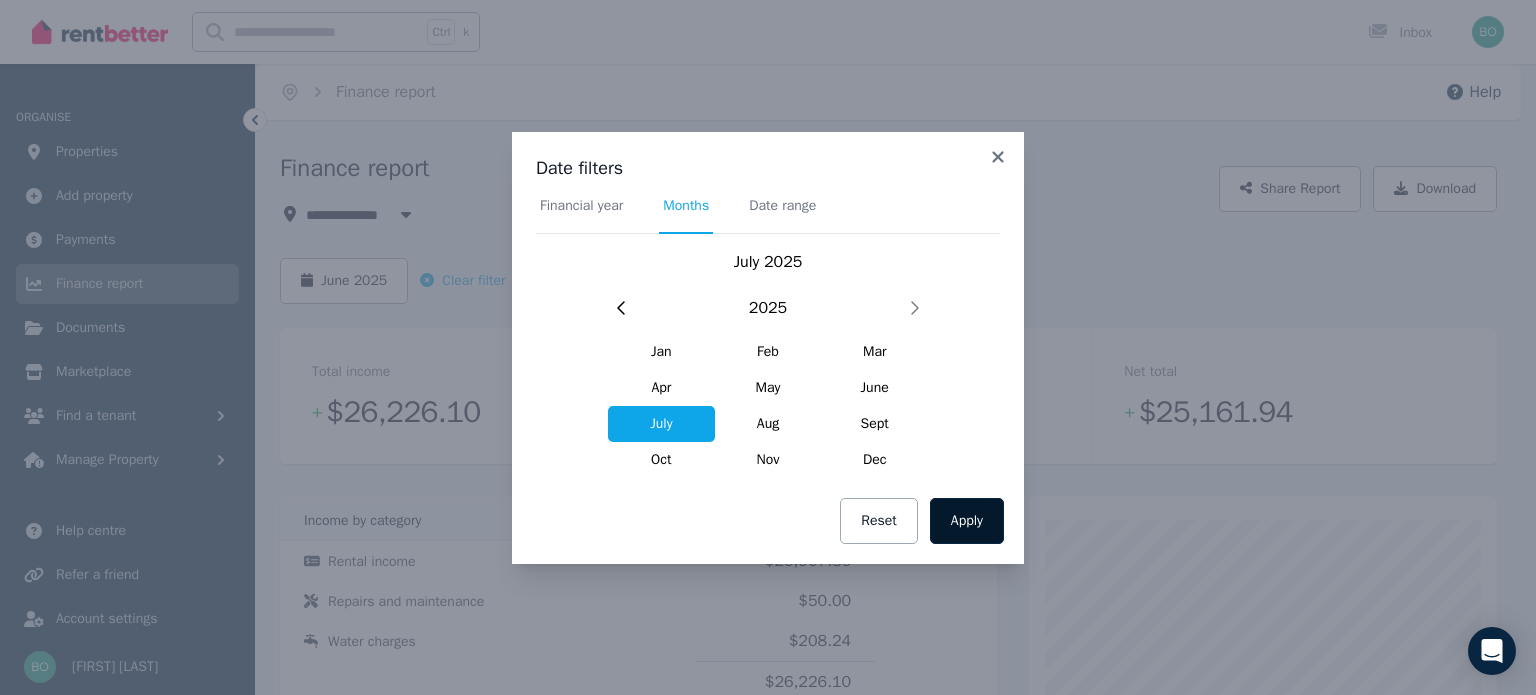 click on "Apply" at bounding box center [967, 521] 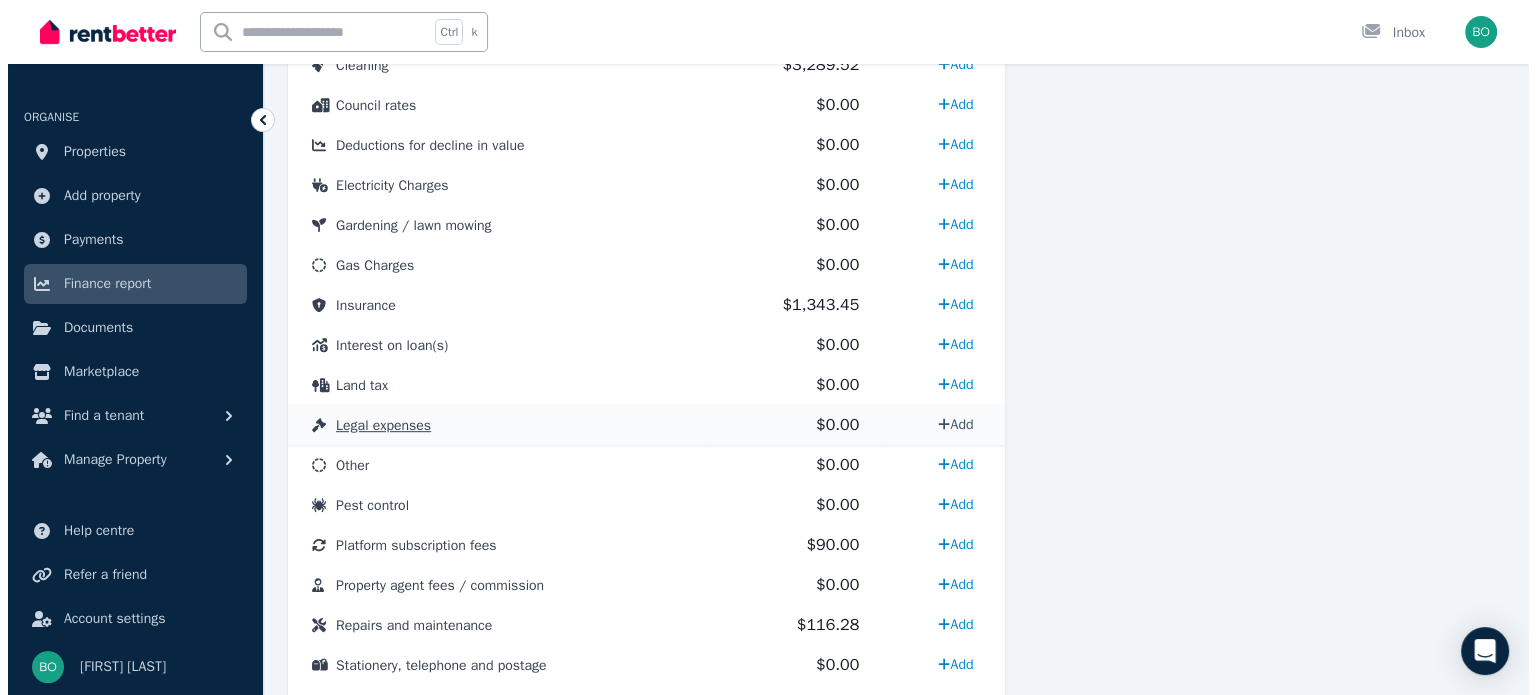 scroll, scrollTop: 1100, scrollLeft: 0, axis: vertical 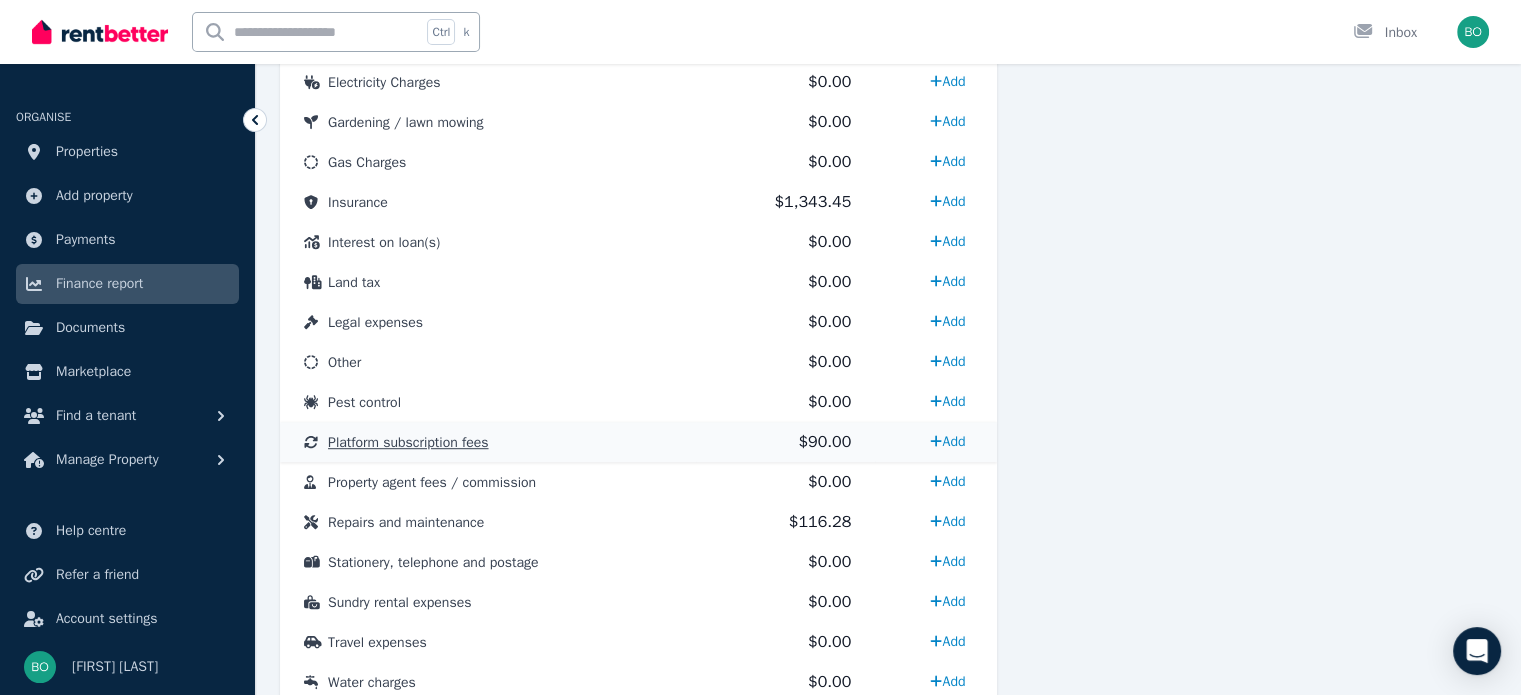 click on "Platform subscription fees" at bounding box center [408, 442] 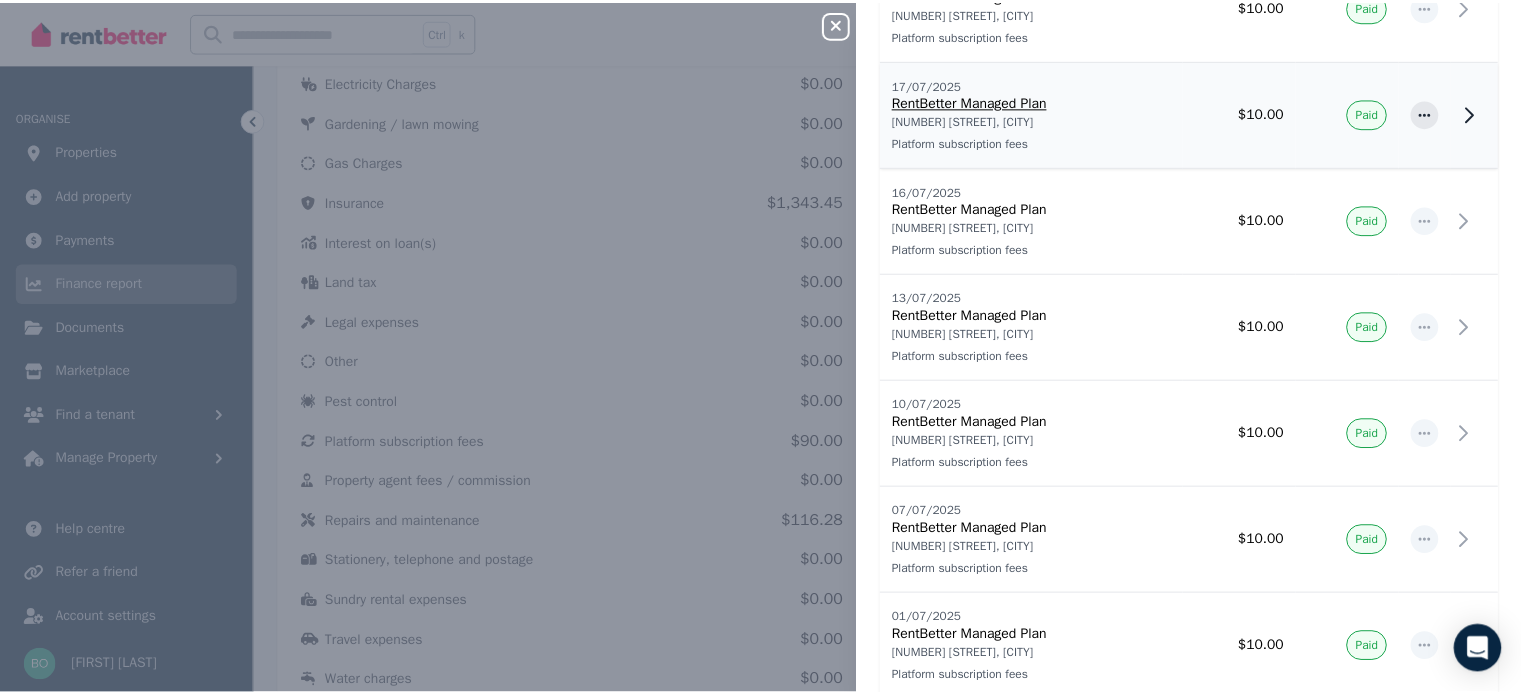 scroll, scrollTop: 432, scrollLeft: 0, axis: vertical 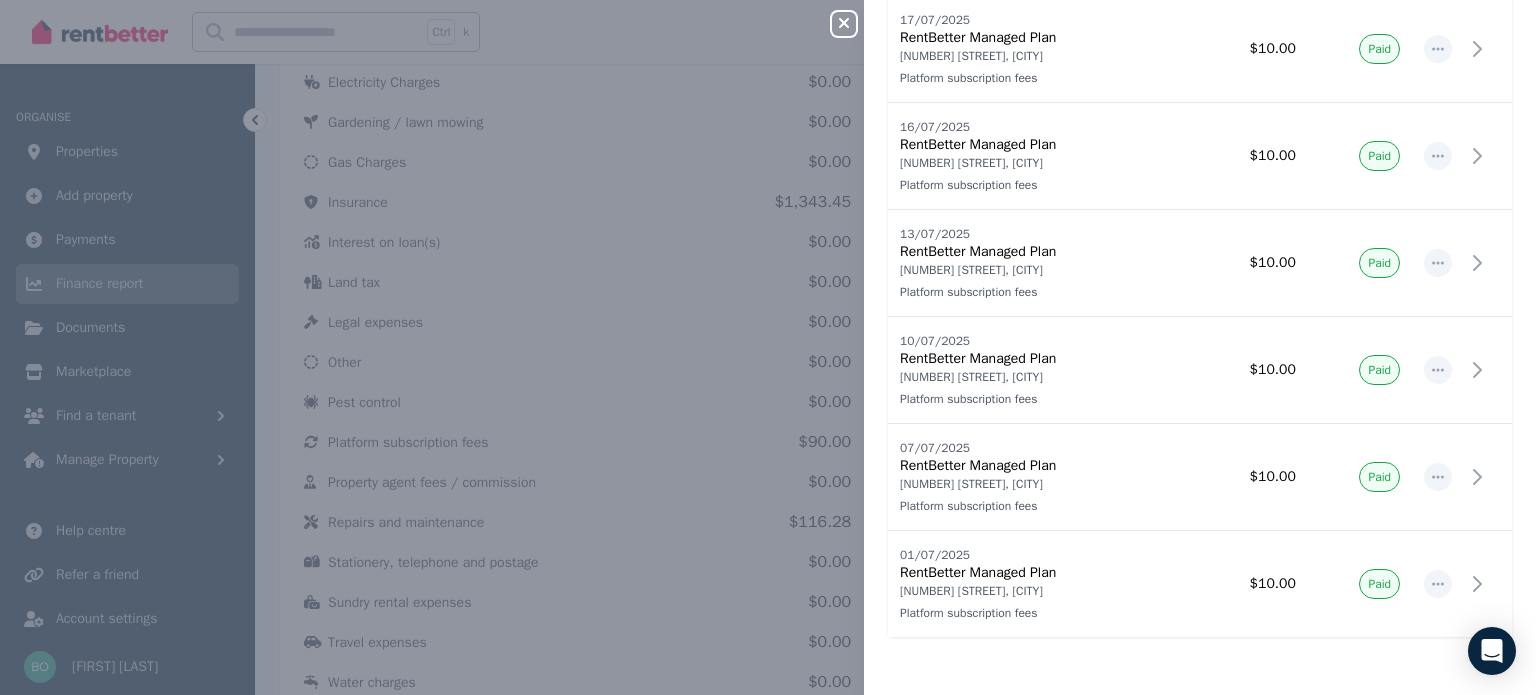 click 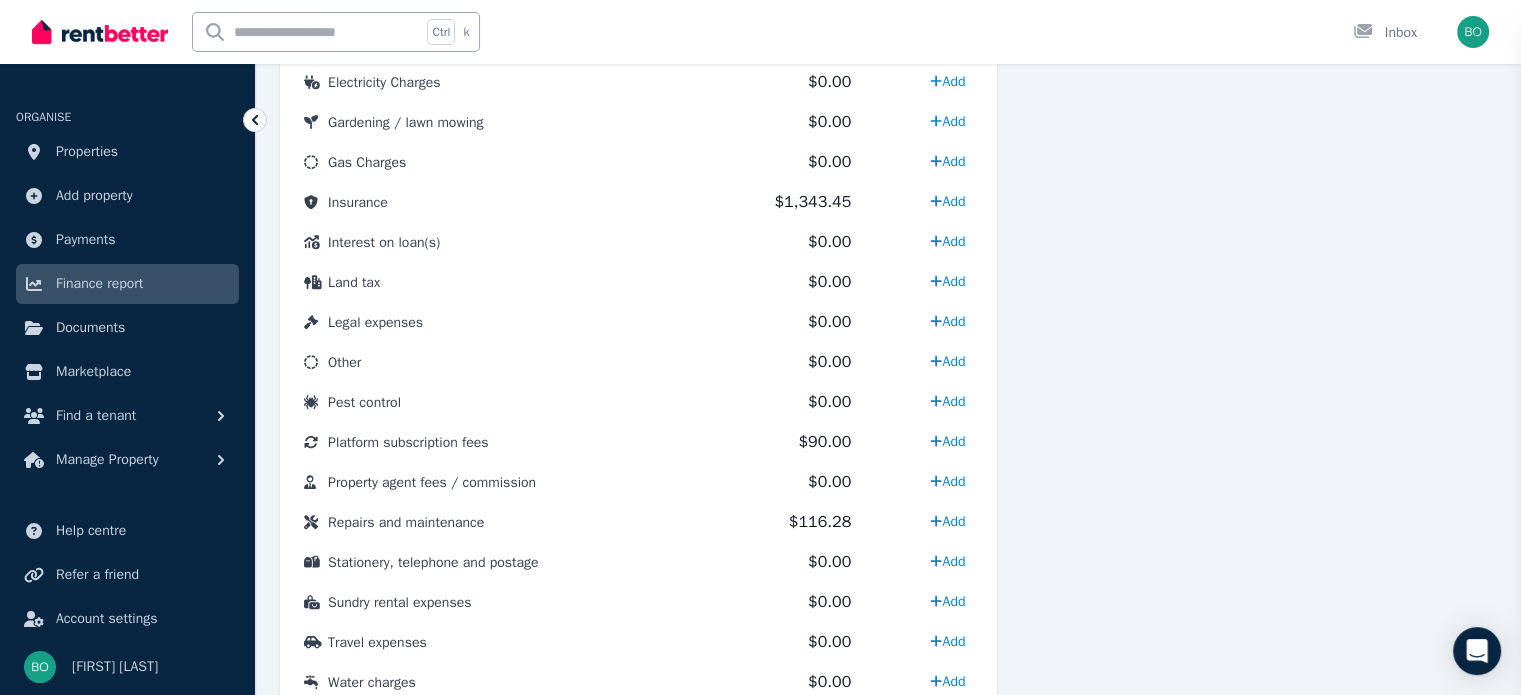 scroll, scrollTop: 0, scrollLeft: 0, axis: both 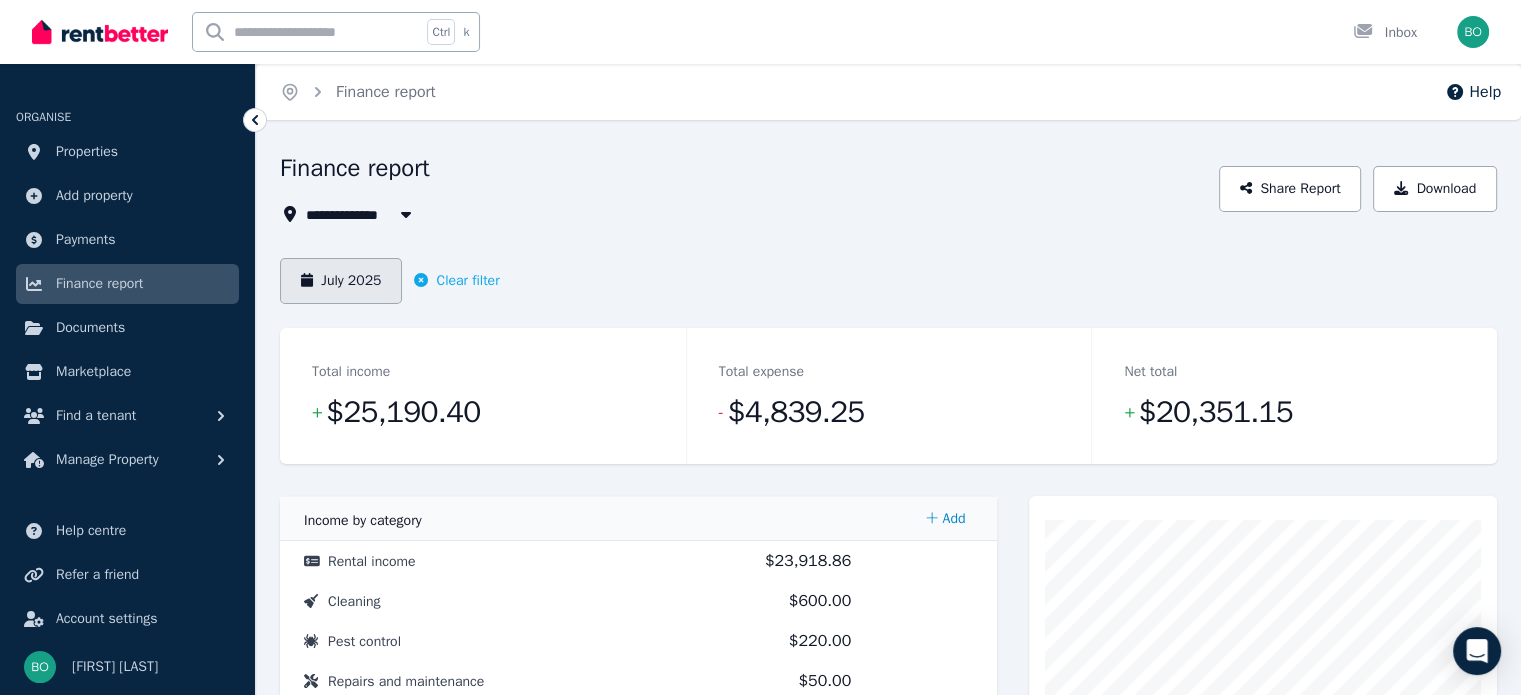 click on "July 2025" at bounding box center [341, 281] 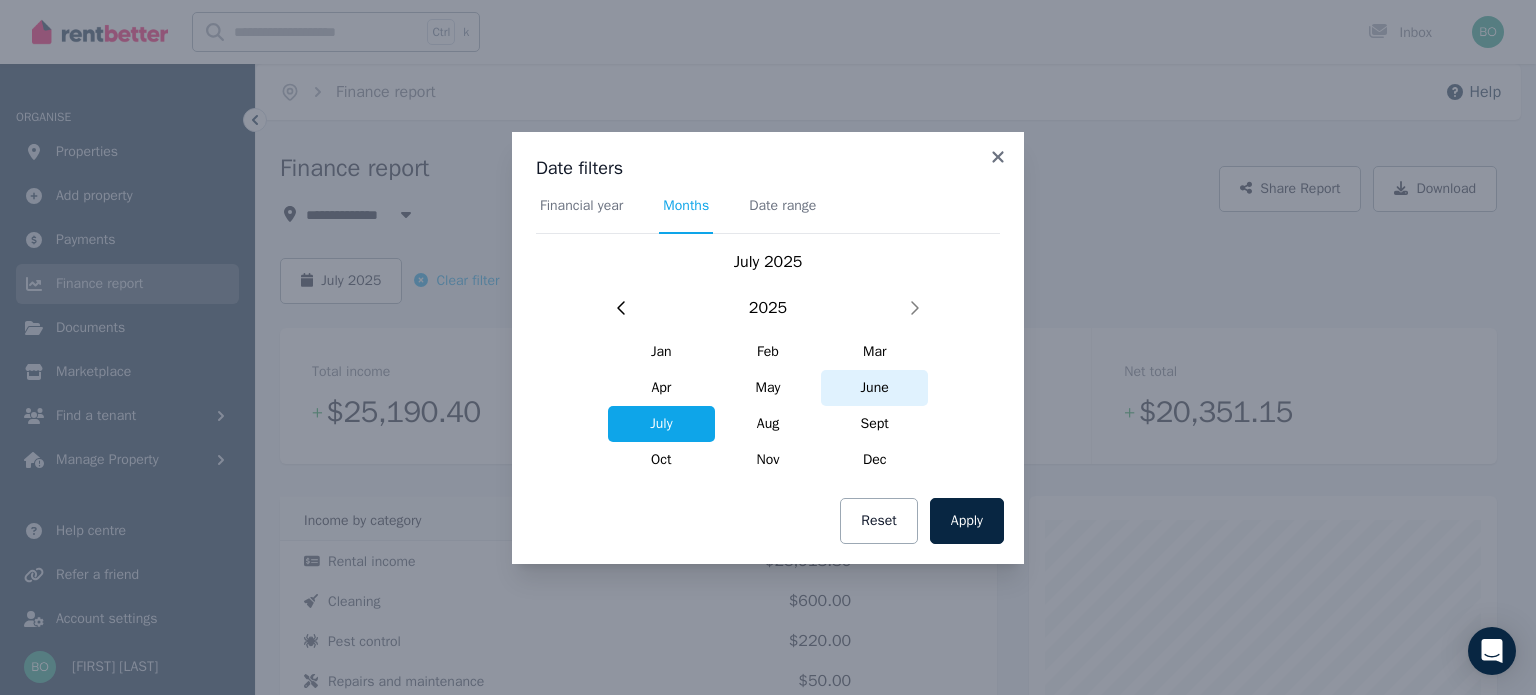 click on "June" at bounding box center (874, 388) 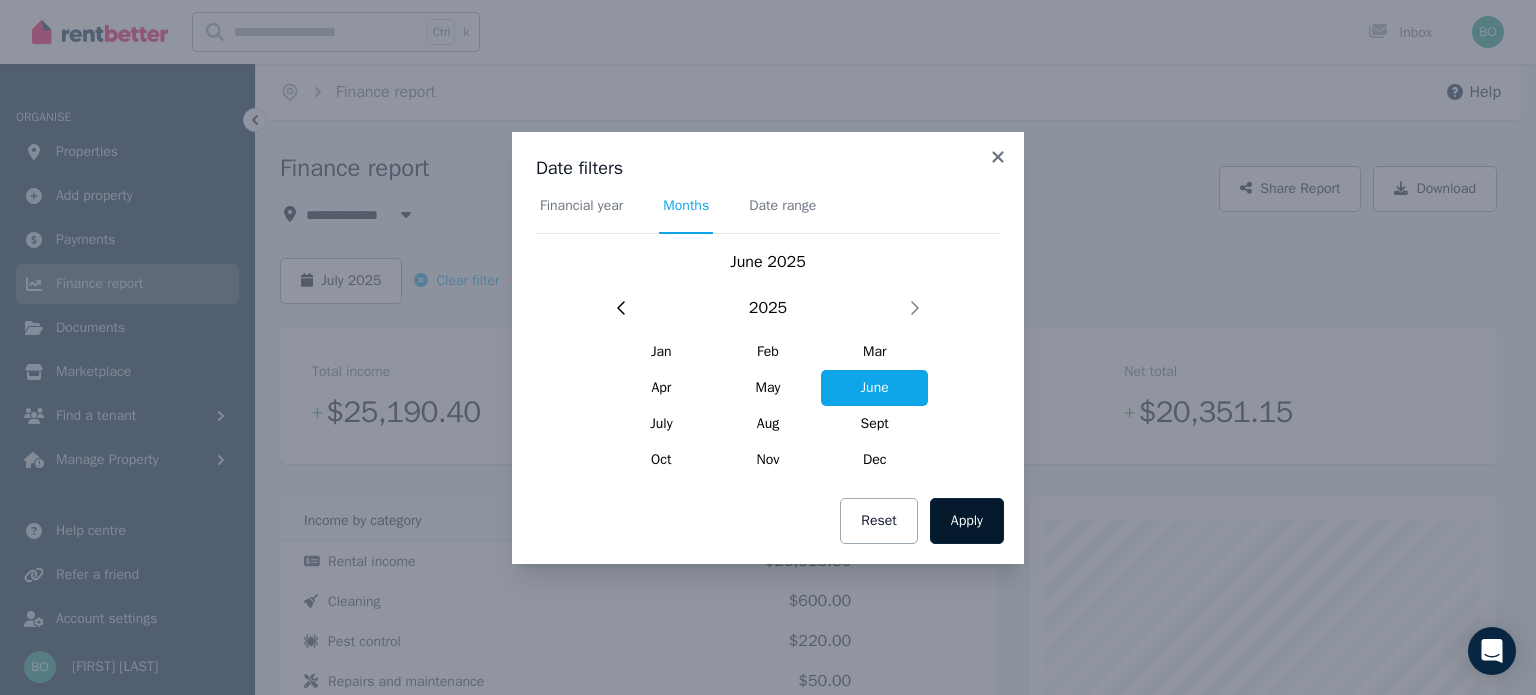 click on "Apply" at bounding box center [967, 521] 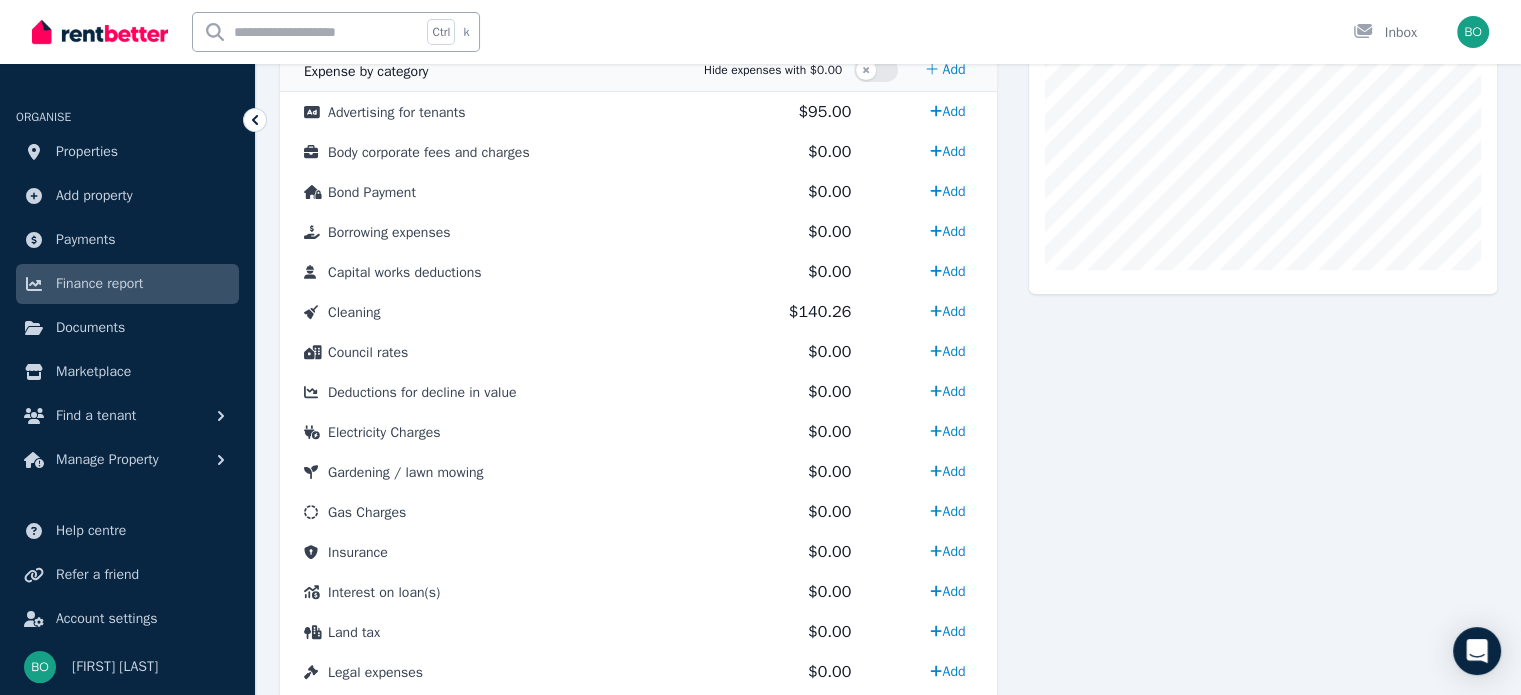 scroll, scrollTop: 635, scrollLeft: 0, axis: vertical 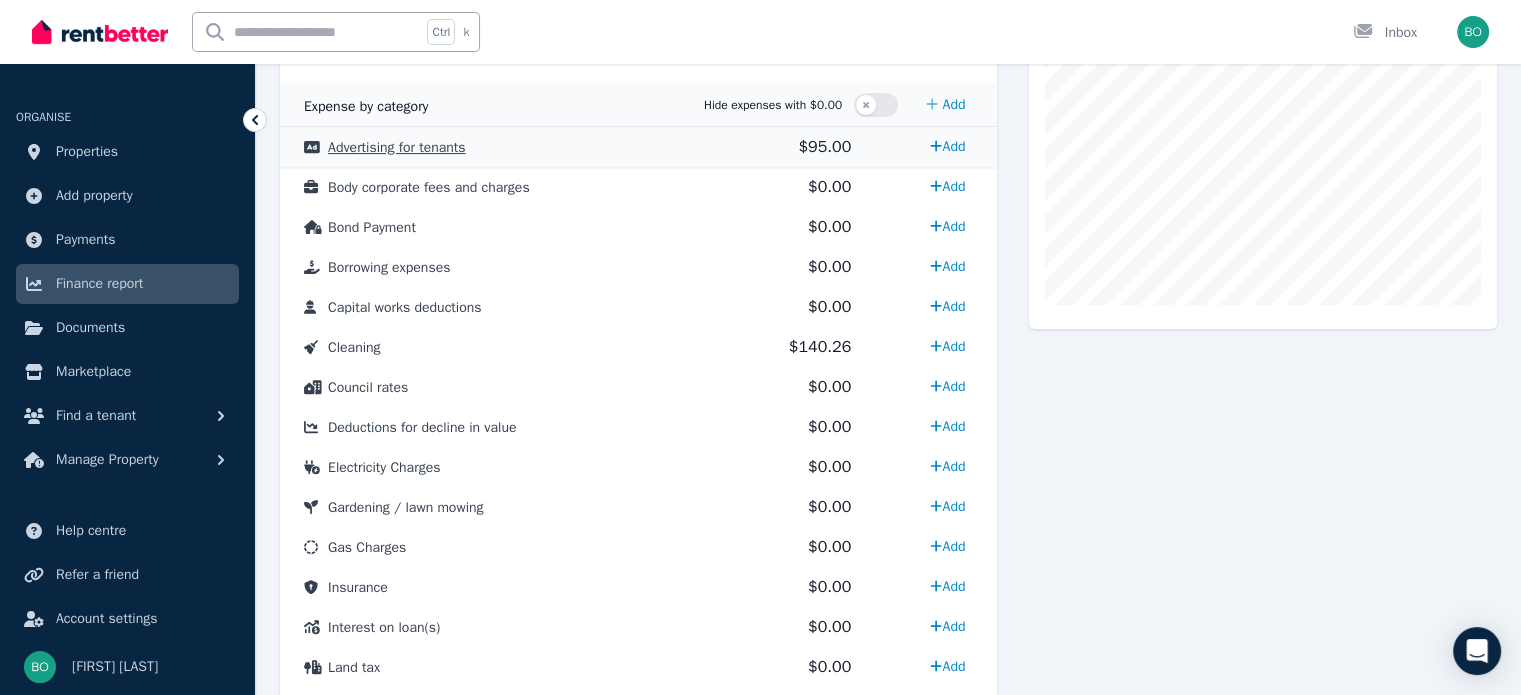 click on "$95.00" at bounding box center [824, 147] 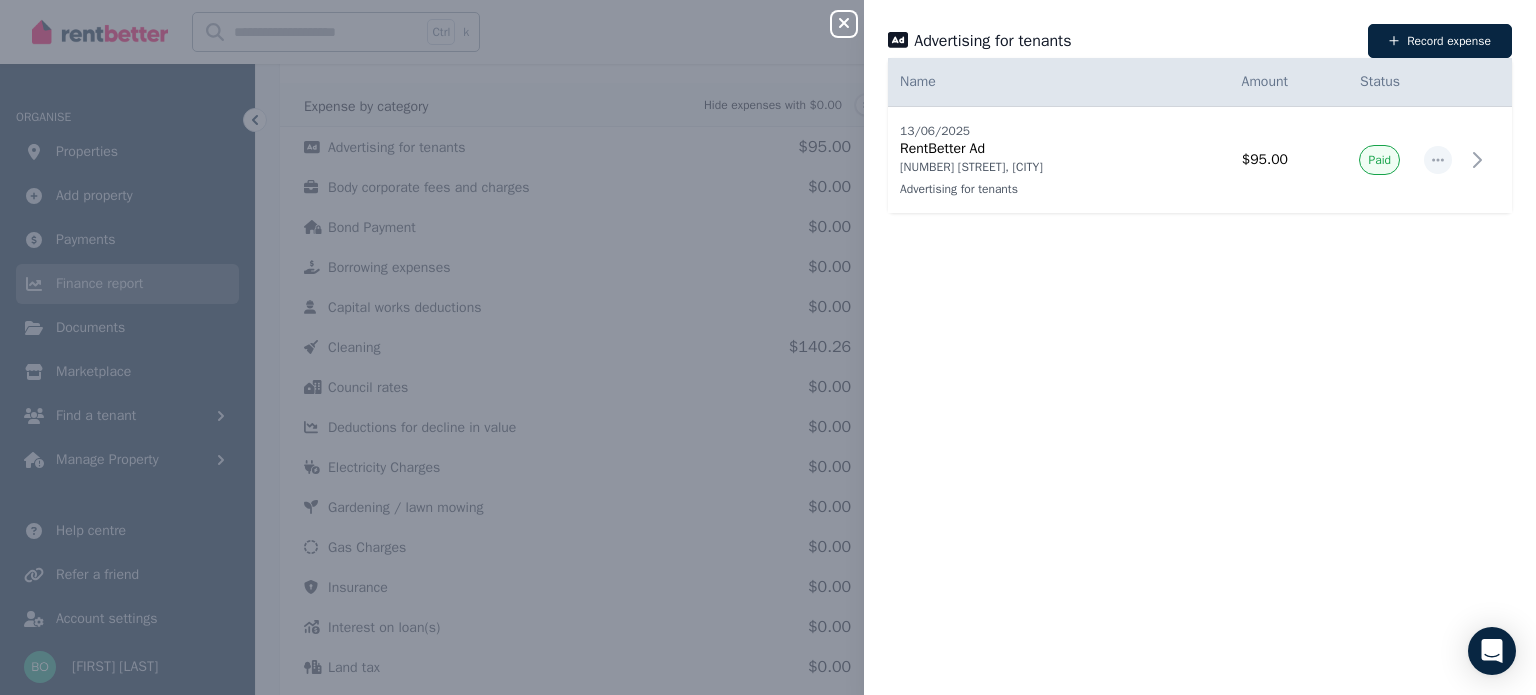 click 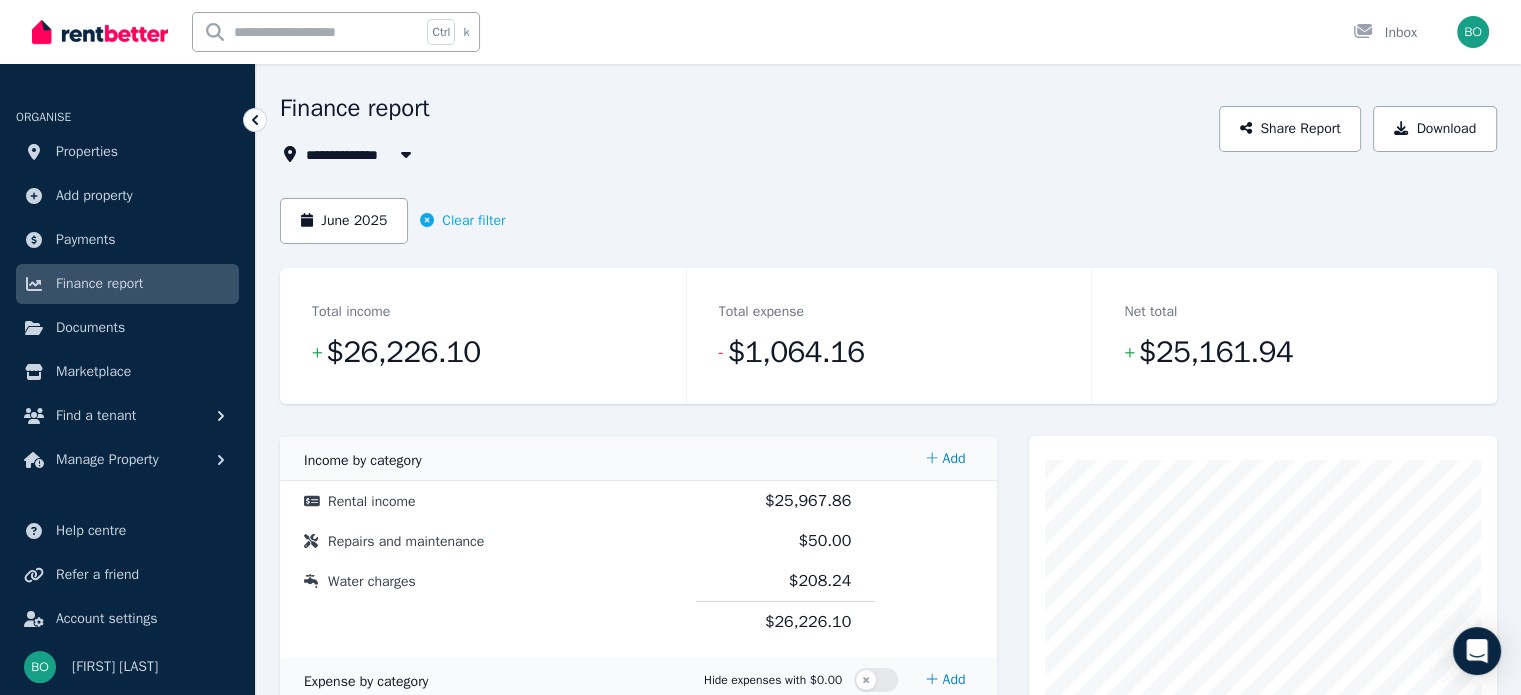 scroll, scrollTop: 0, scrollLeft: 0, axis: both 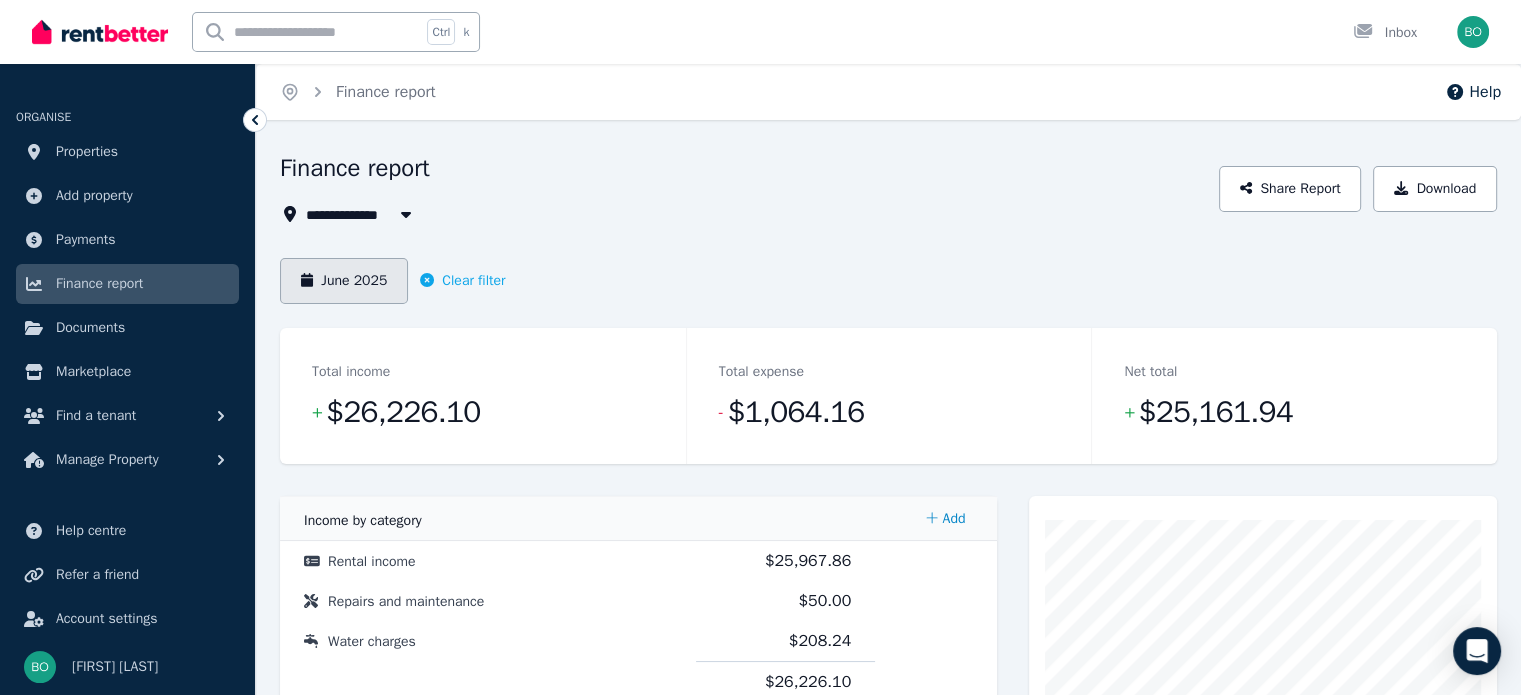 click on "June 2025" at bounding box center [344, 281] 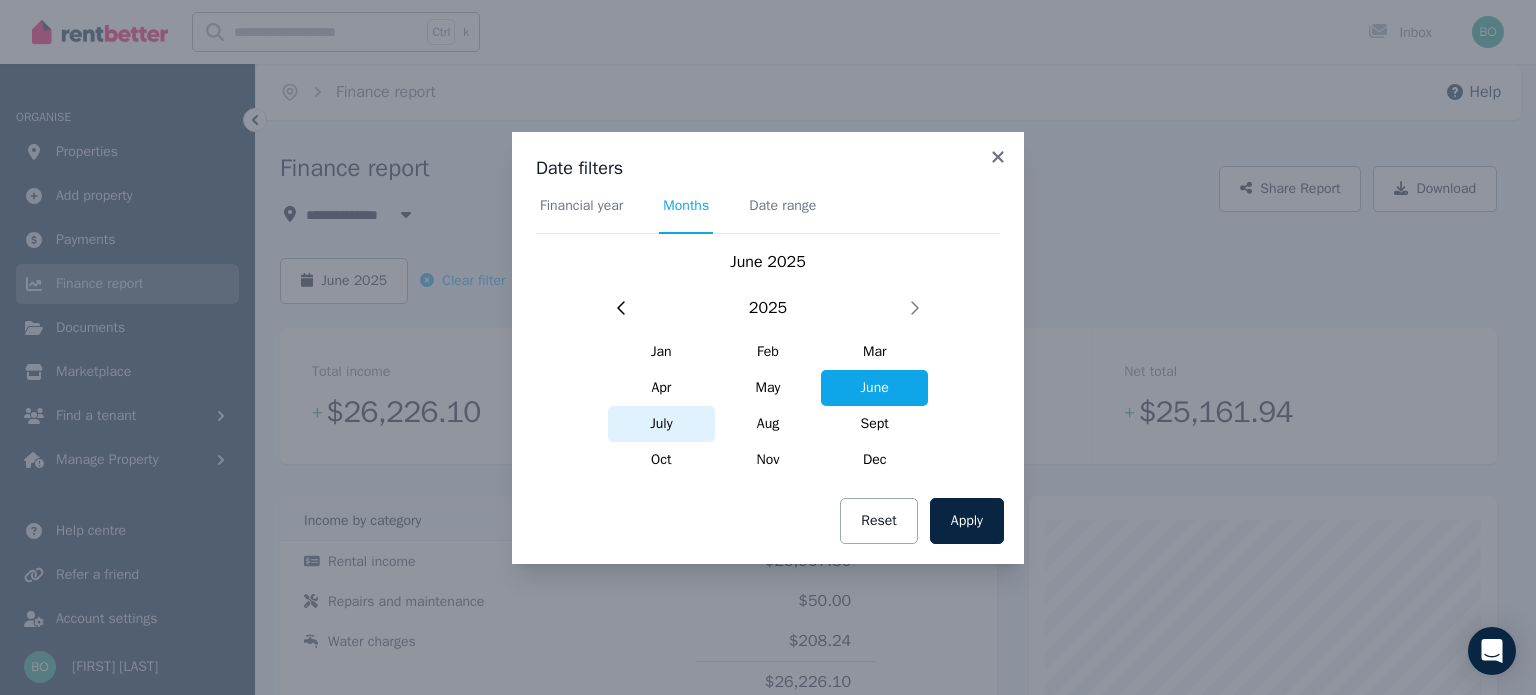 click on "July" at bounding box center (661, 424) 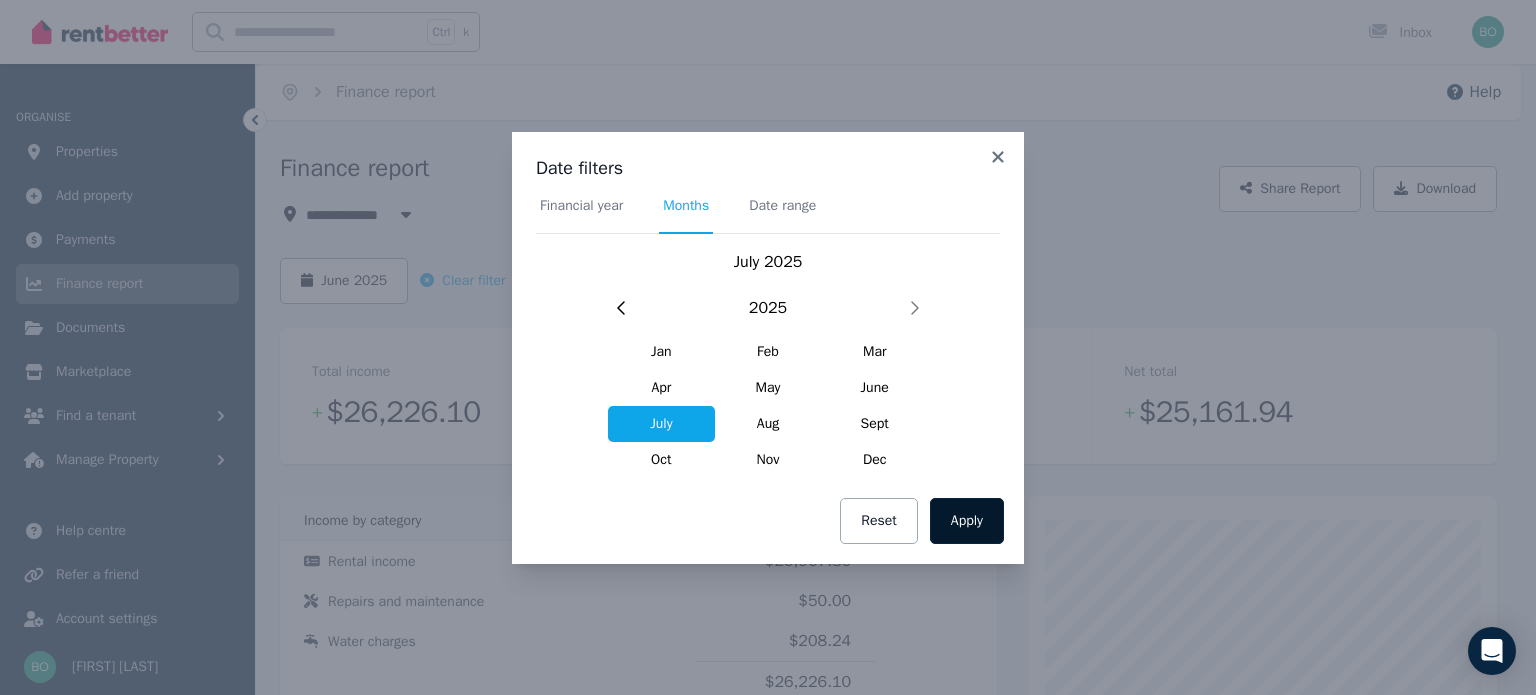 click on "Apply" at bounding box center (967, 521) 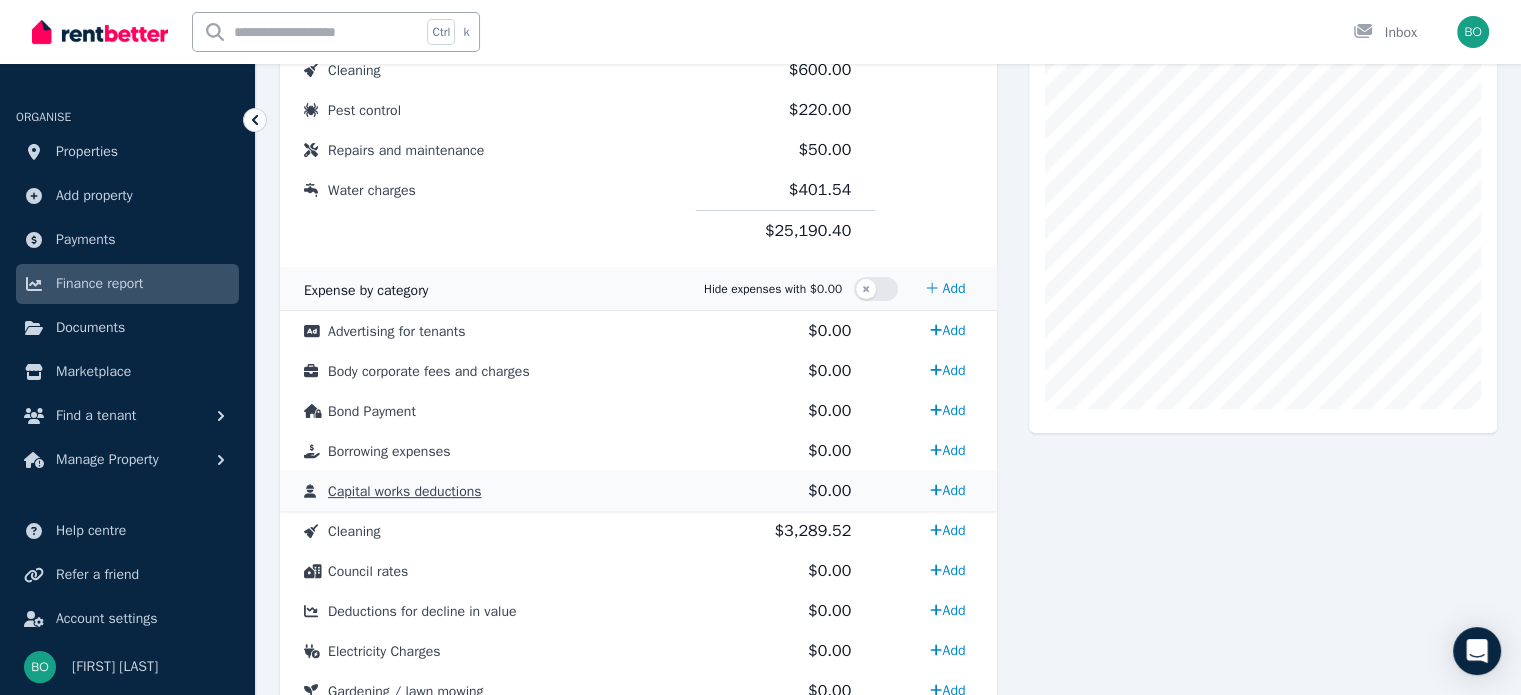 scroll, scrollTop: 600, scrollLeft: 0, axis: vertical 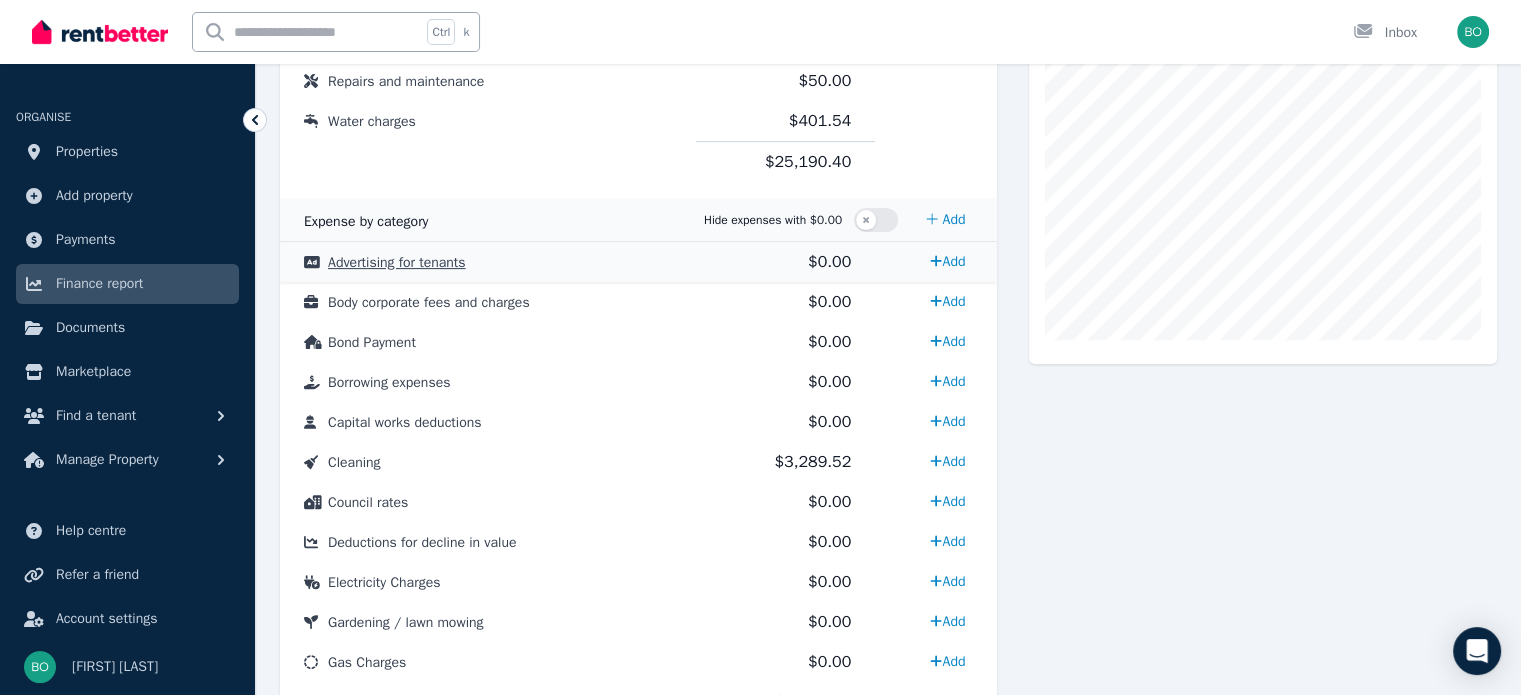 click on "$0.00" at bounding box center (829, 262) 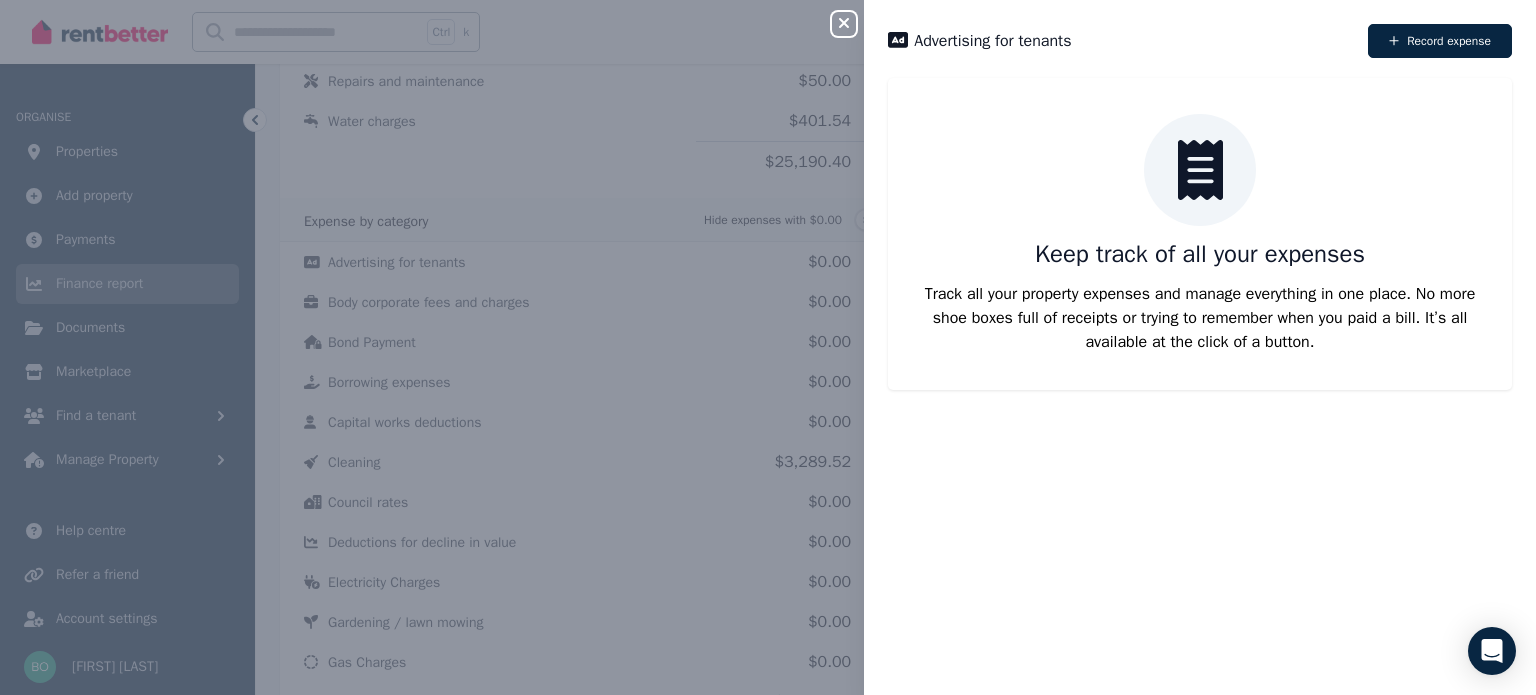click 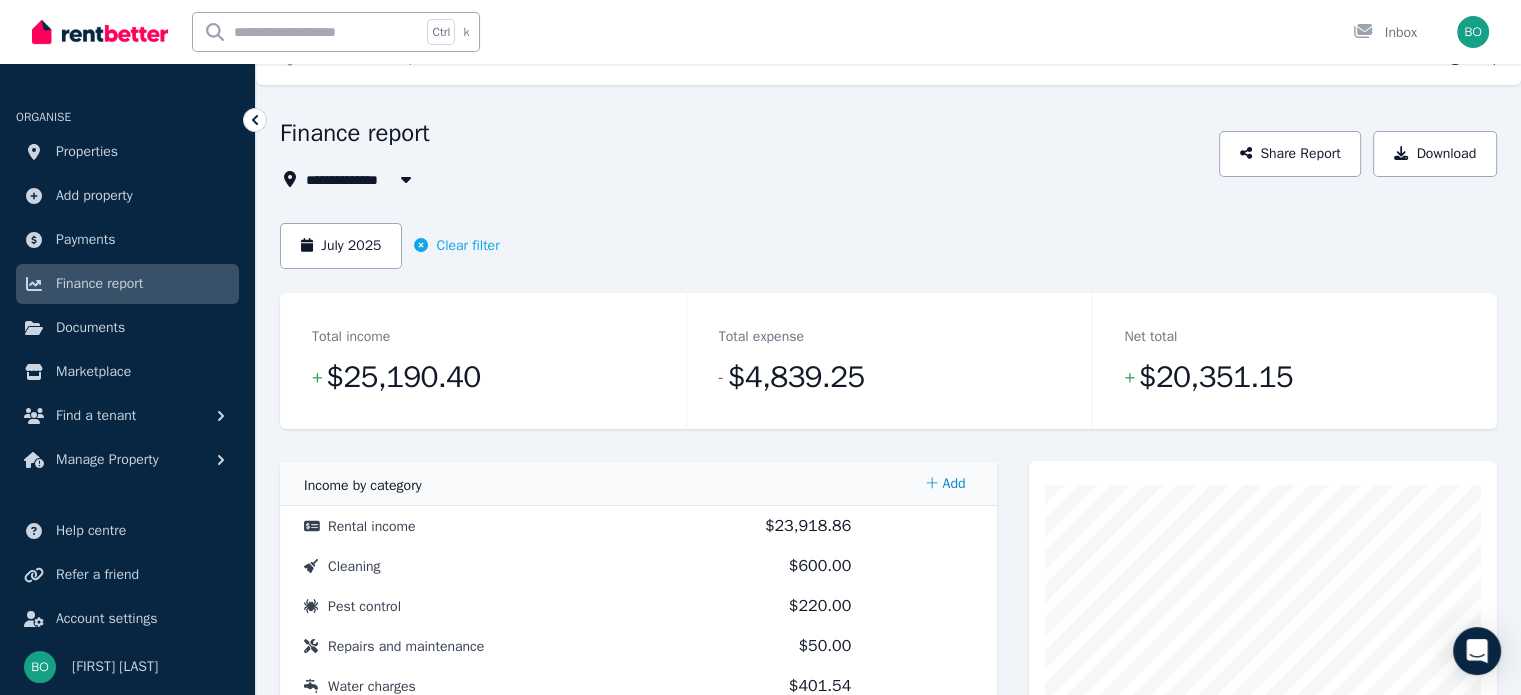scroll, scrollTop: 0, scrollLeft: 0, axis: both 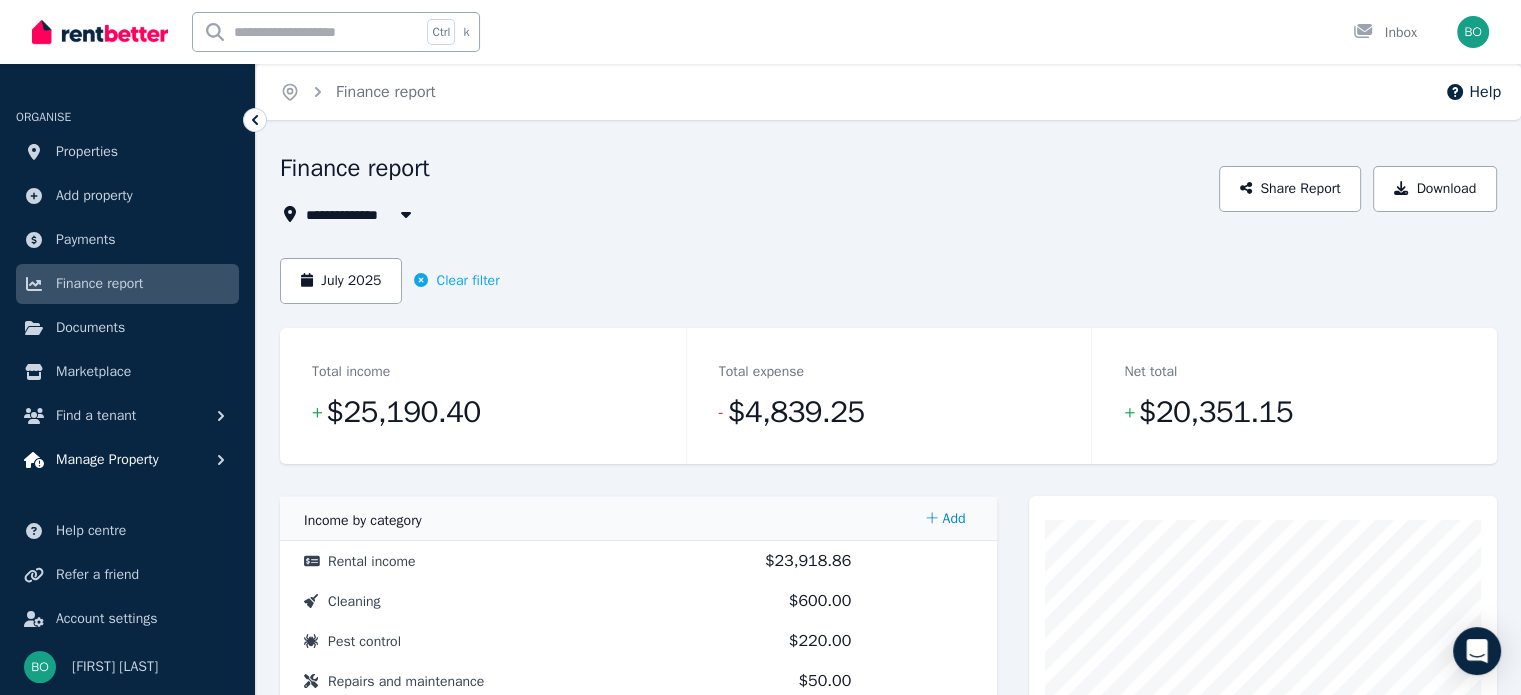 click on "Manage Property" at bounding box center [107, 460] 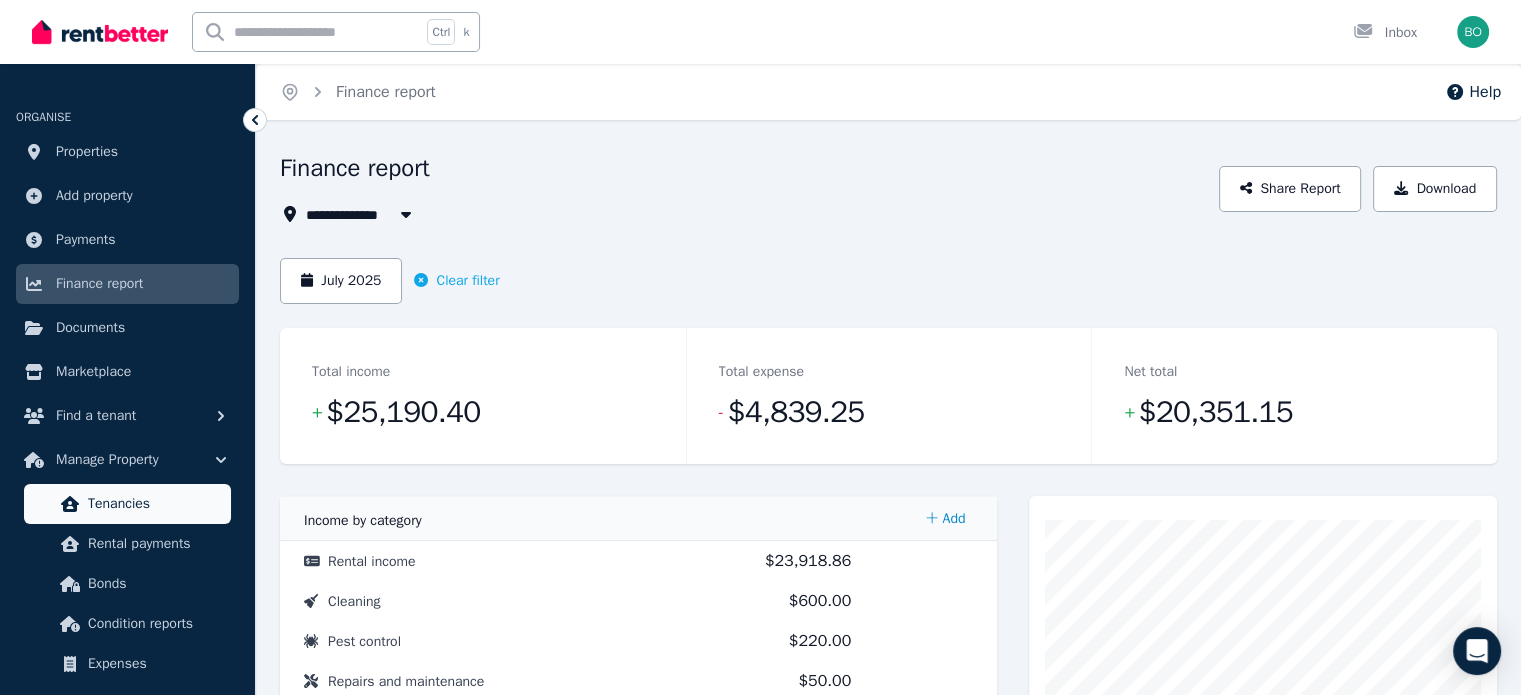 click on "Tenancies" at bounding box center (155, 504) 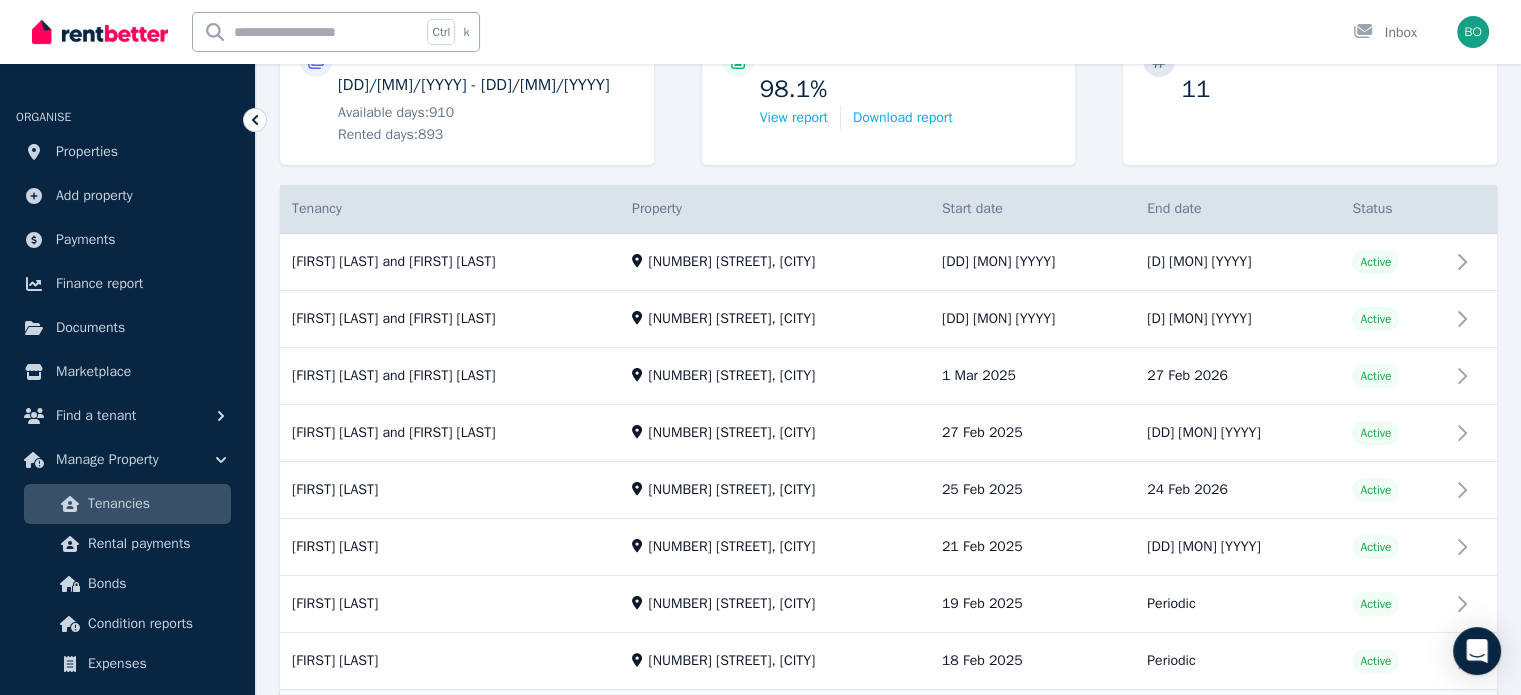 scroll, scrollTop: 300, scrollLeft: 0, axis: vertical 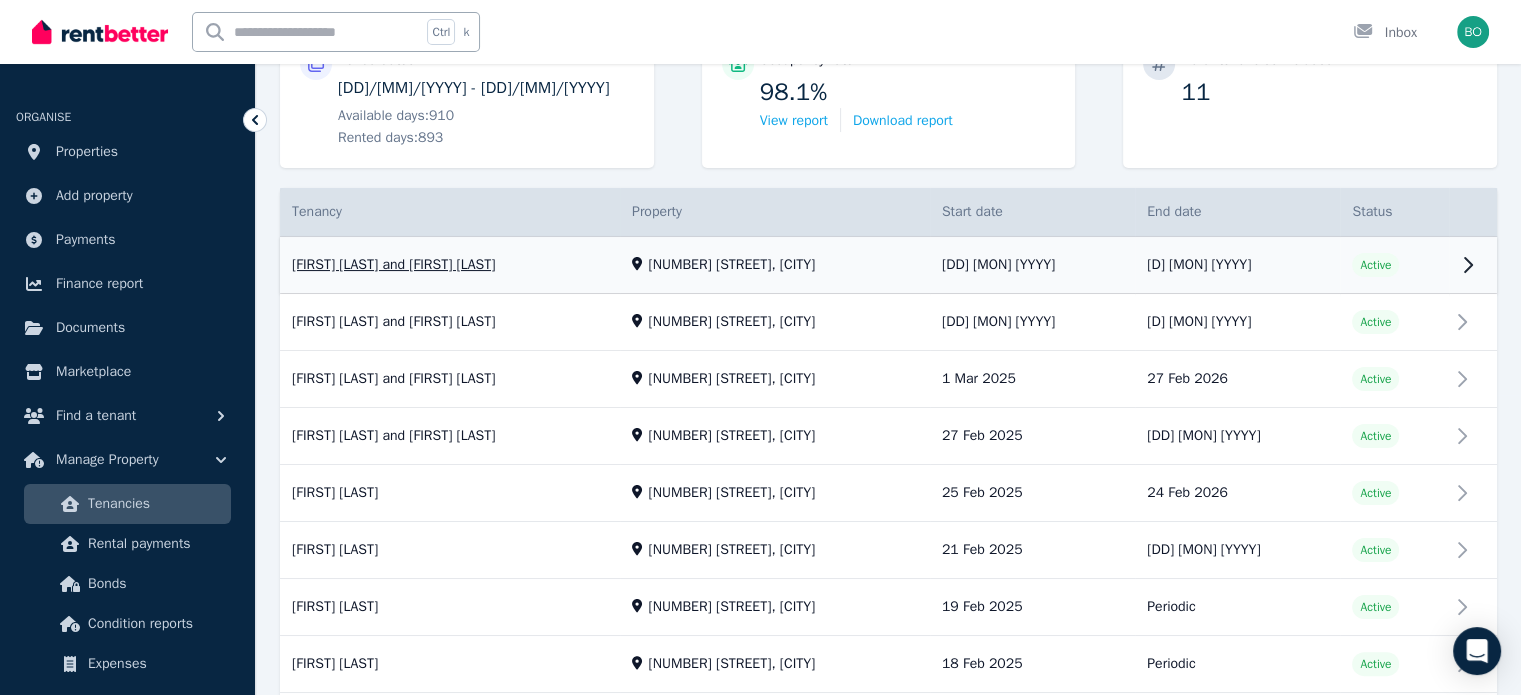 click on "View property details" at bounding box center [888, 265] 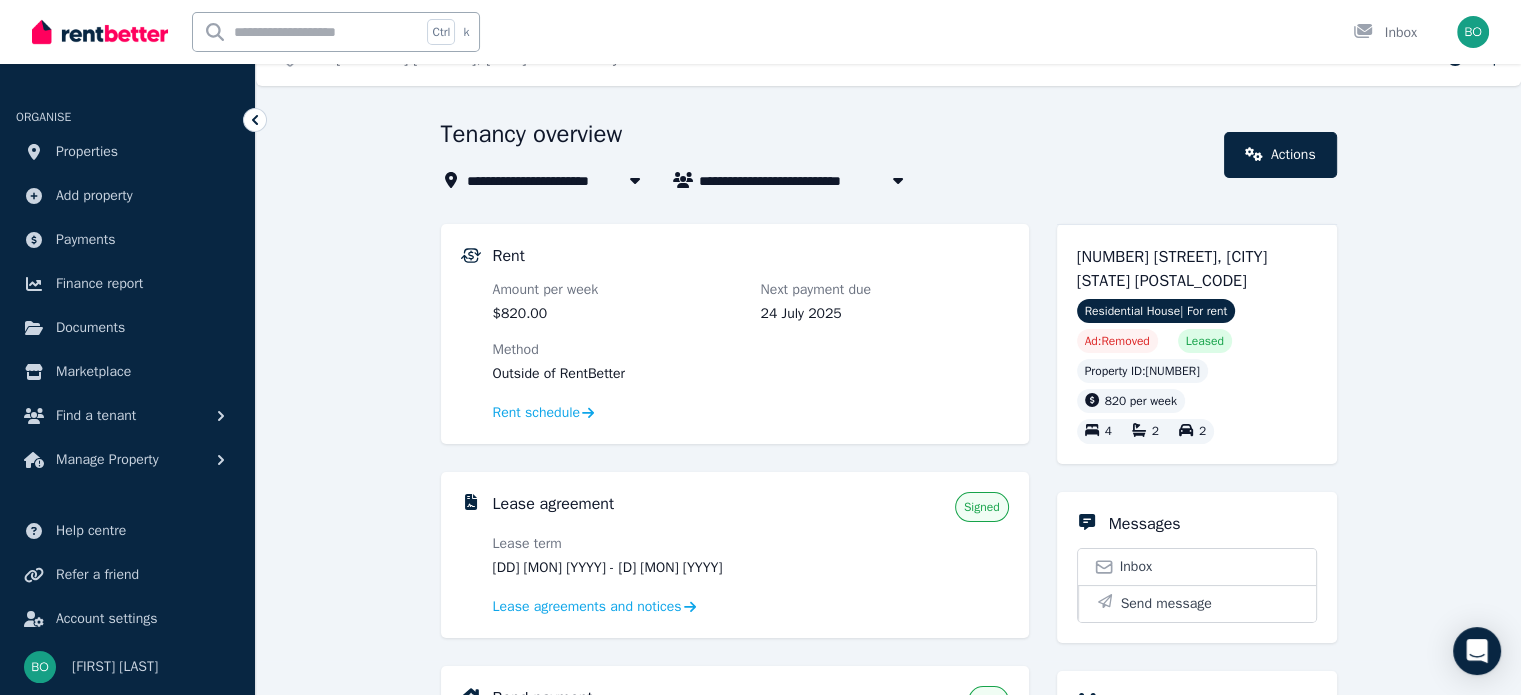scroll, scrollTop: 0, scrollLeft: 0, axis: both 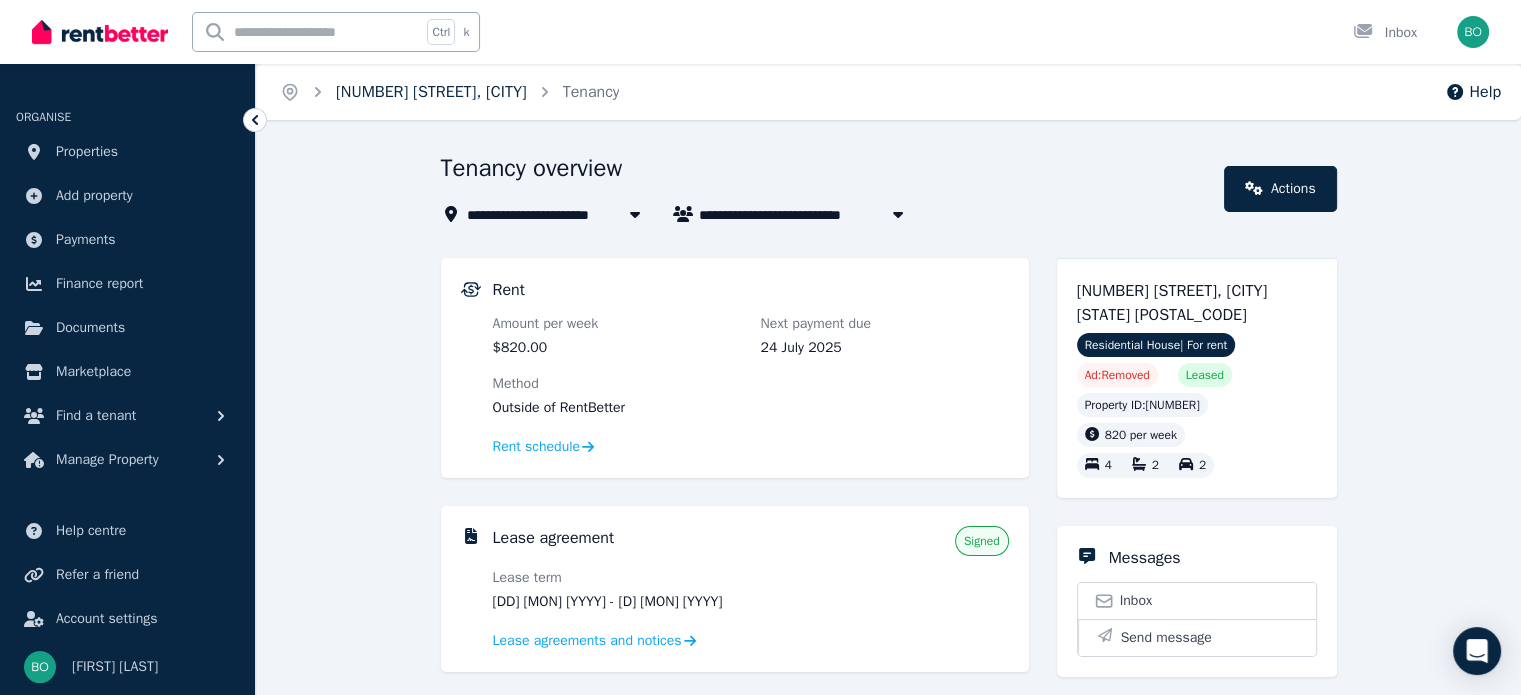 click on "[NUMBER] [STREET], [CITY]" at bounding box center [431, 92] 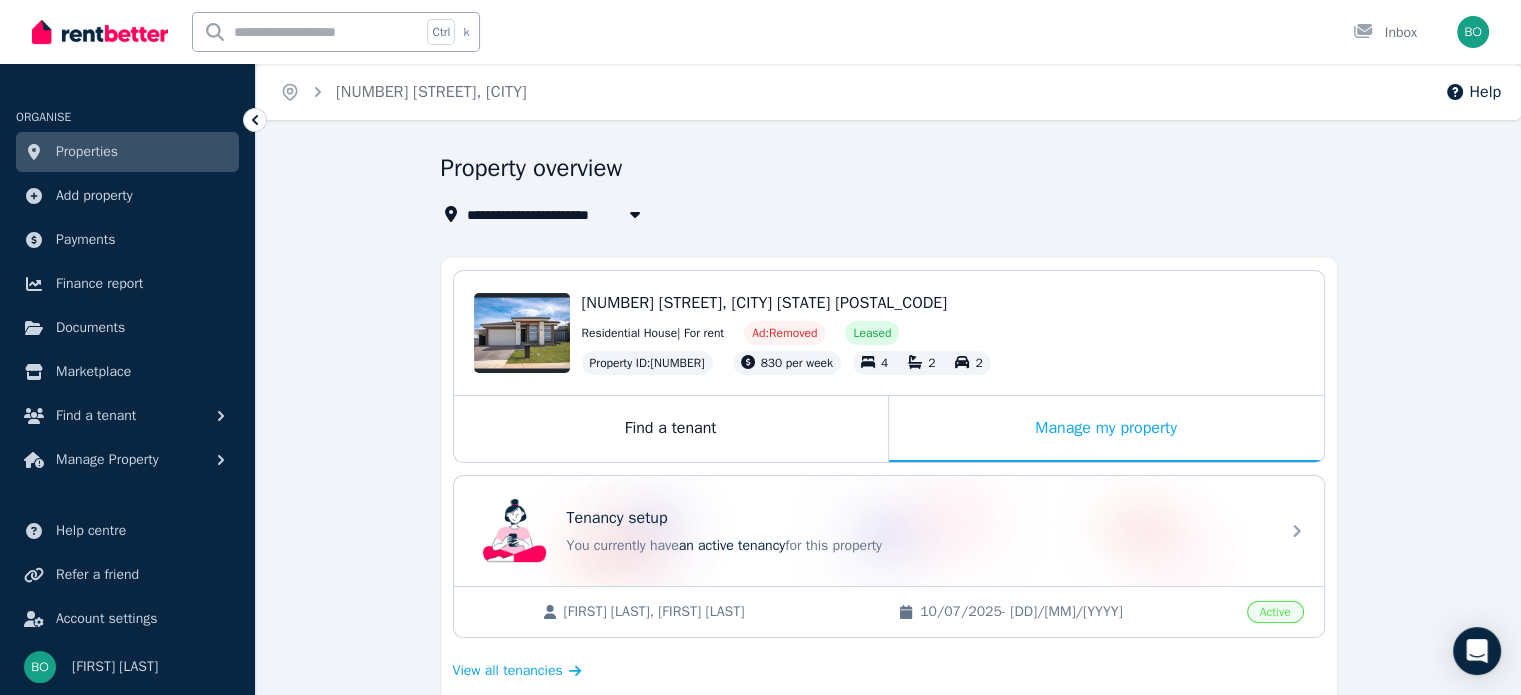 click 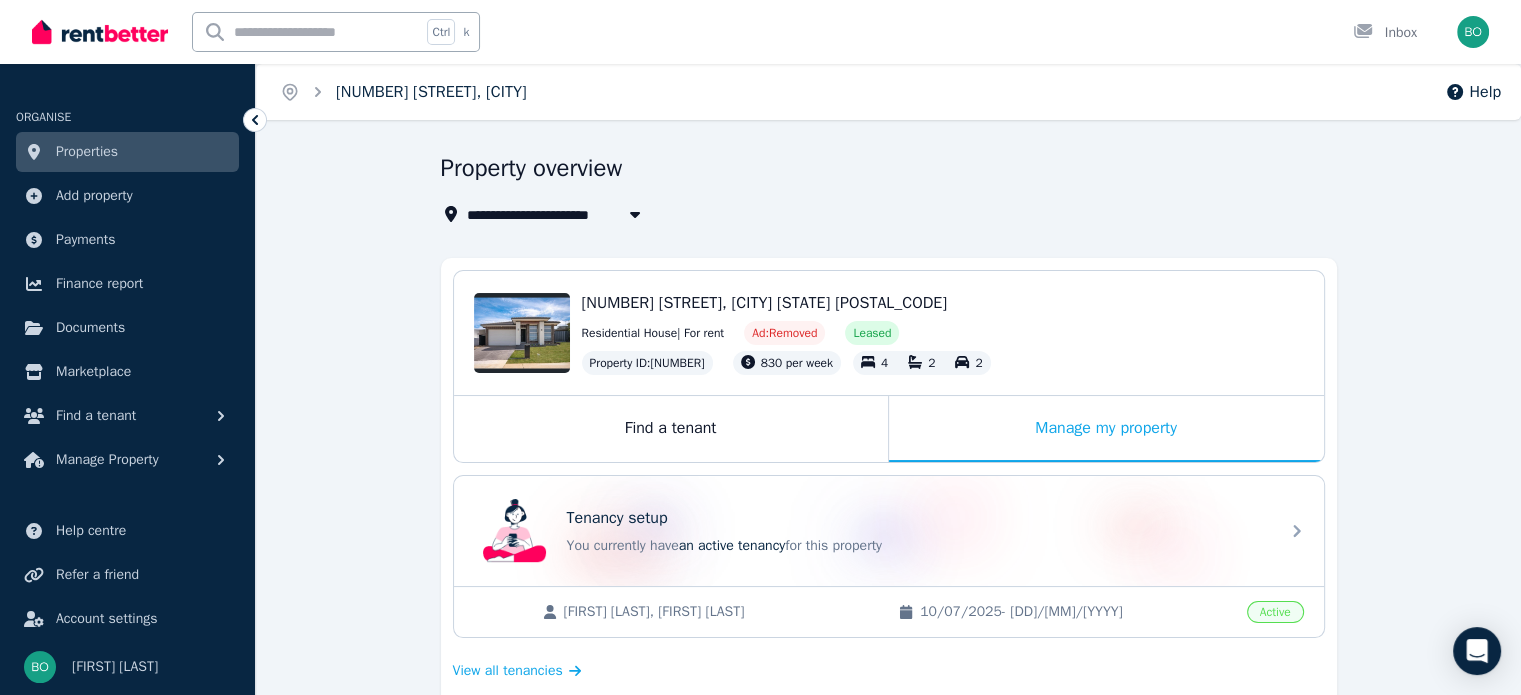 click on "[NUMBER] [STREET], [CITY]" at bounding box center (431, 92) 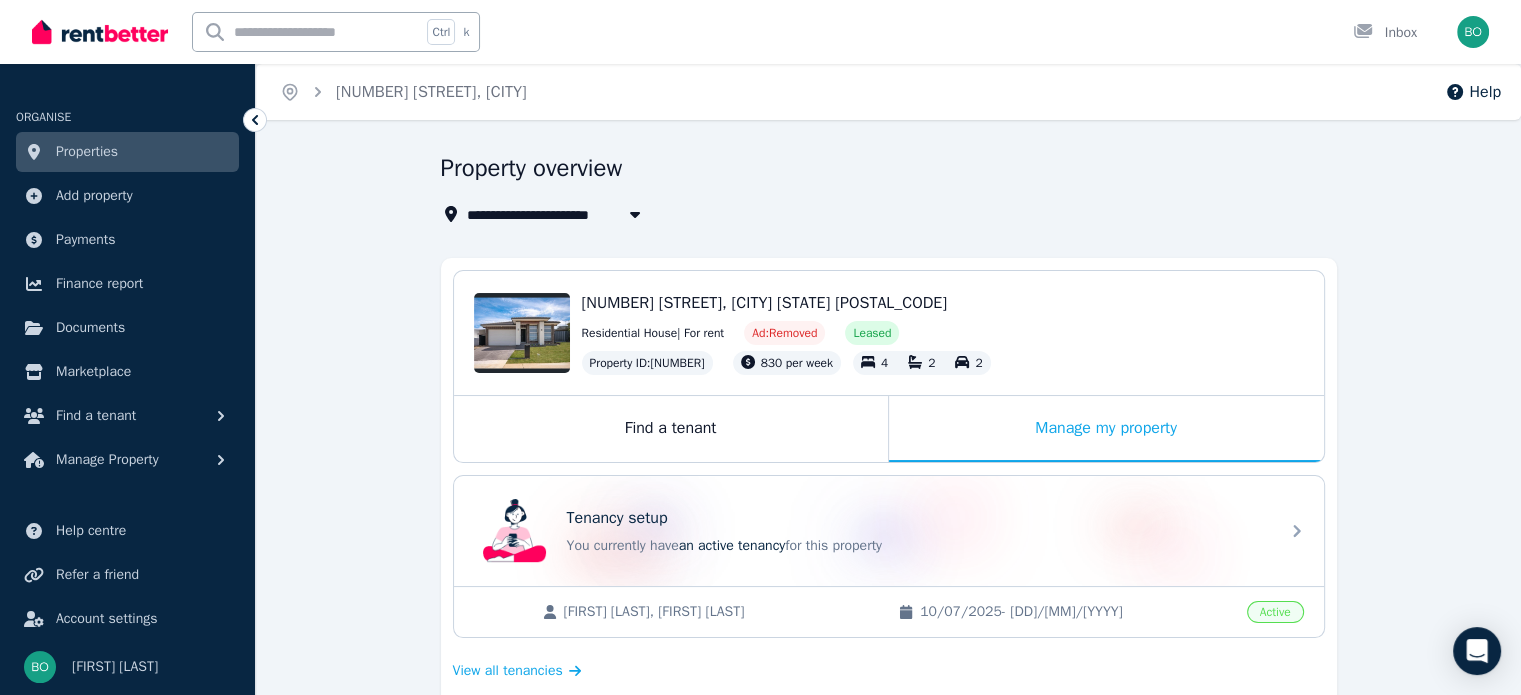 click 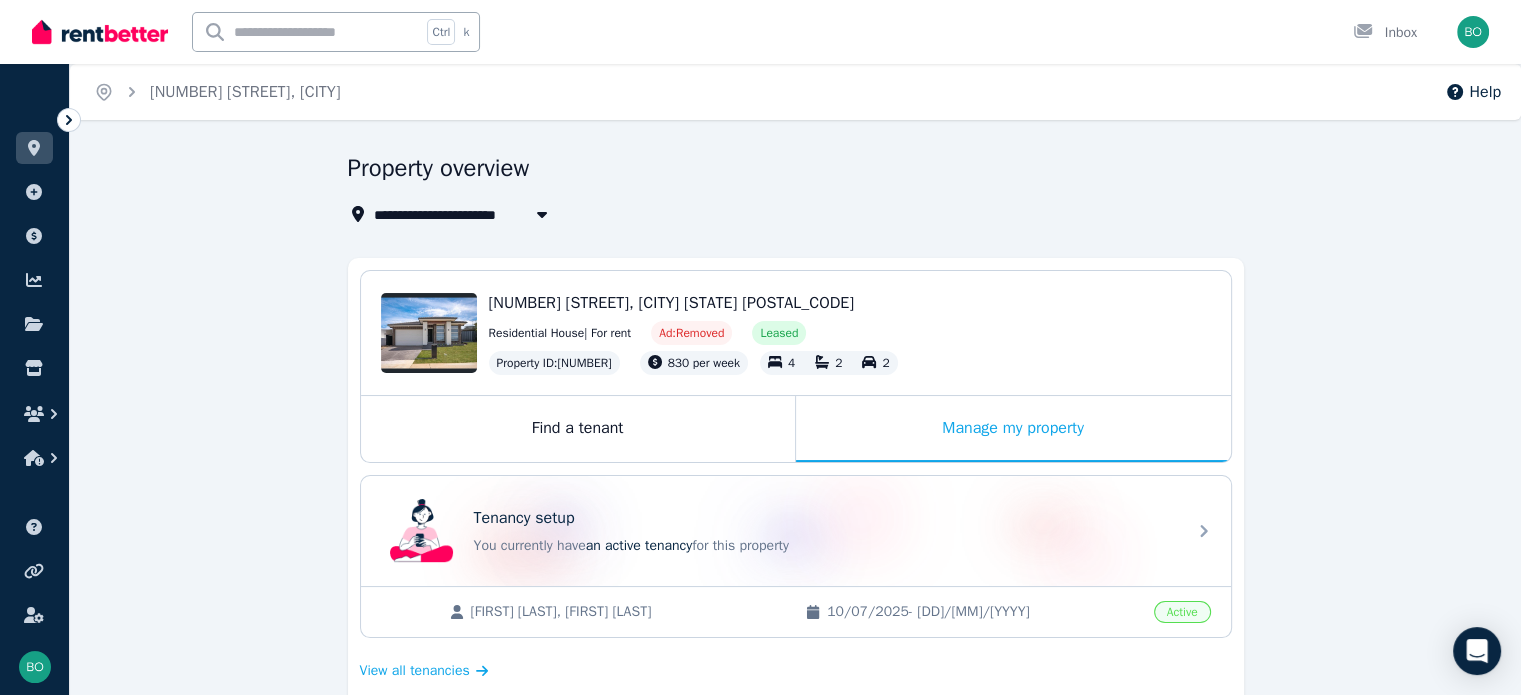 click at bounding box center (69, 120) 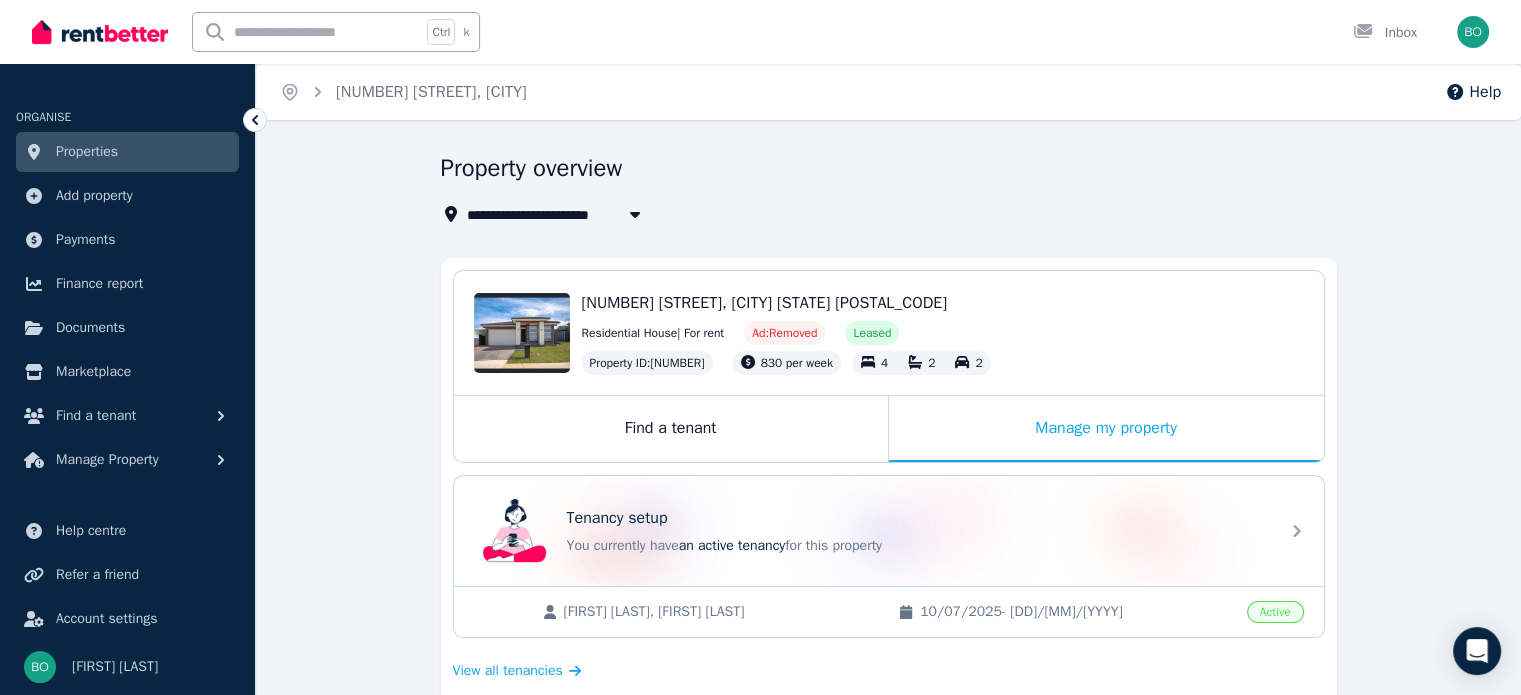 click on "Properties" at bounding box center (87, 152) 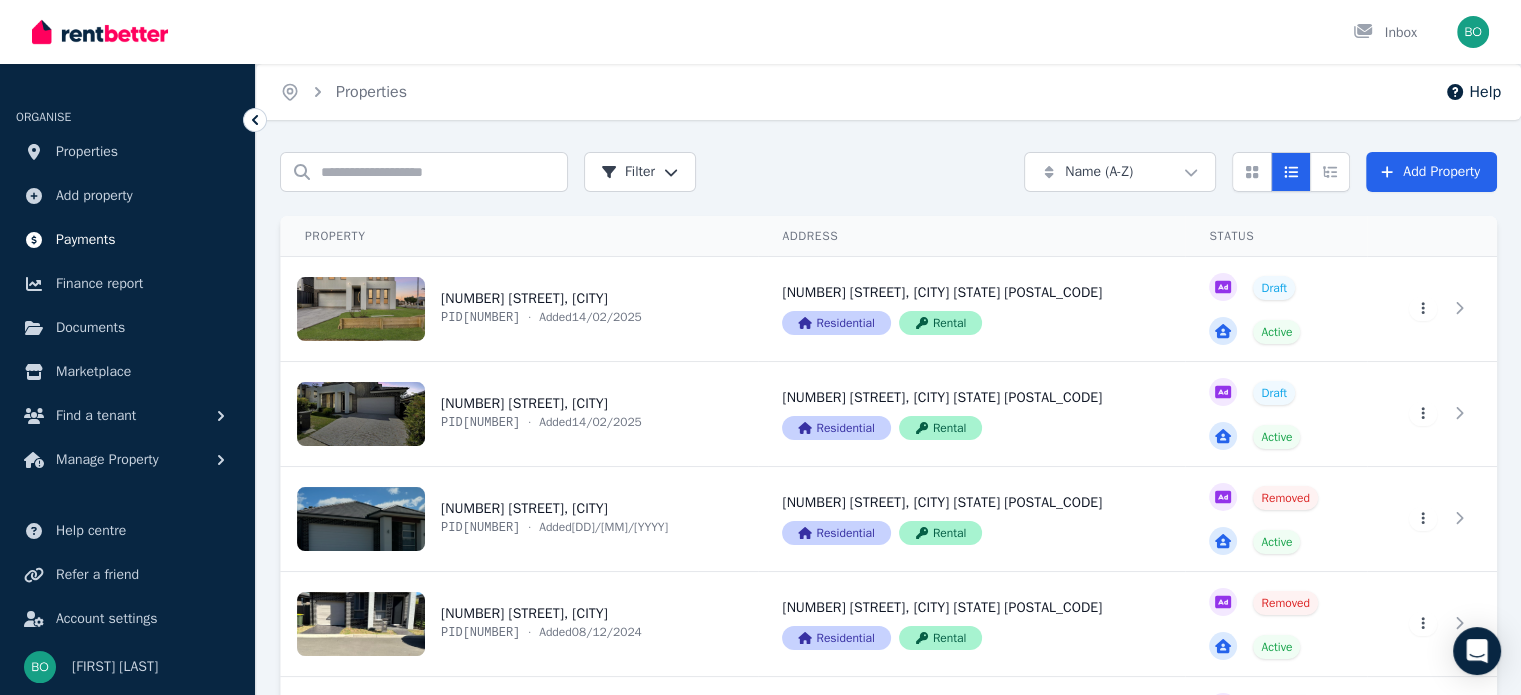 click on "Payments" at bounding box center [86, 240] 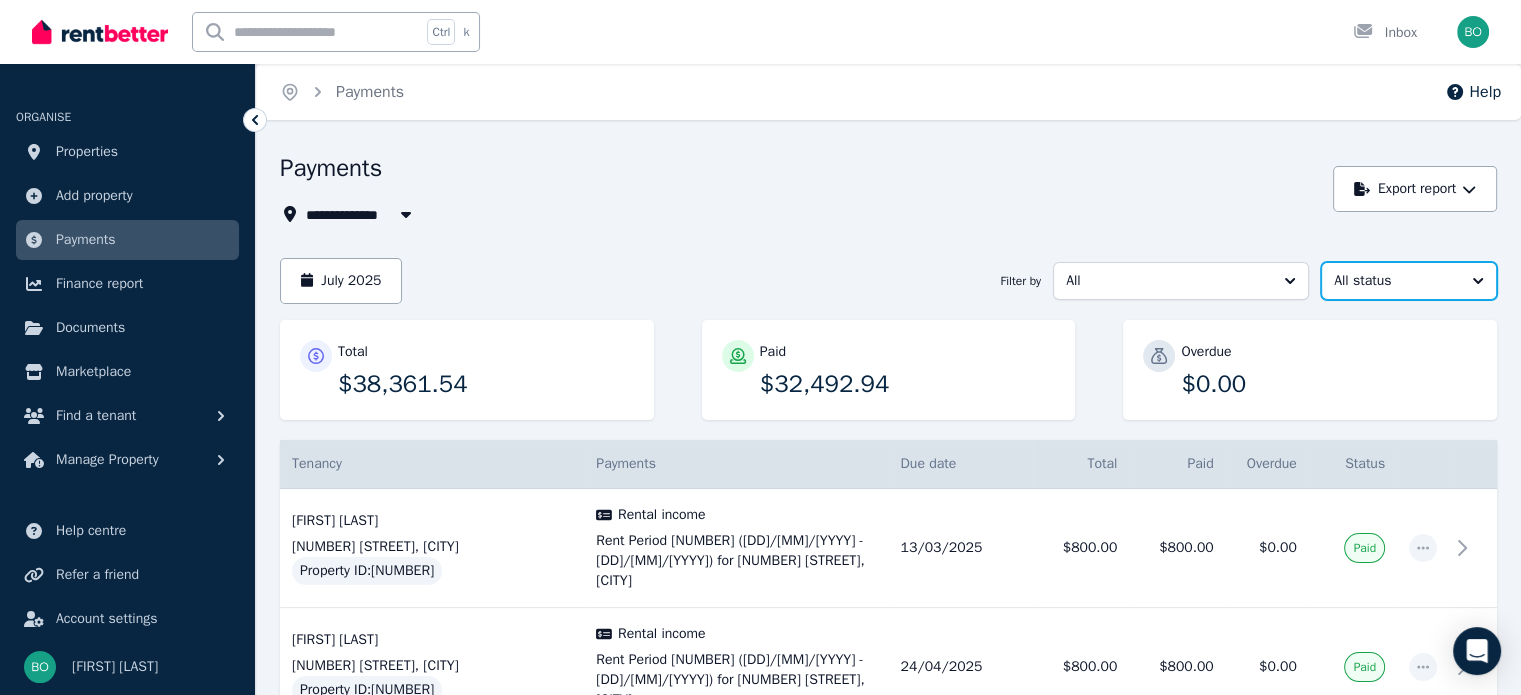 click on "All status" at bounding box center [1395, 281] 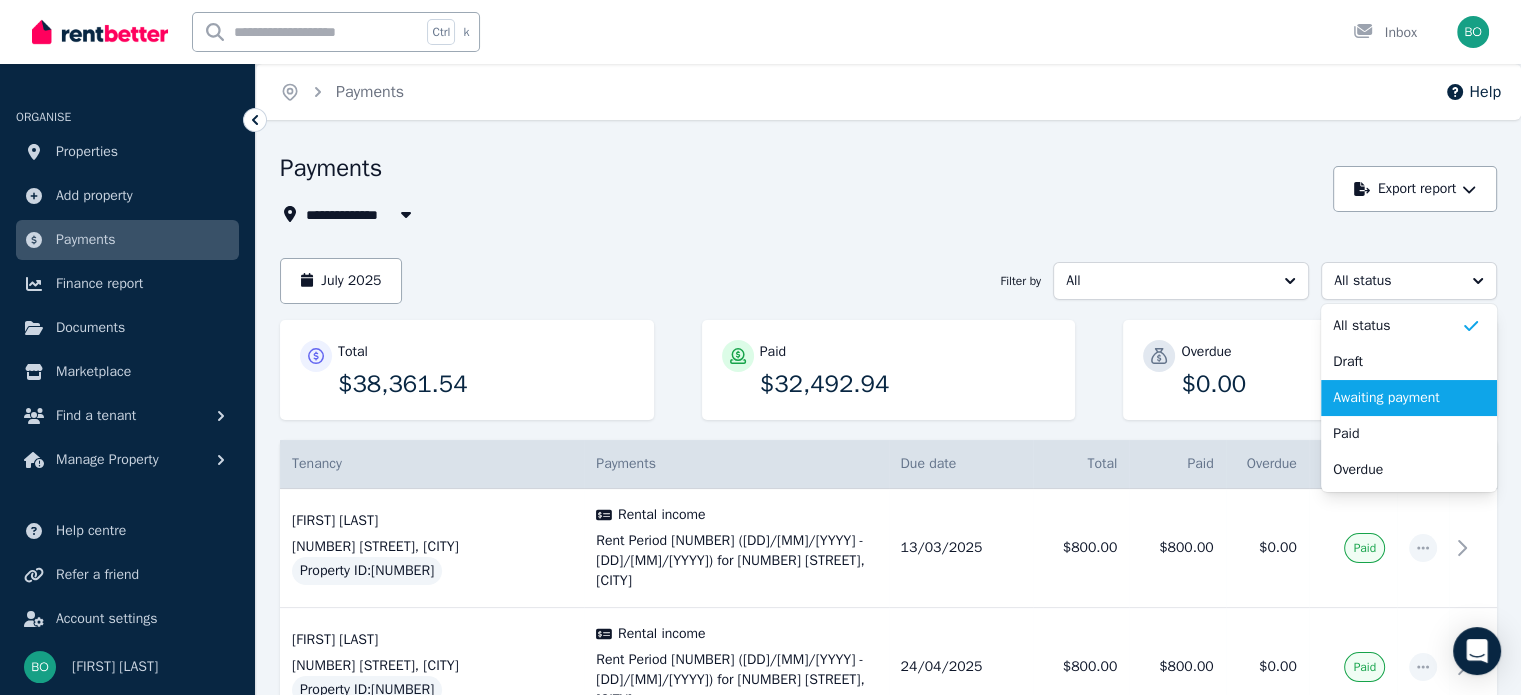click on "Awaiting payment" at bounding box center (1397, 398) 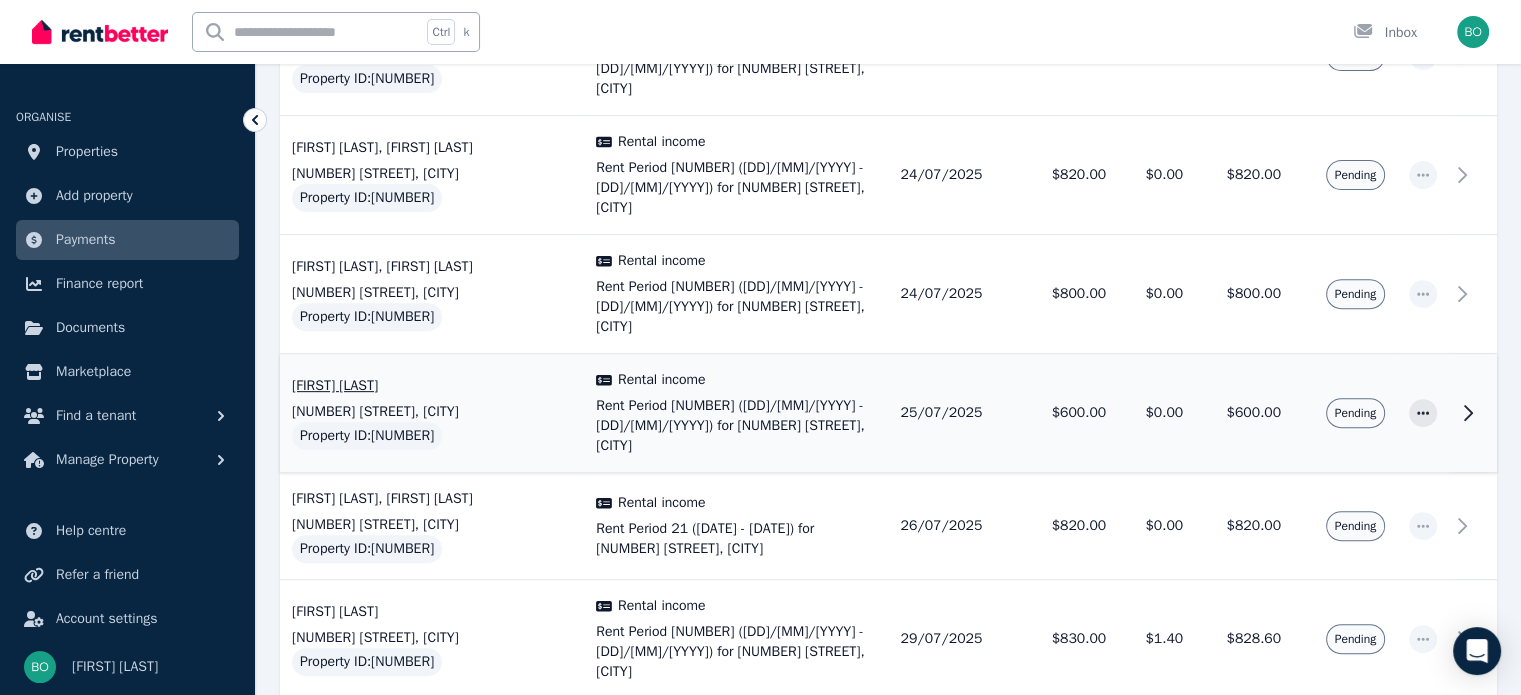 scroll, scrollTop: 755, scrollLeft: 0, axis: vertical 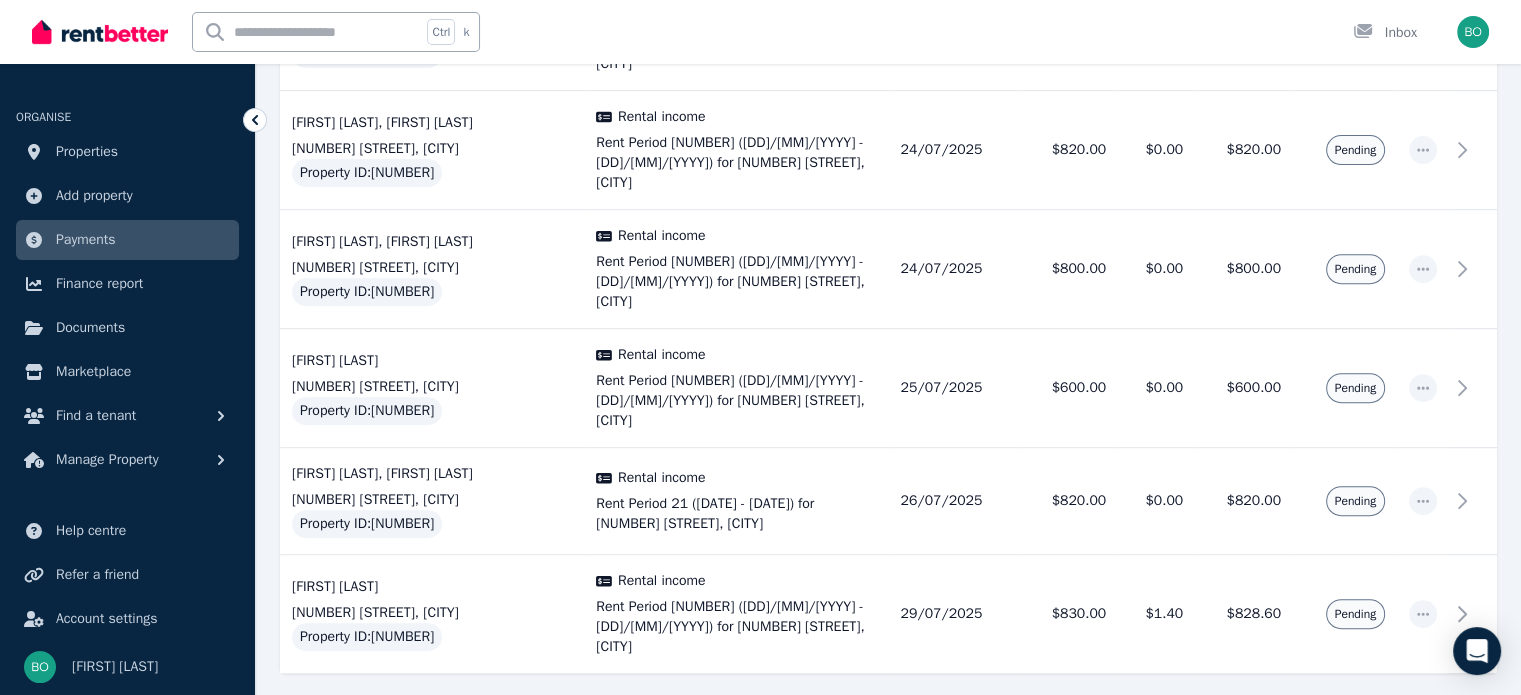 click at bounding box center [888, 727] 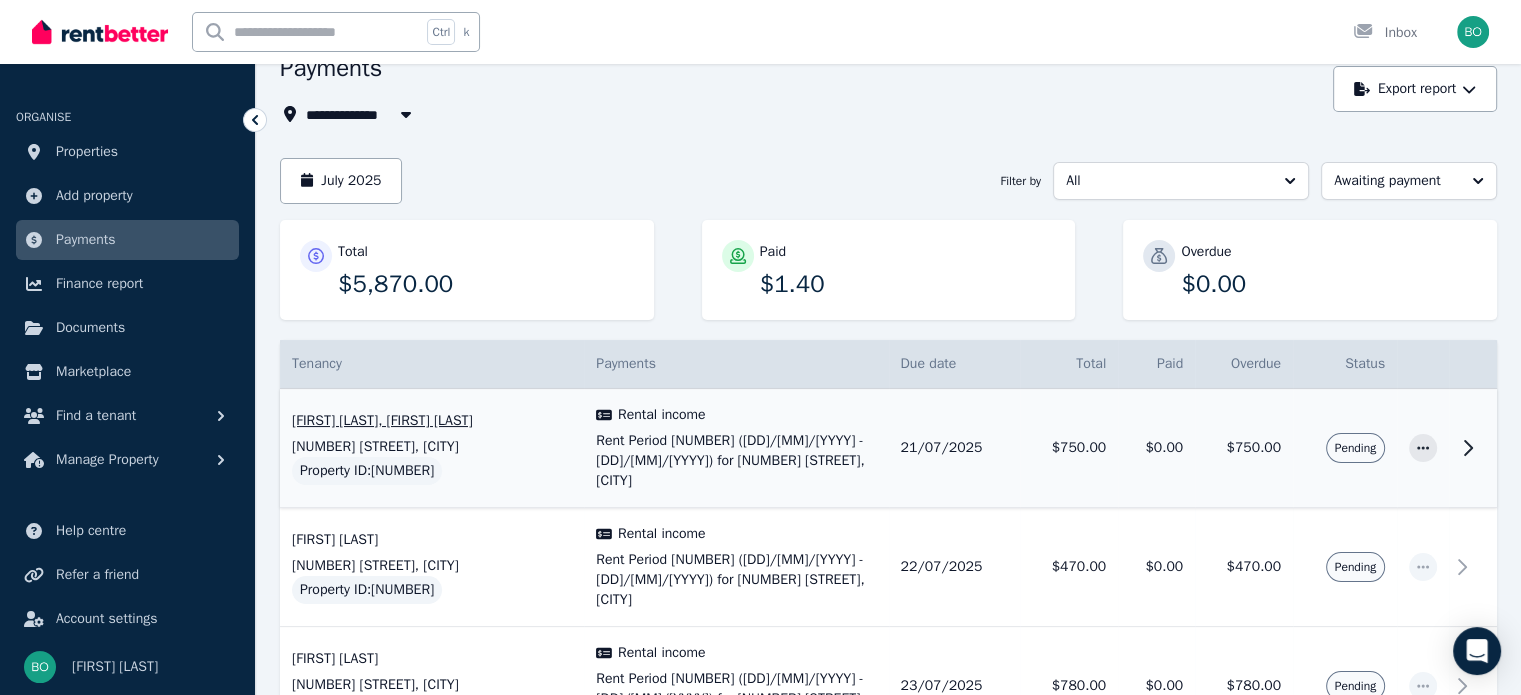 scroll, scrollTop: 0, scrollLeft: 0, axis: both 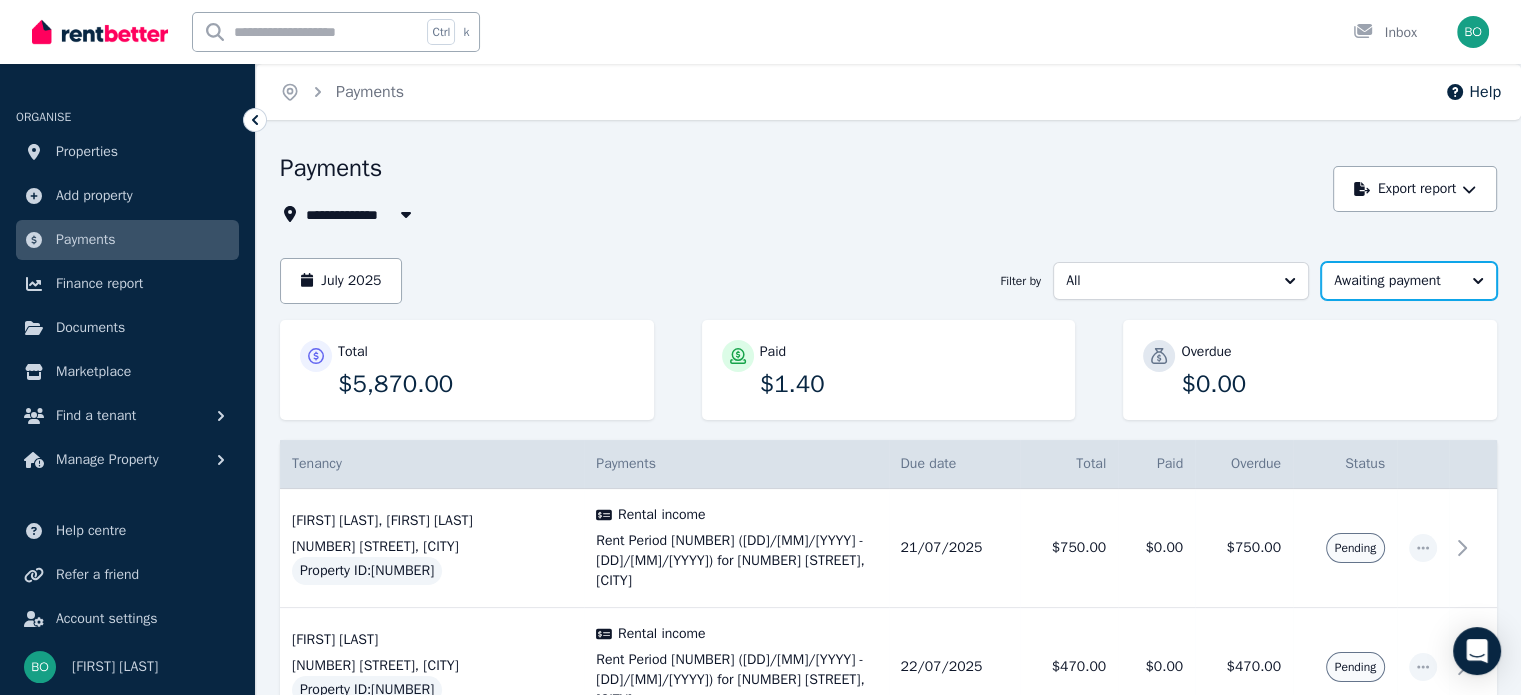 click on "Awaiting payment" at bounding box center [1409, 281] 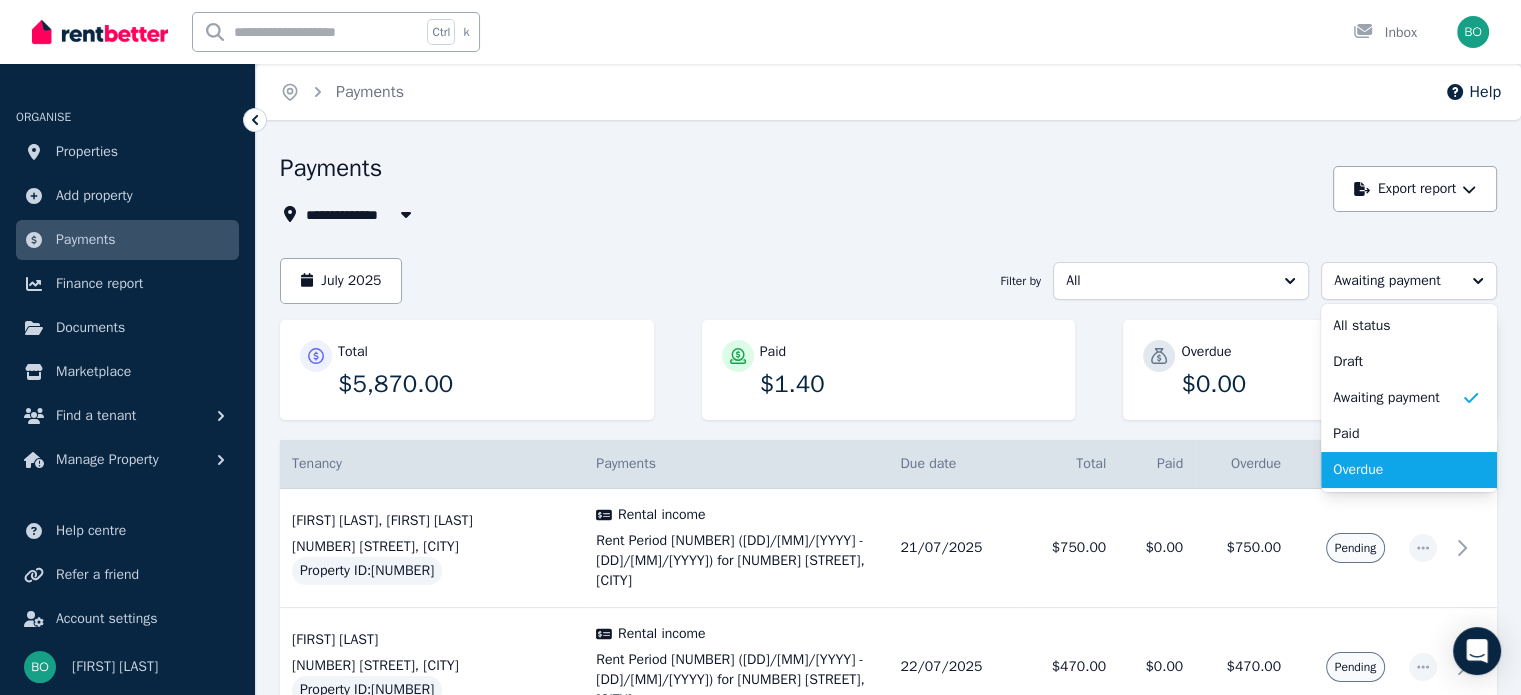click on "Overdue" at bounding box center [1397, 470] 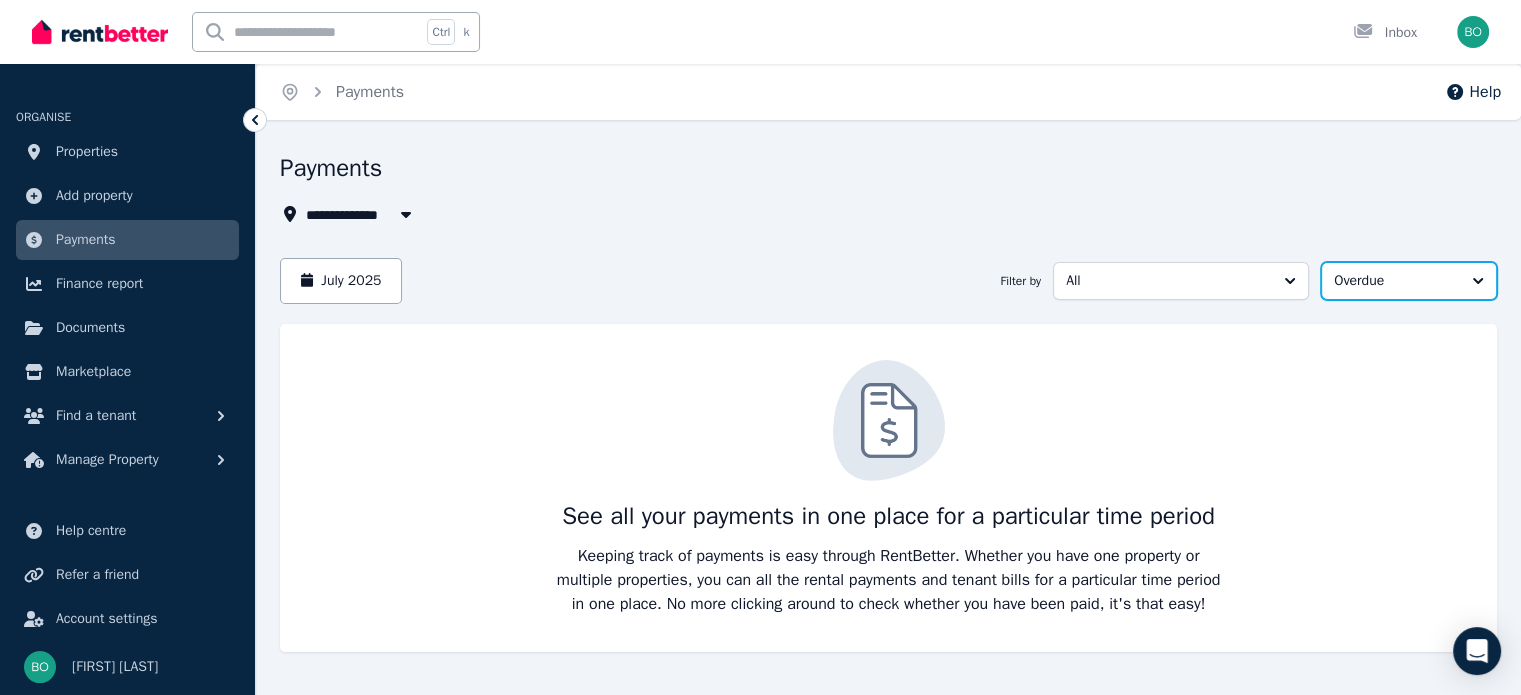 click on "Overdue" at bounding box center (1409, 281) 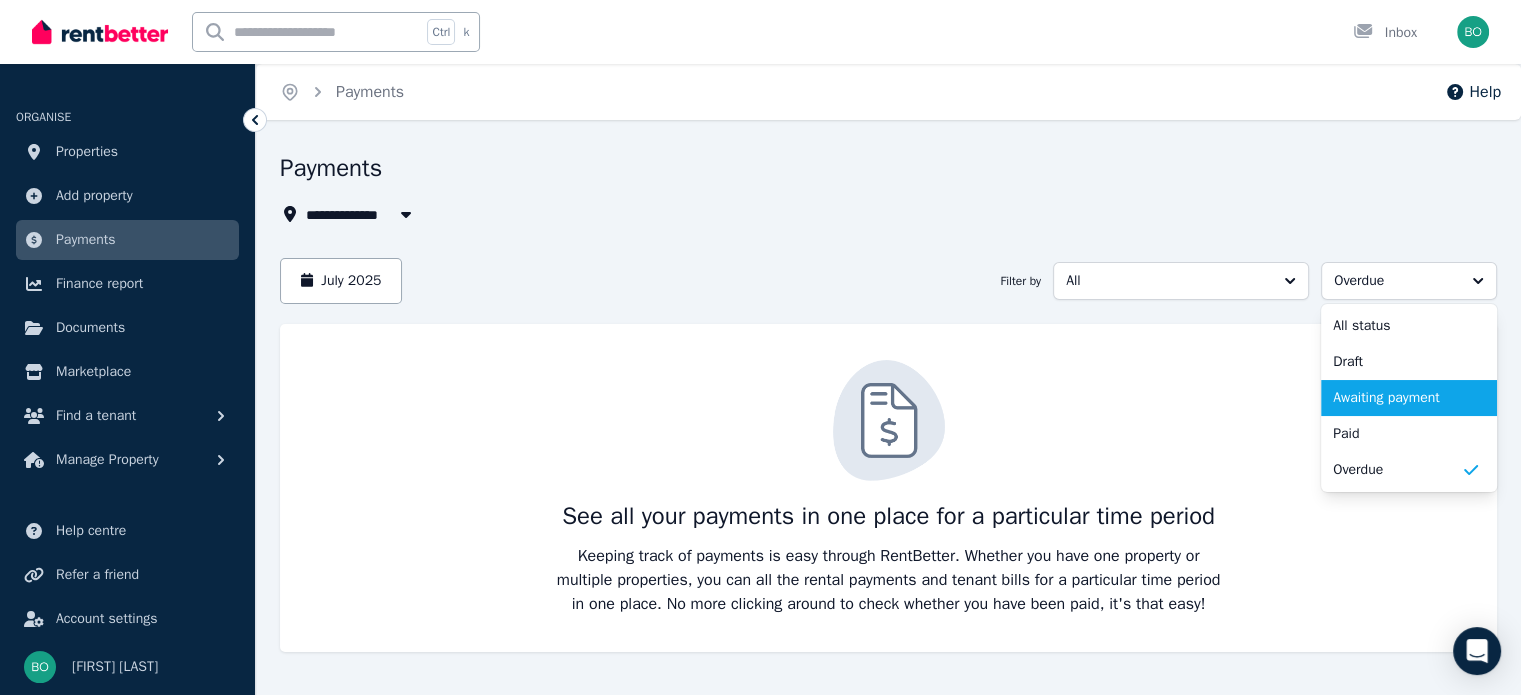 click on "Awaiting payment" at bounding box center [1397, 398] 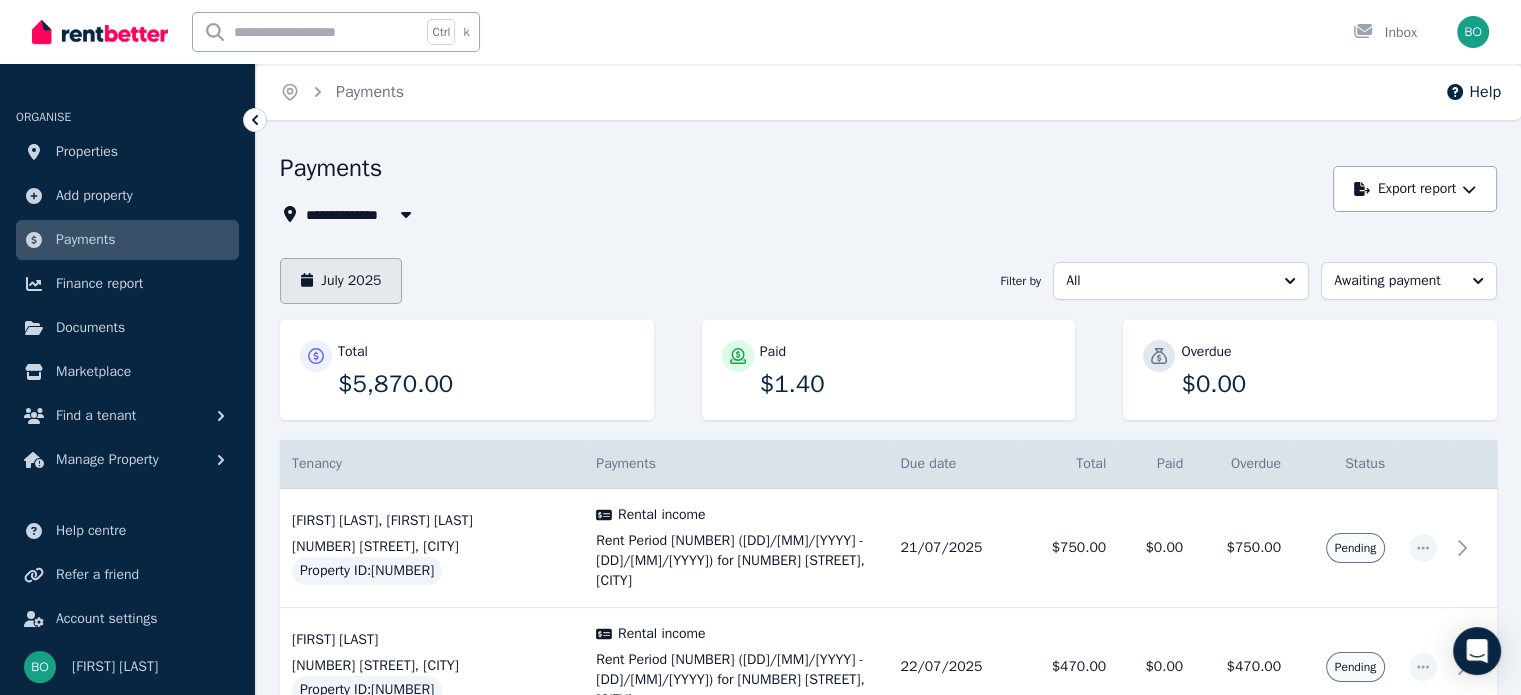 click on "July 2025" at bounding box center [341, 281] 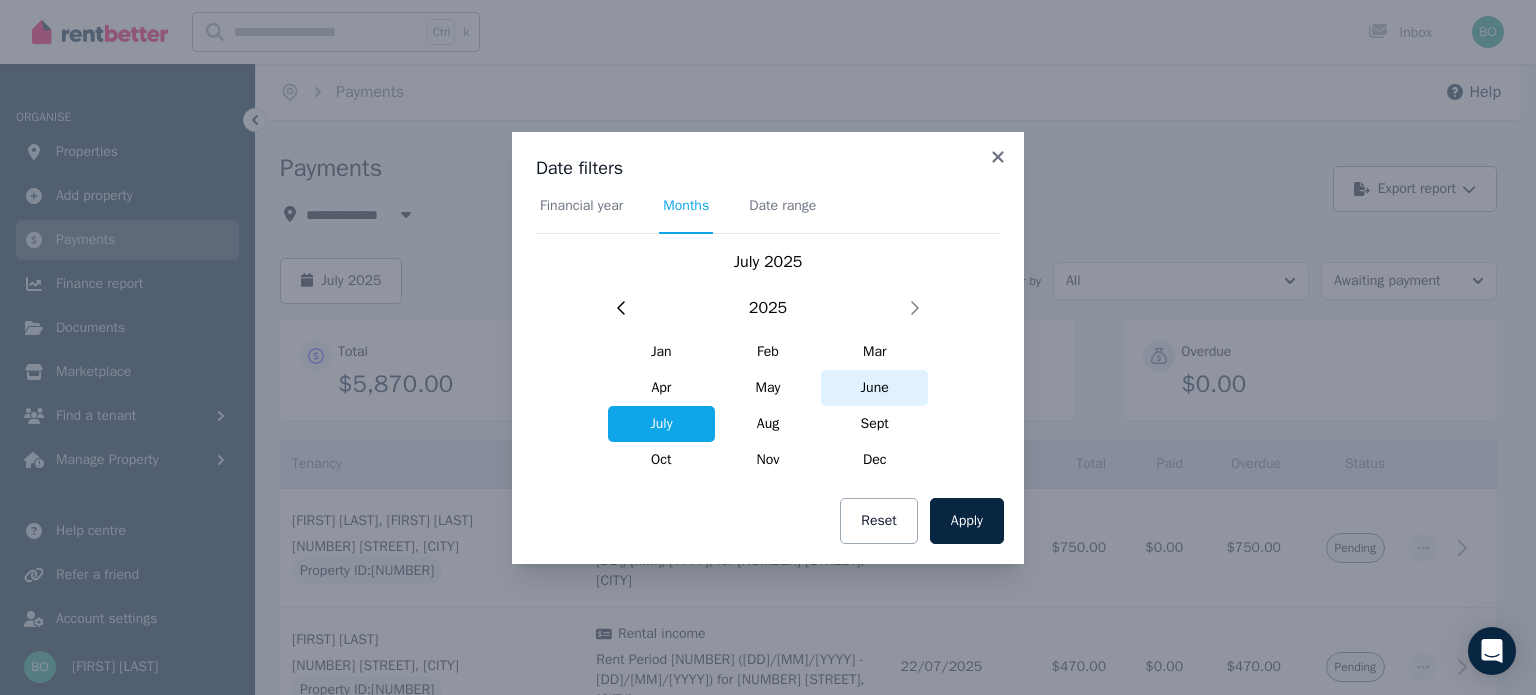 click on "June" at bounding box center [874, 388] 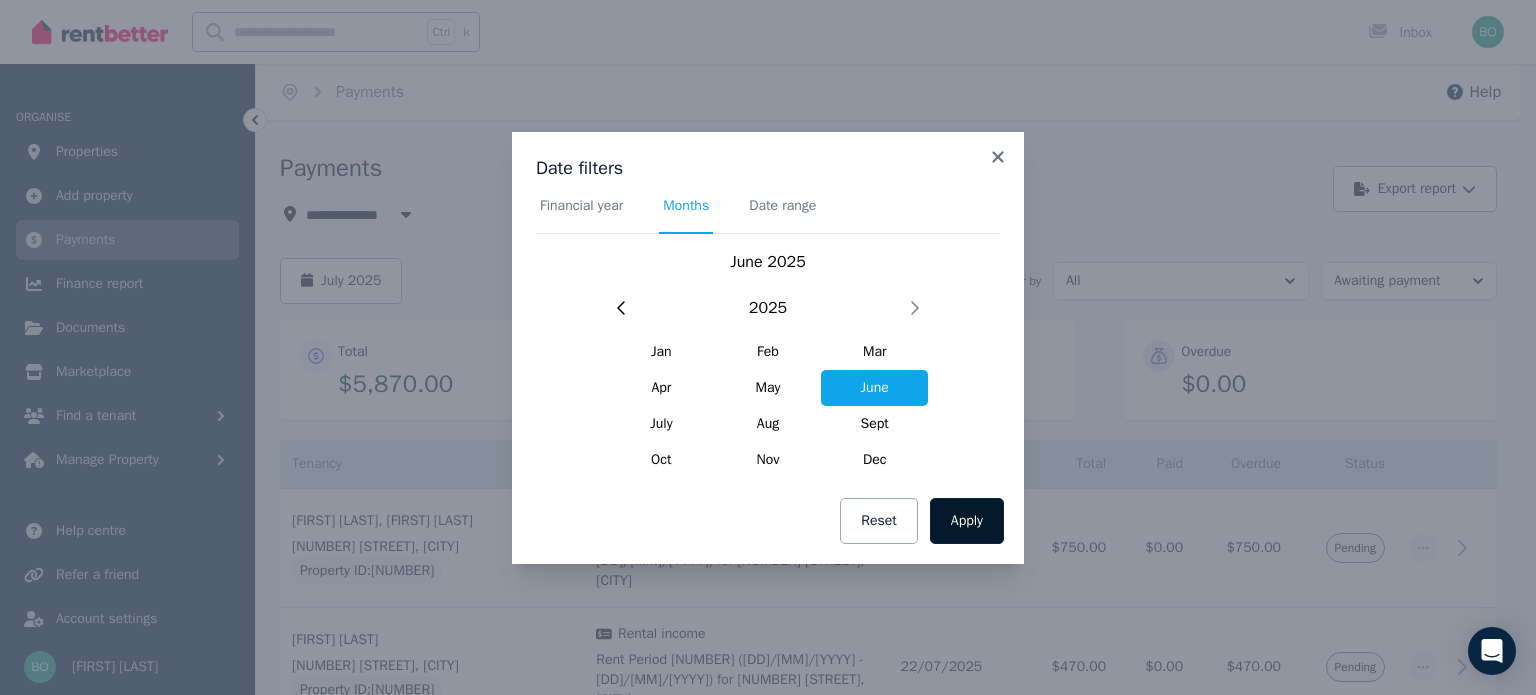 click on "Apply" at bounding box center [967, 521] 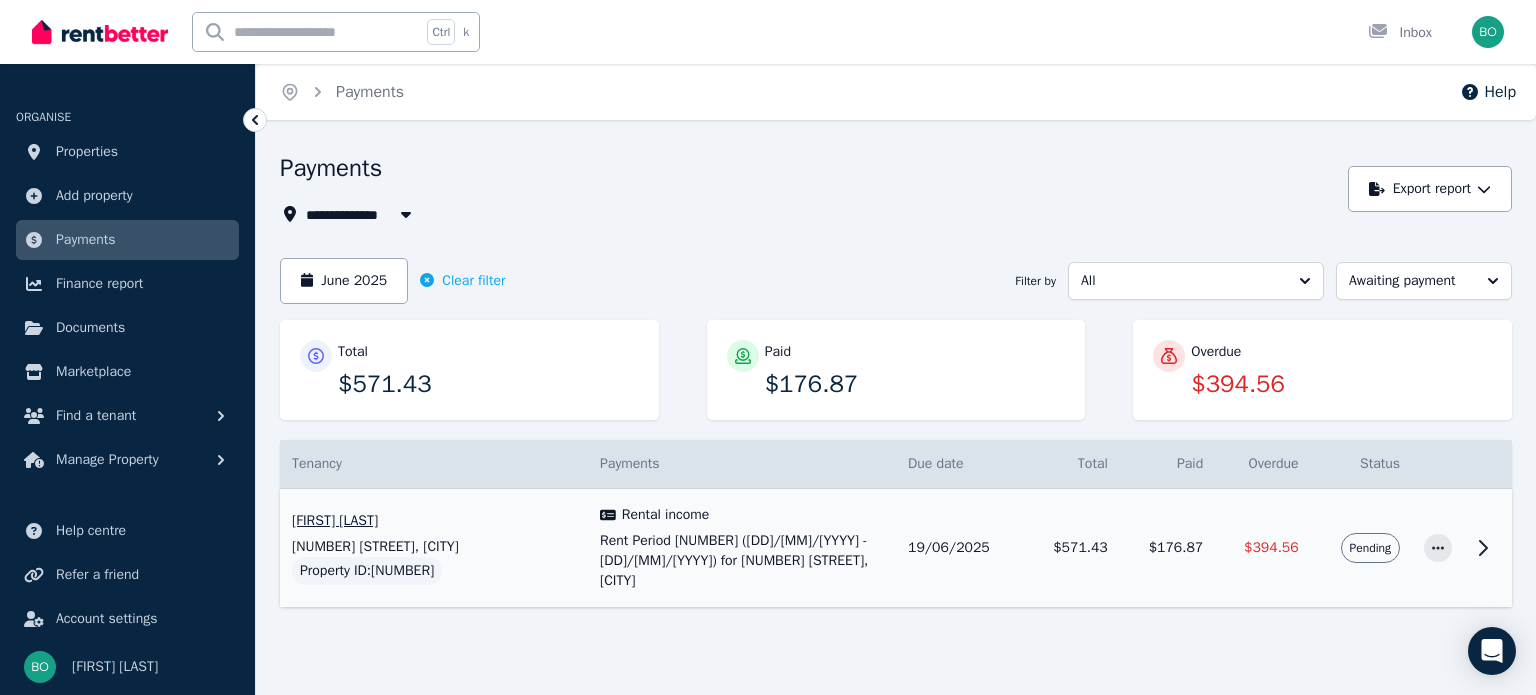 click 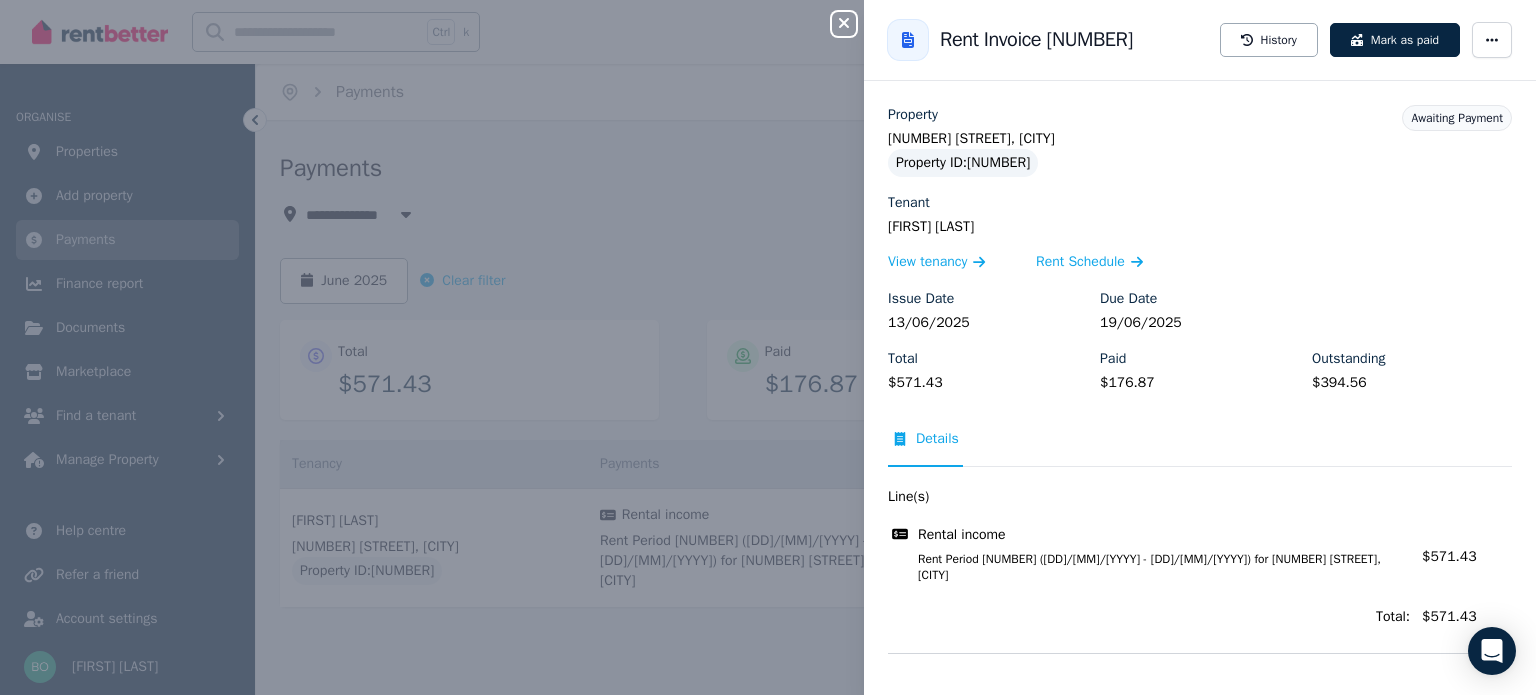 click 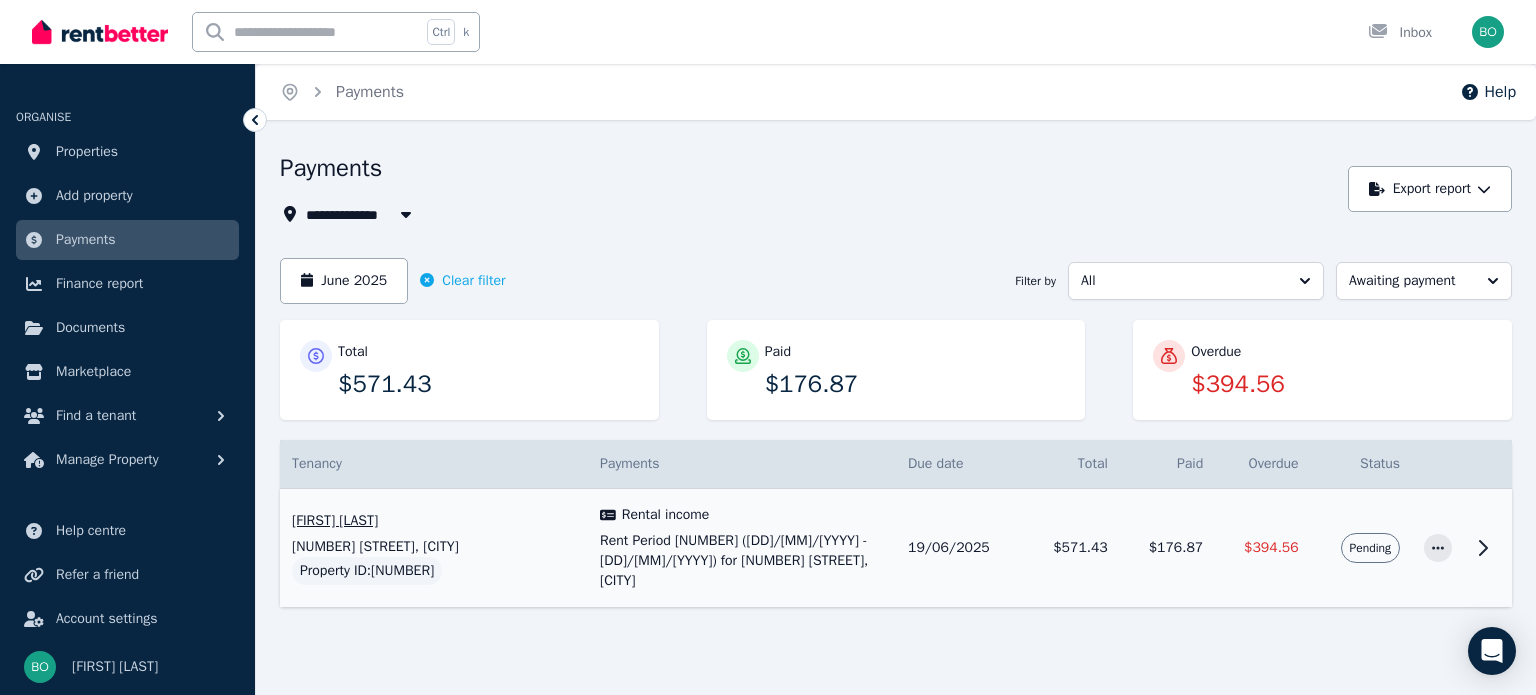 click 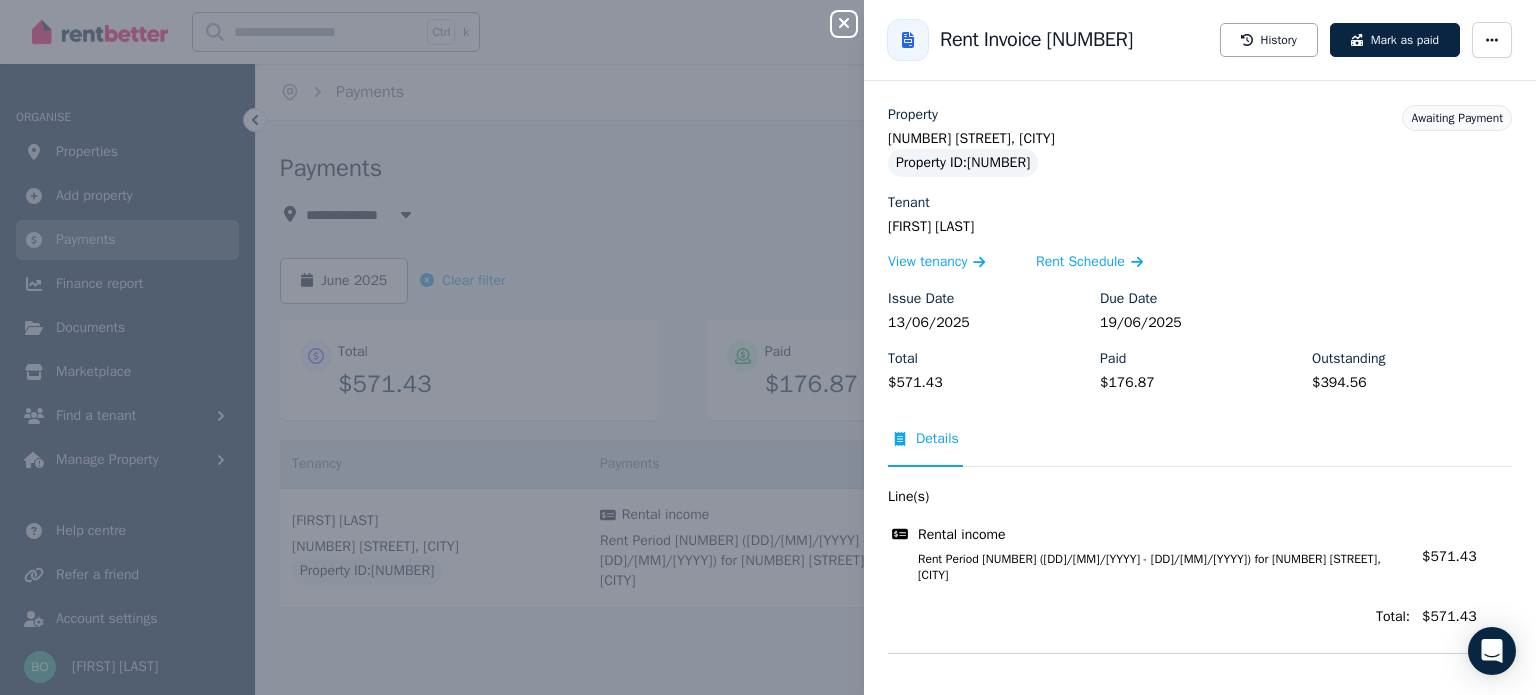 click 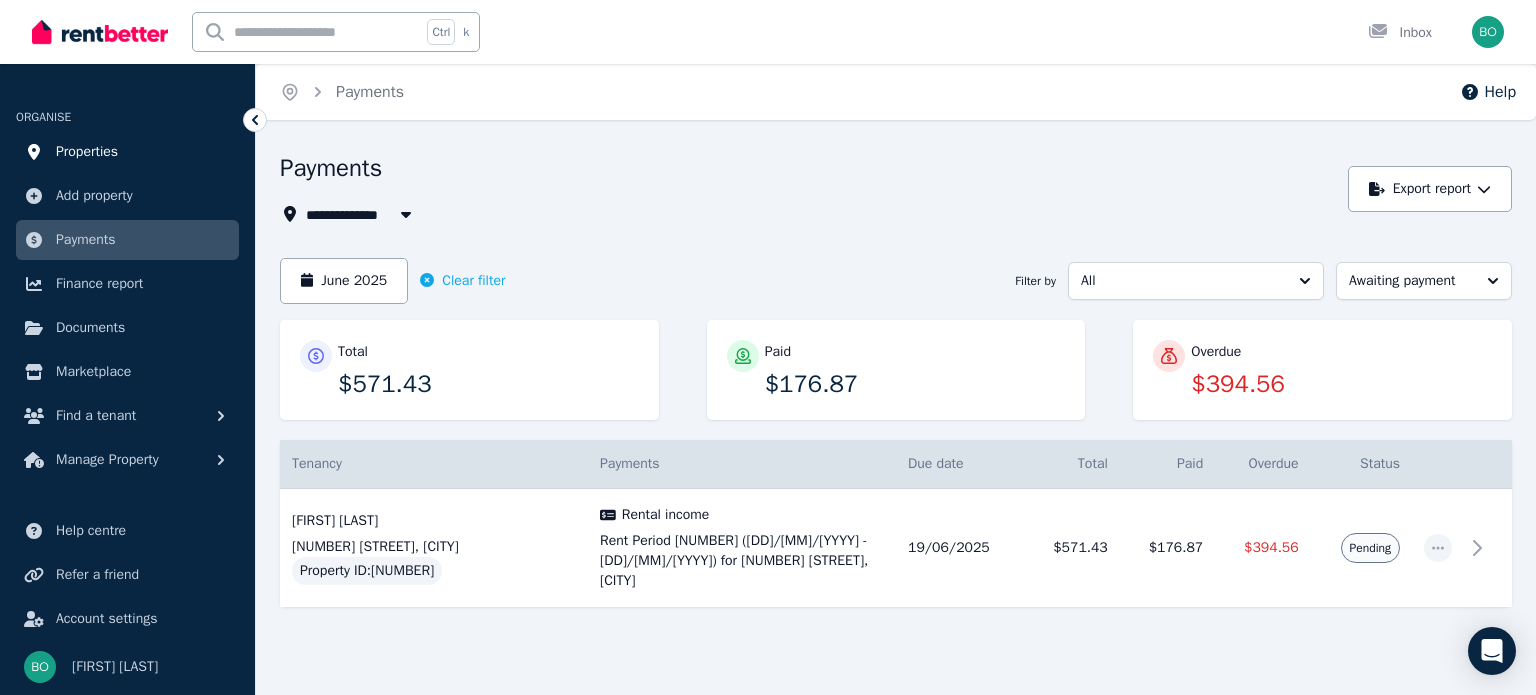 click on "Properties" at bounding box center (87, 152) 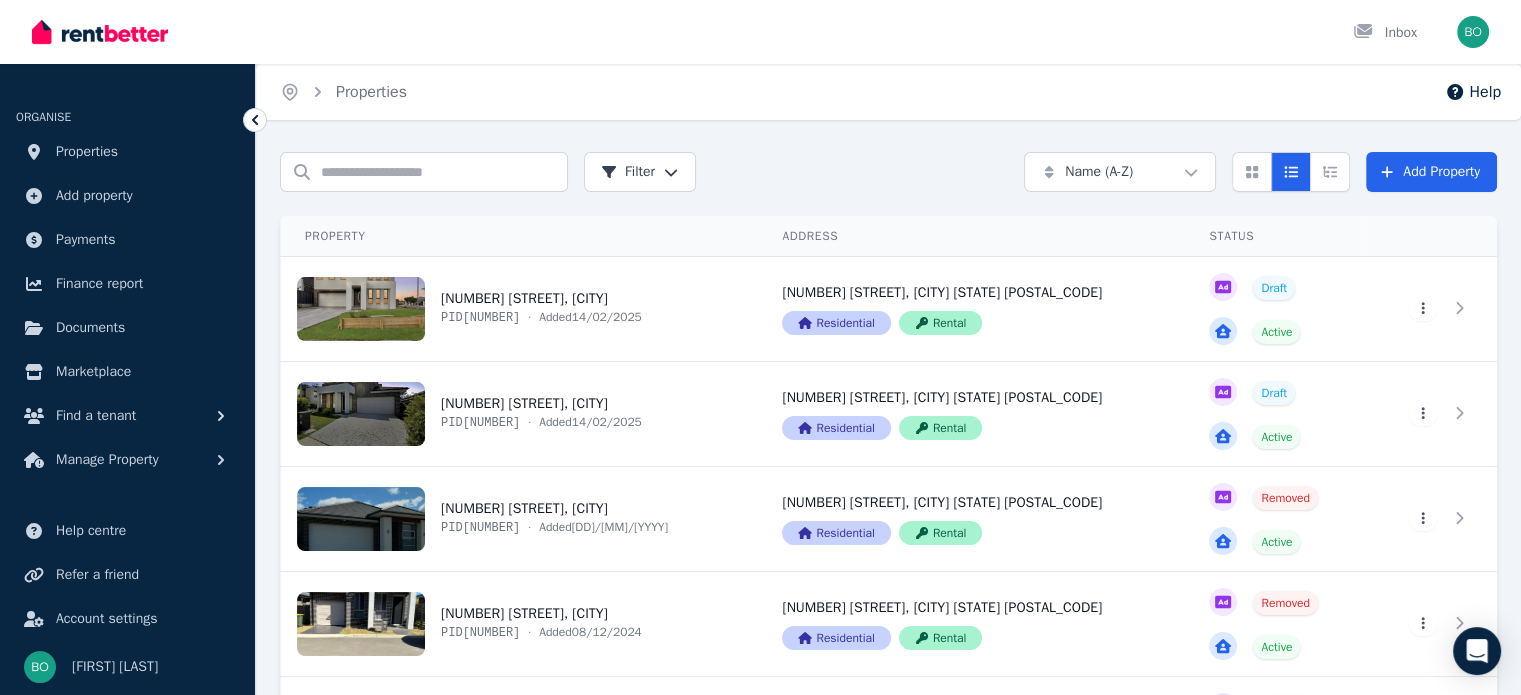 scroll, scrollTop: 0, scrollLeft: 0, axis: both 